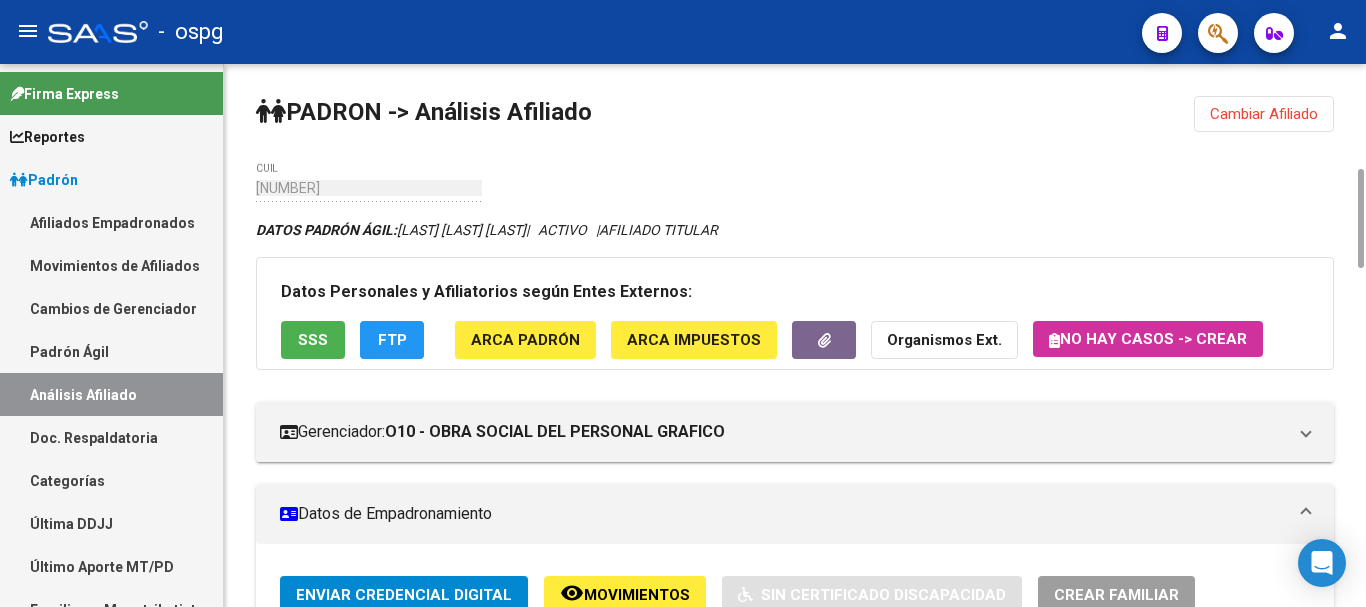 scroll, scrollTop: 0, scrollLeft: 0, axis: both 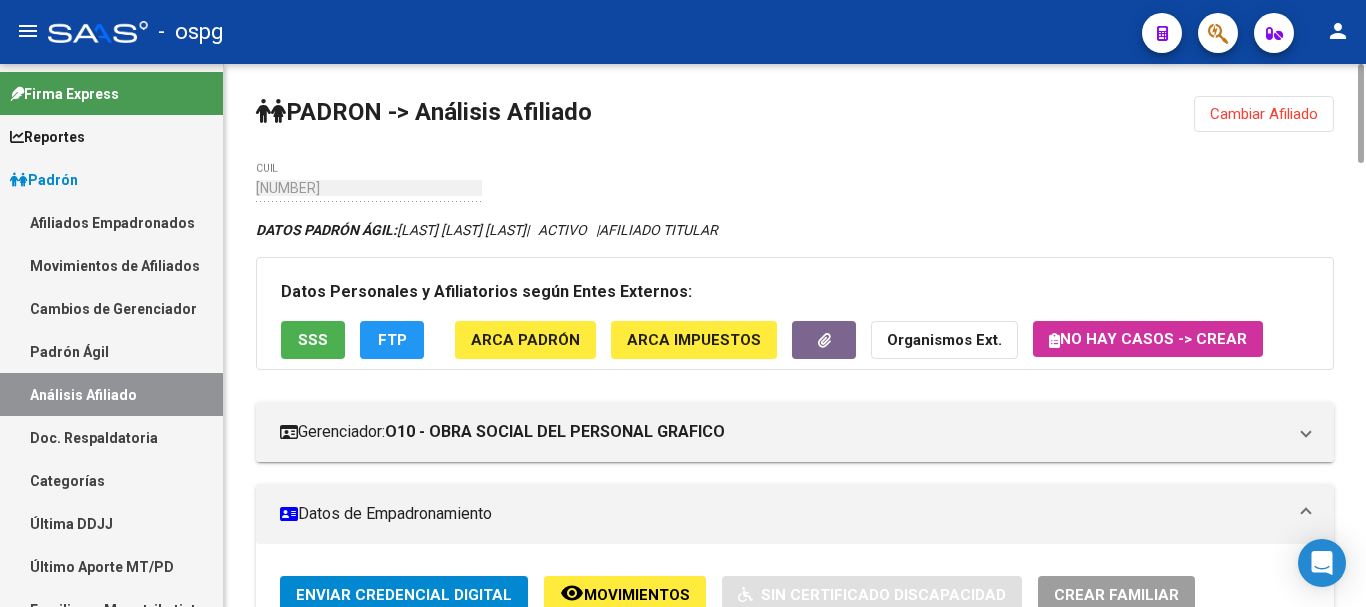 click on "Cambiar Afiliado" 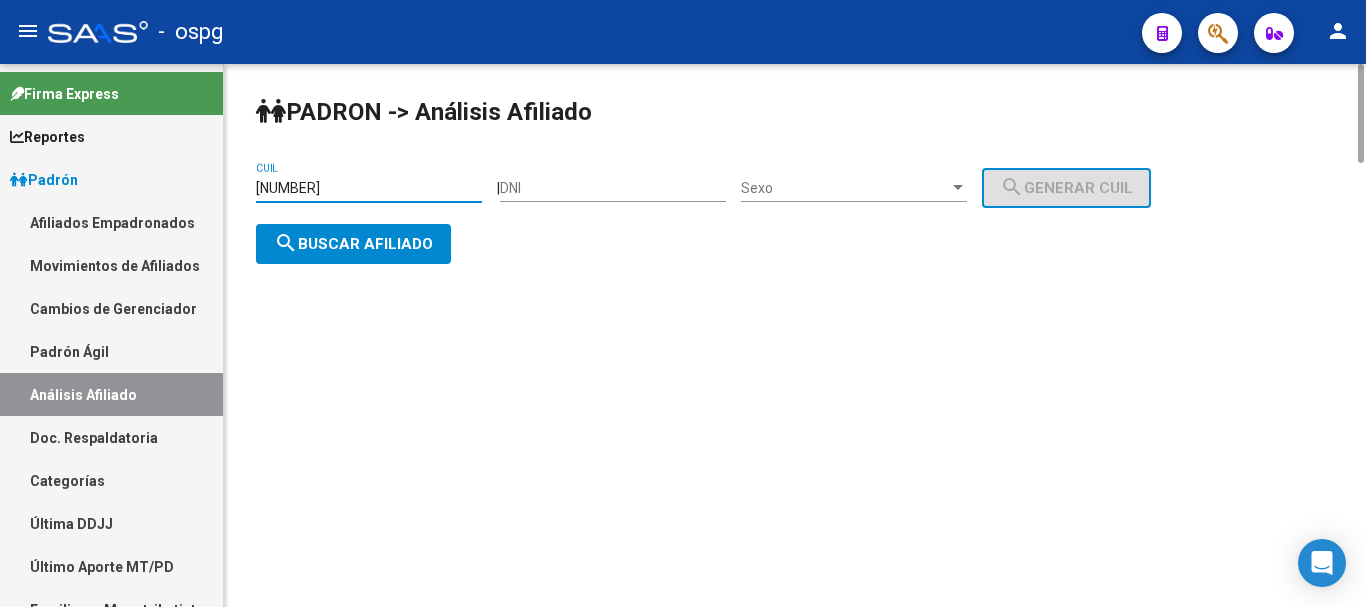 drag, startPoint x: 221, startPoint y: 158, endPoint x: 28, endPoint y: 108, distance: 199.3715 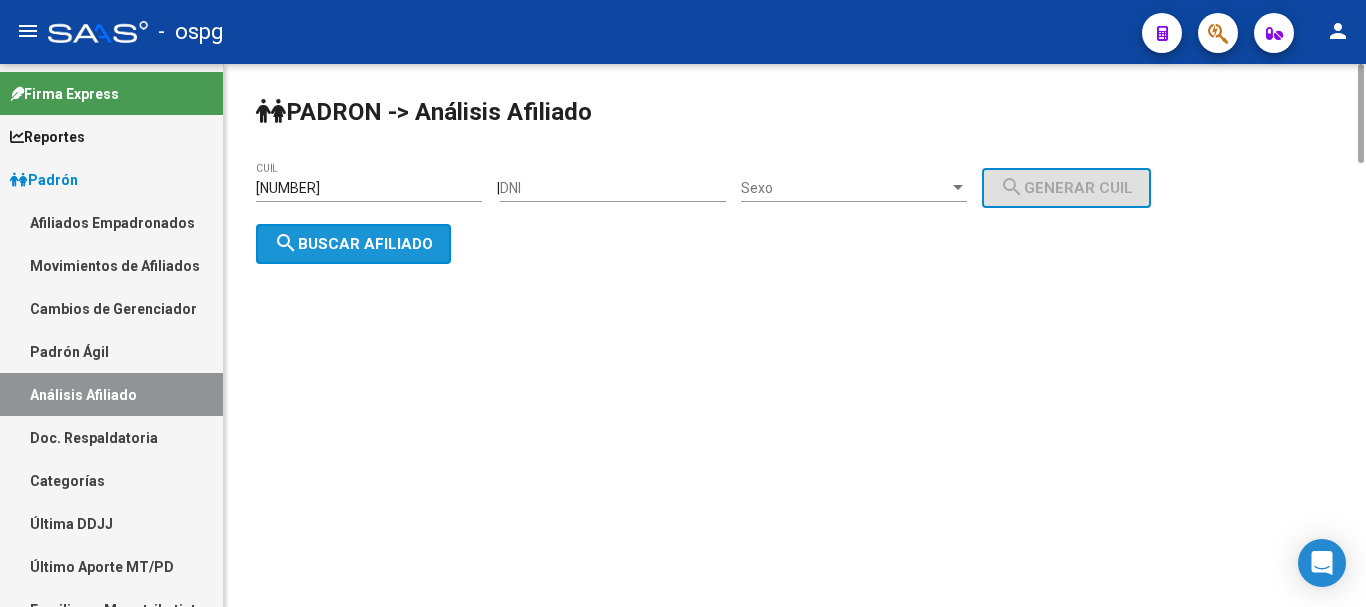 click on "search  Buscar afiliado" 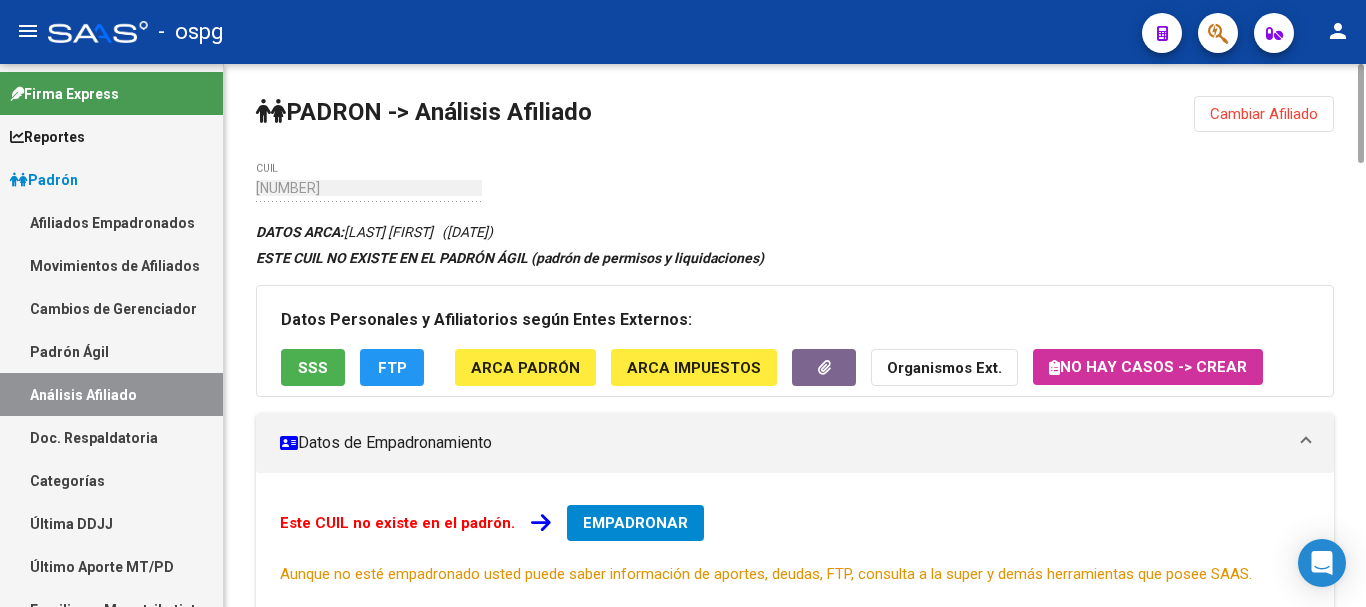 click on "EMPADRONAR" at bounding box center [635, 523] 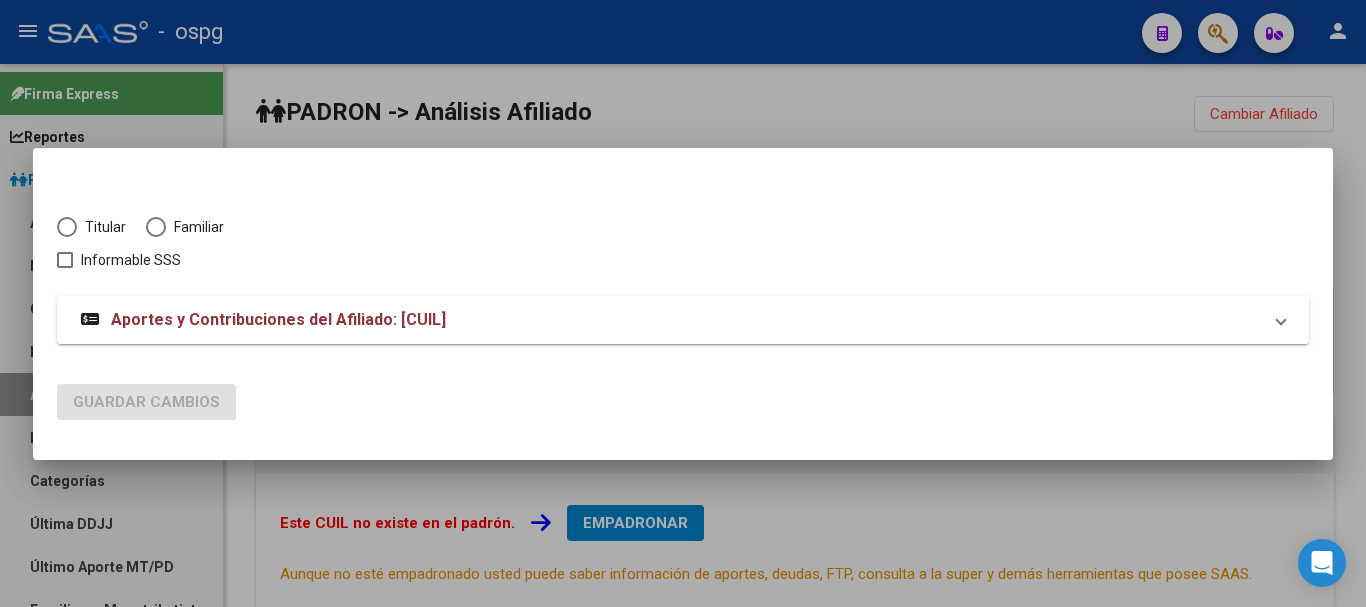 click at bounding box center (67, 227) 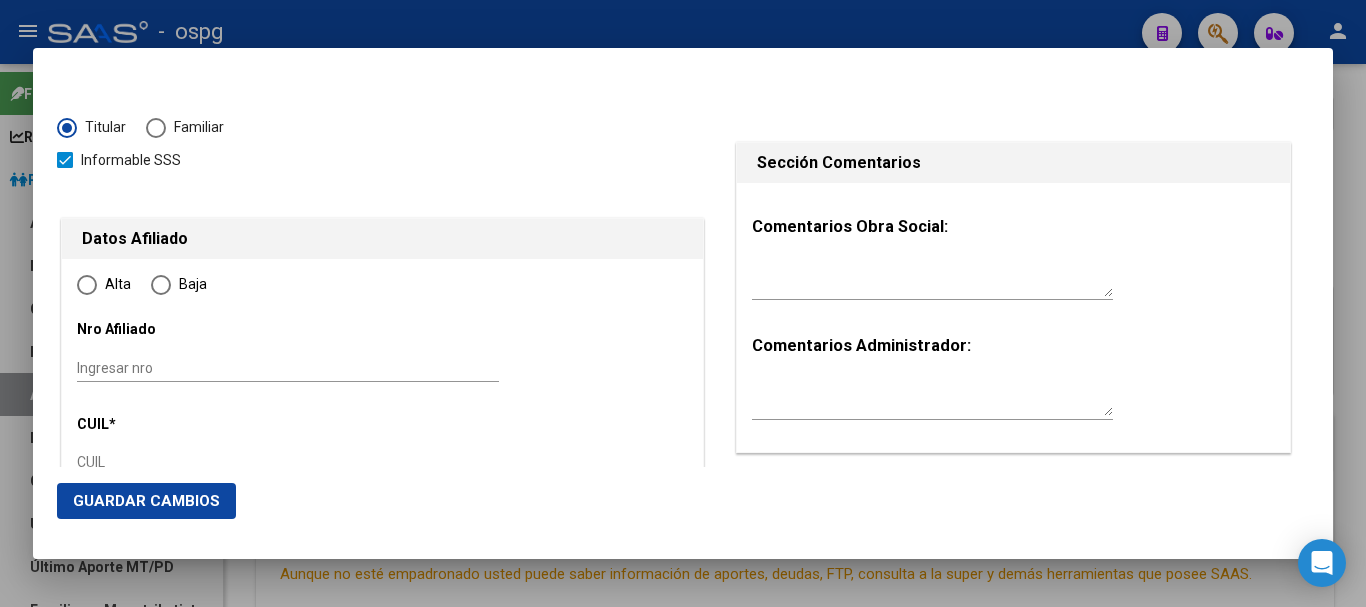 type on "[NUMBER]" 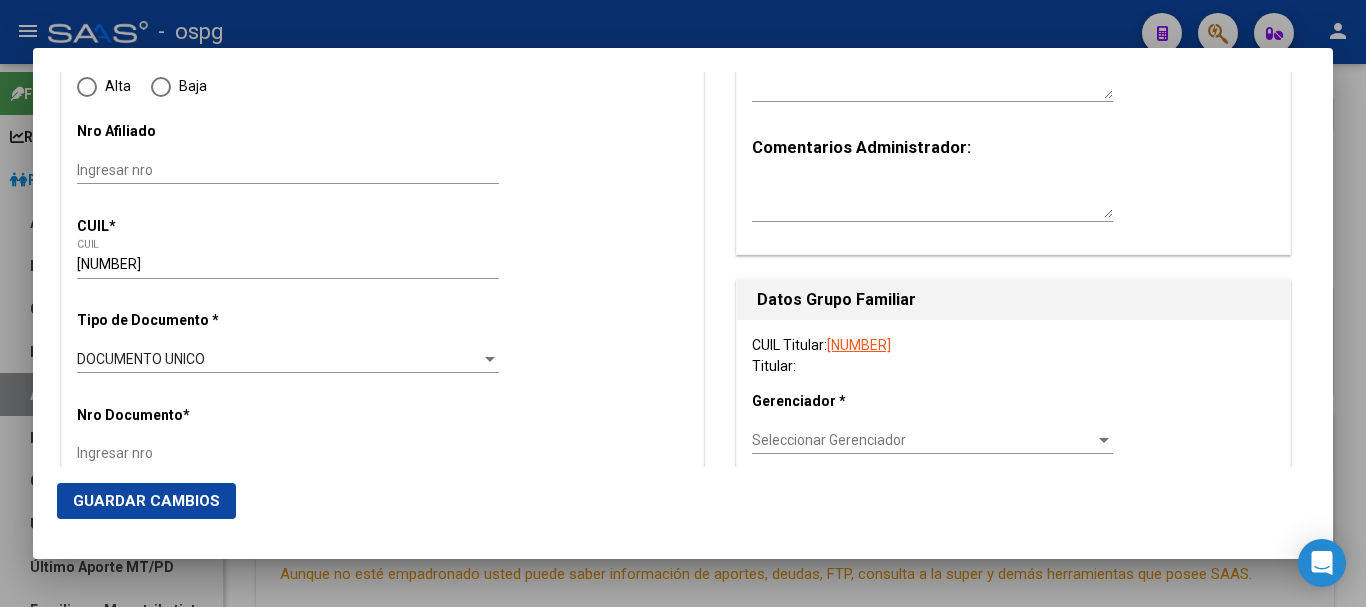 type on "[NUMBER]" 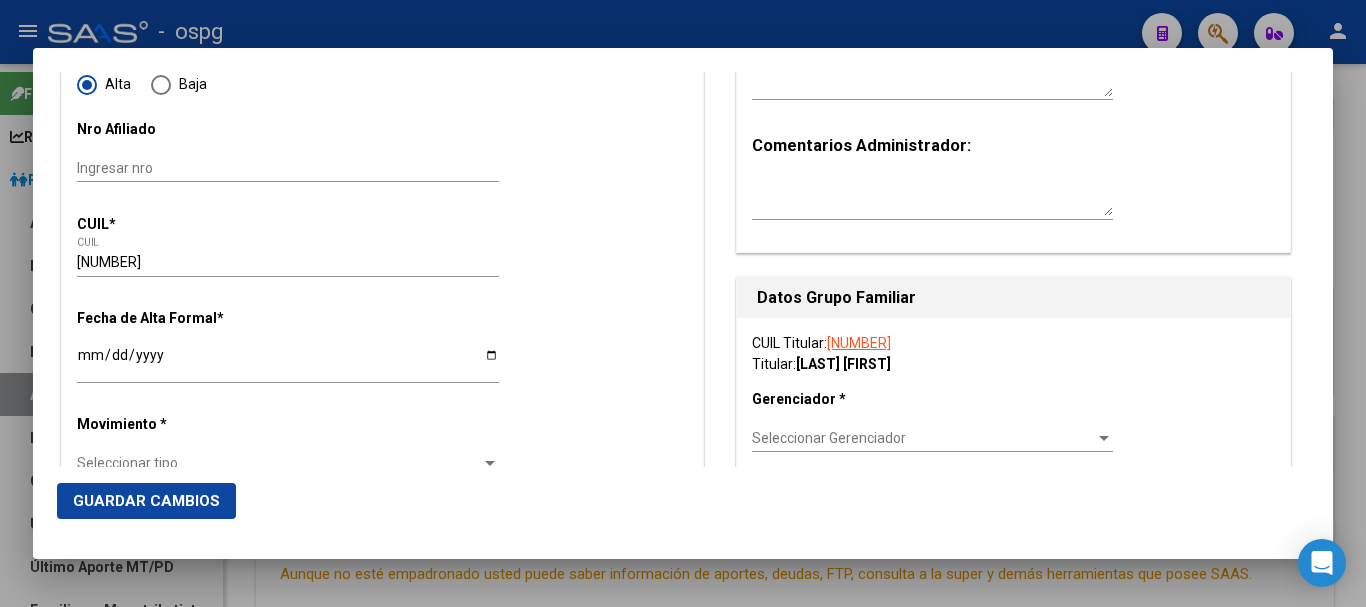 scroll, scrollTop: 300, scrollLeft: 0, axis: vertical 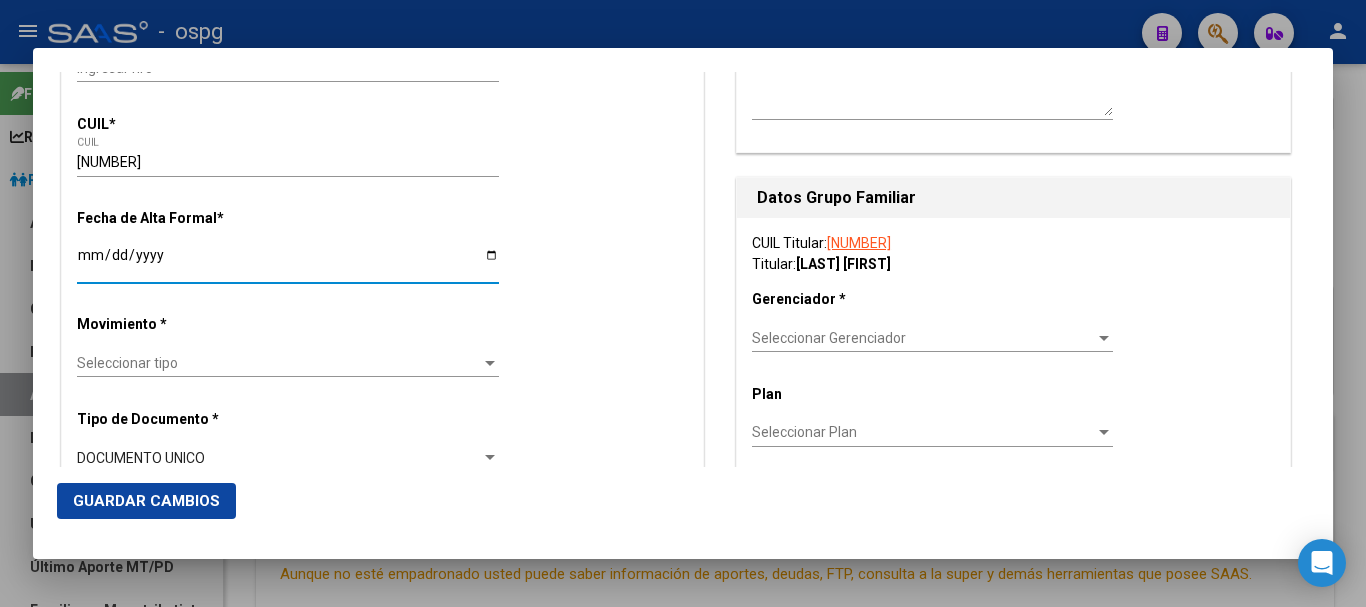 click on "Ingresar fecha" at bounding box center [288, 262] 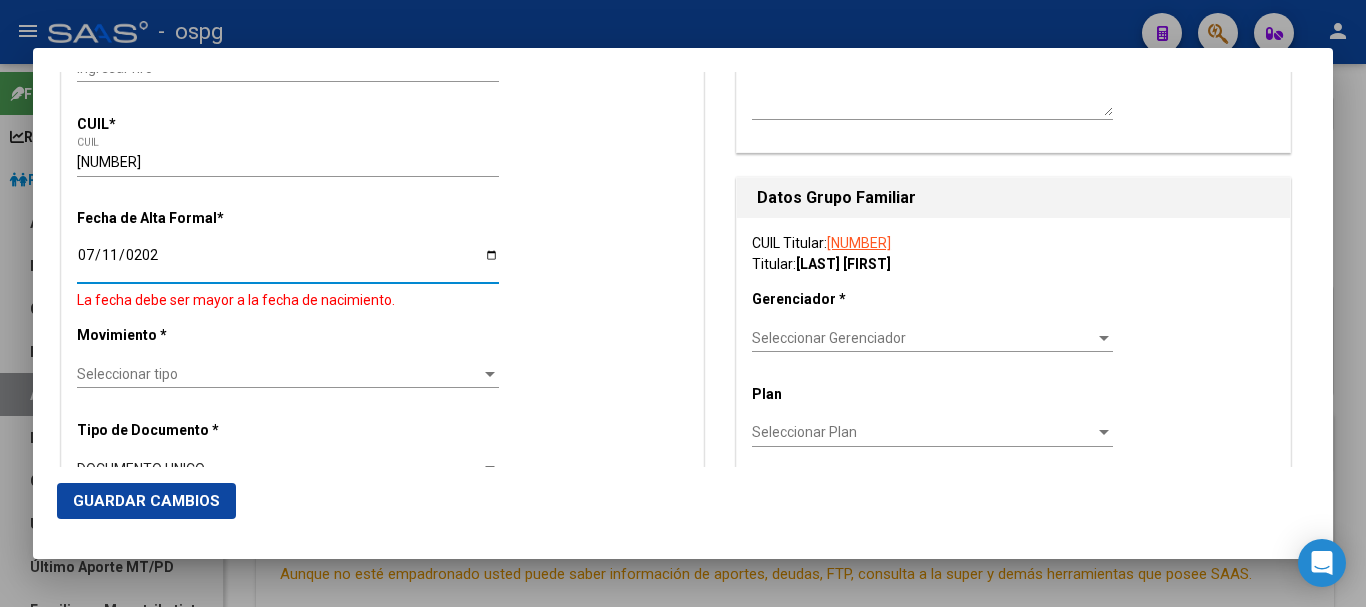 type on "2025-07-11" 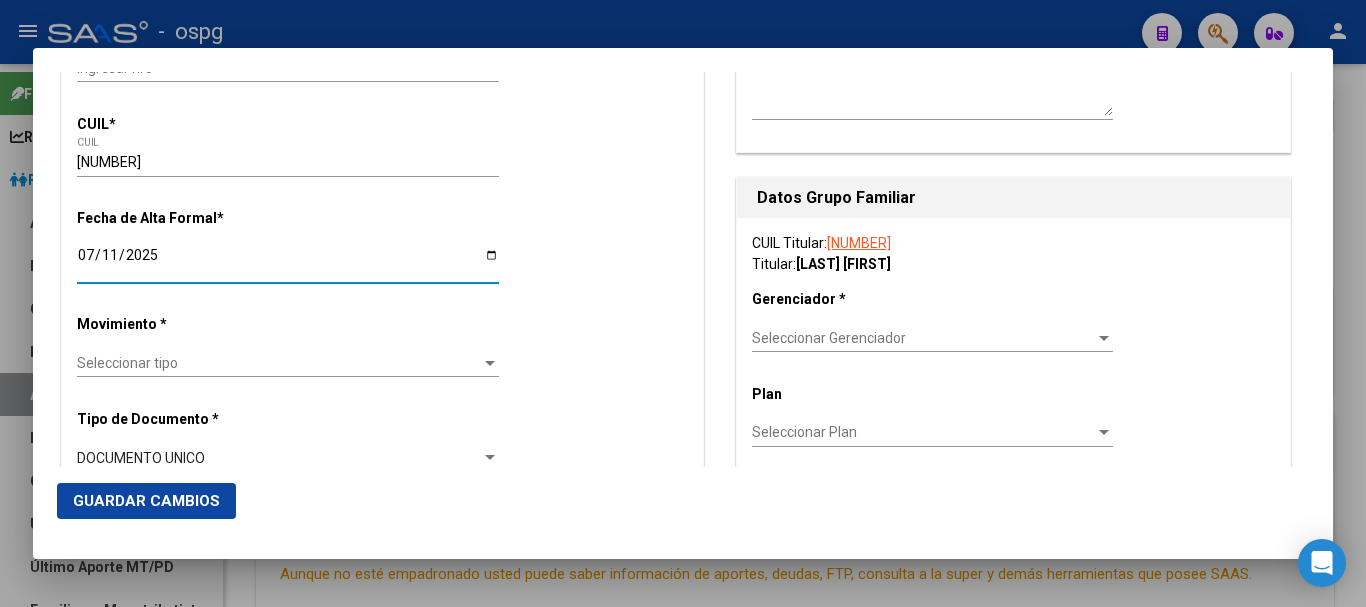 click on "Seleccionar tipo" at bounding box center (279, 363) 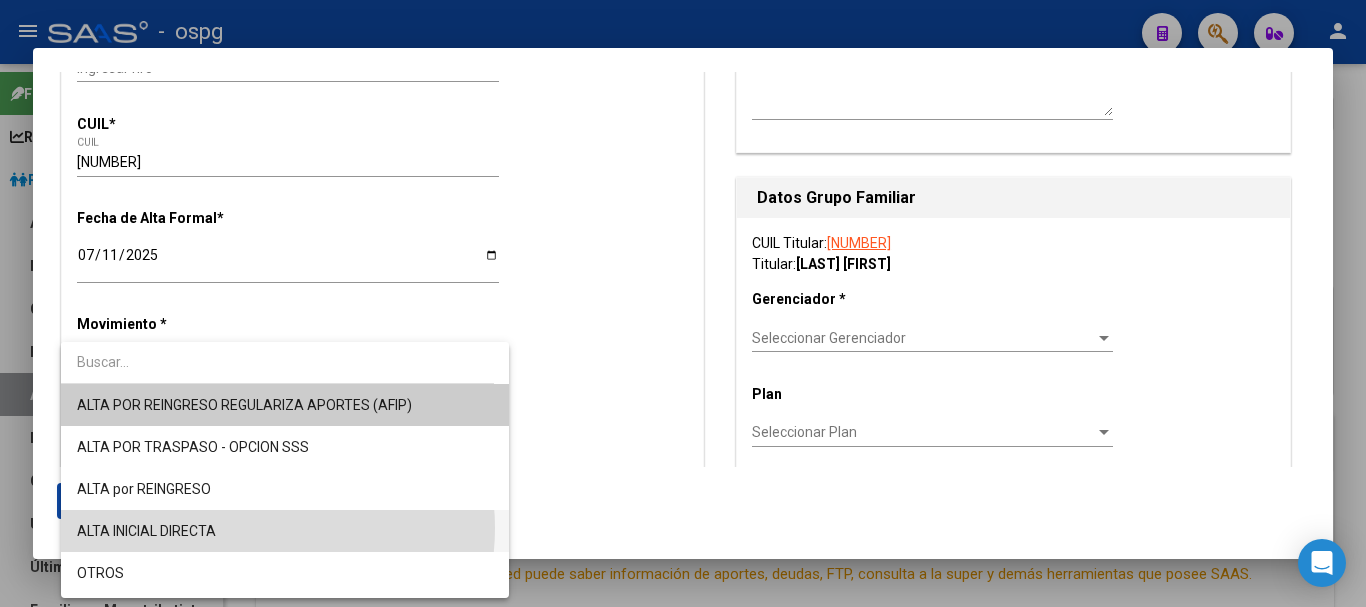 click on "ALTA INICIAL DIRECTA" at bounding box center (285, 531) 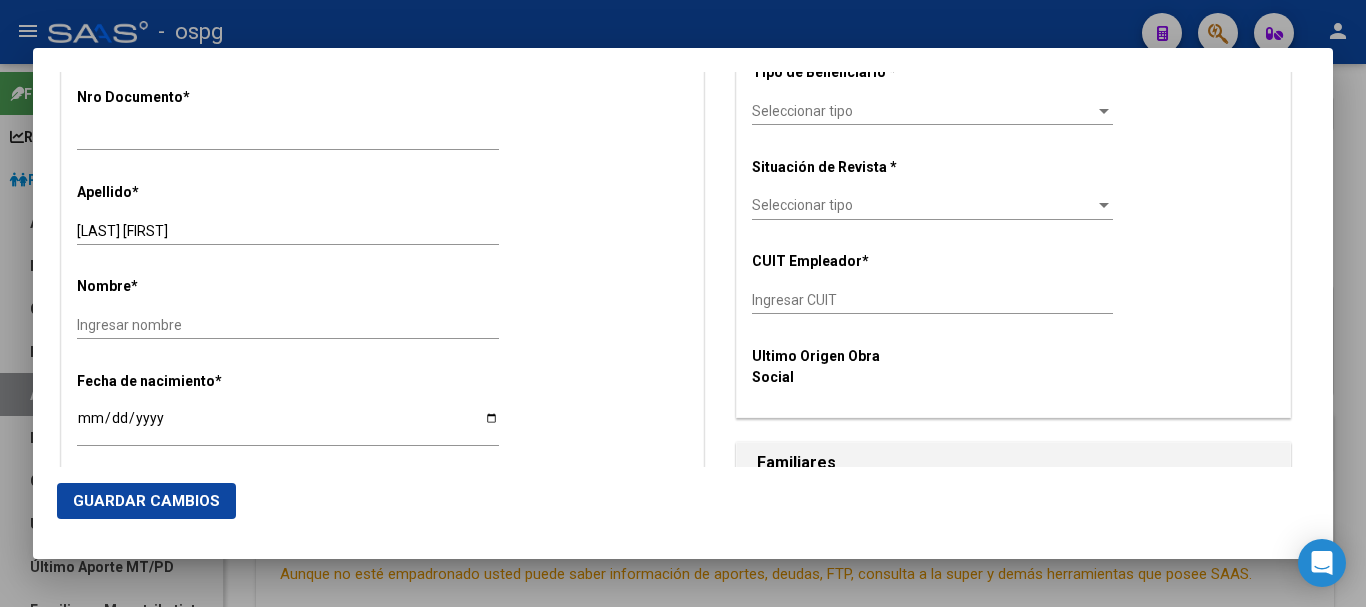scroll, scrollTop: 700, scrollLeft: 0, axis: vertical 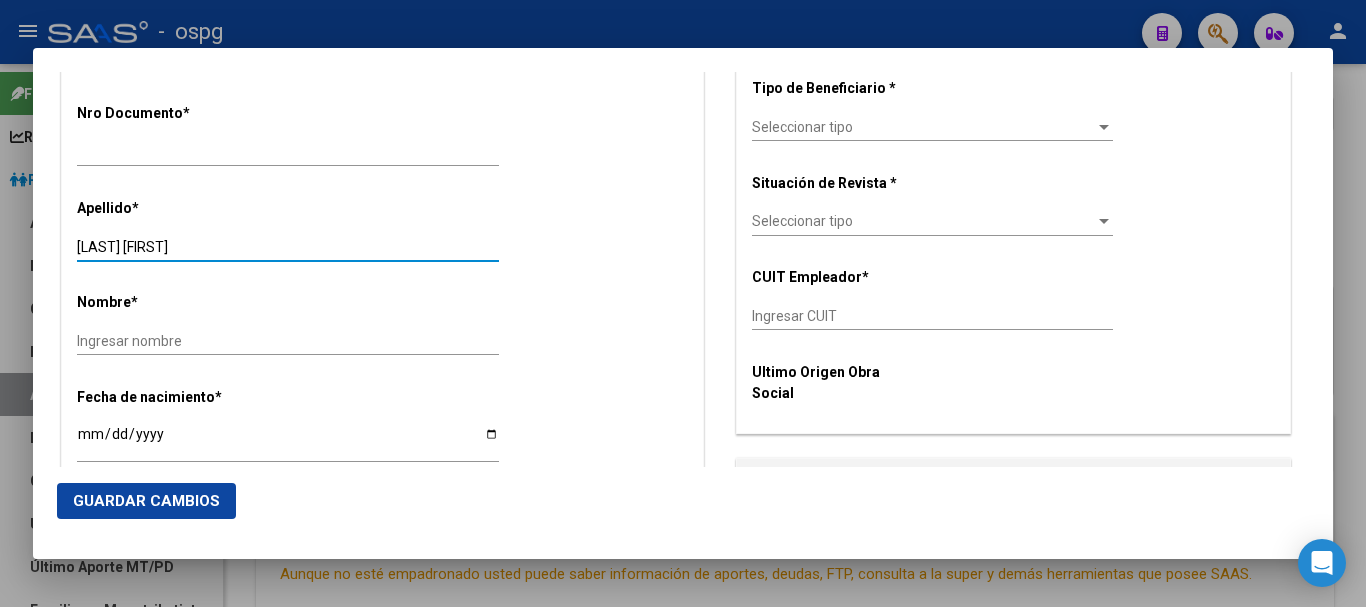 drag, startPoint x: 127, startPoint y: 243, endPoint x: 222, endPoint y: 253, distance: 95.524864 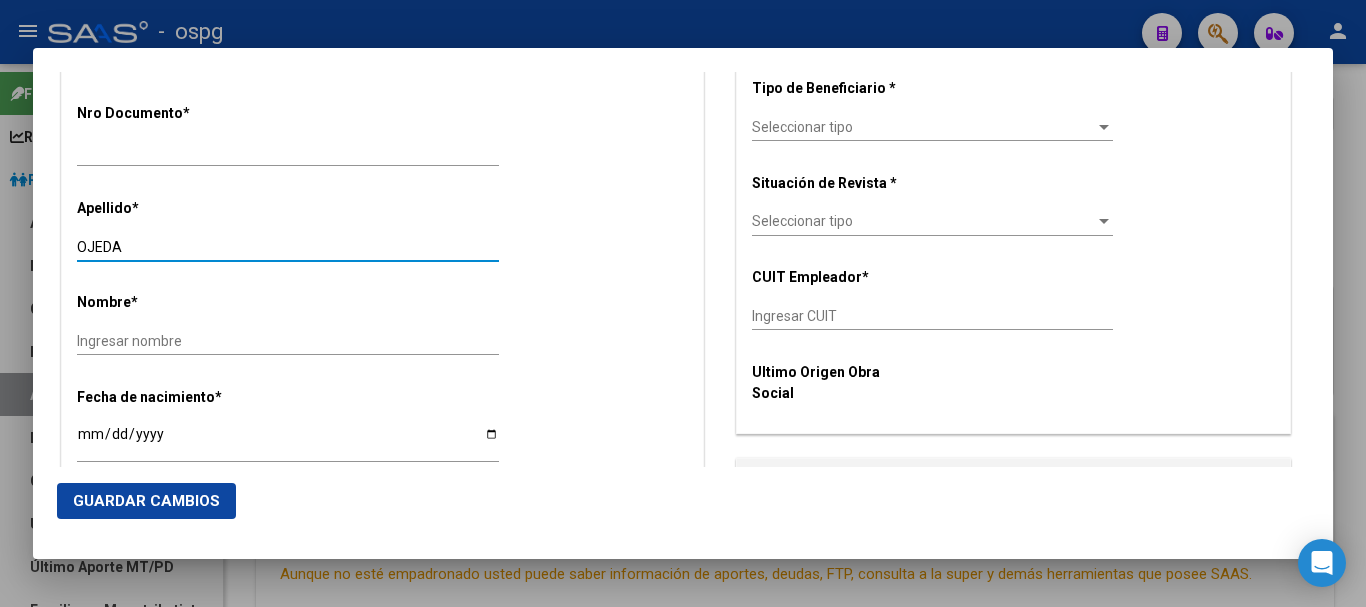type on "OJEDA" 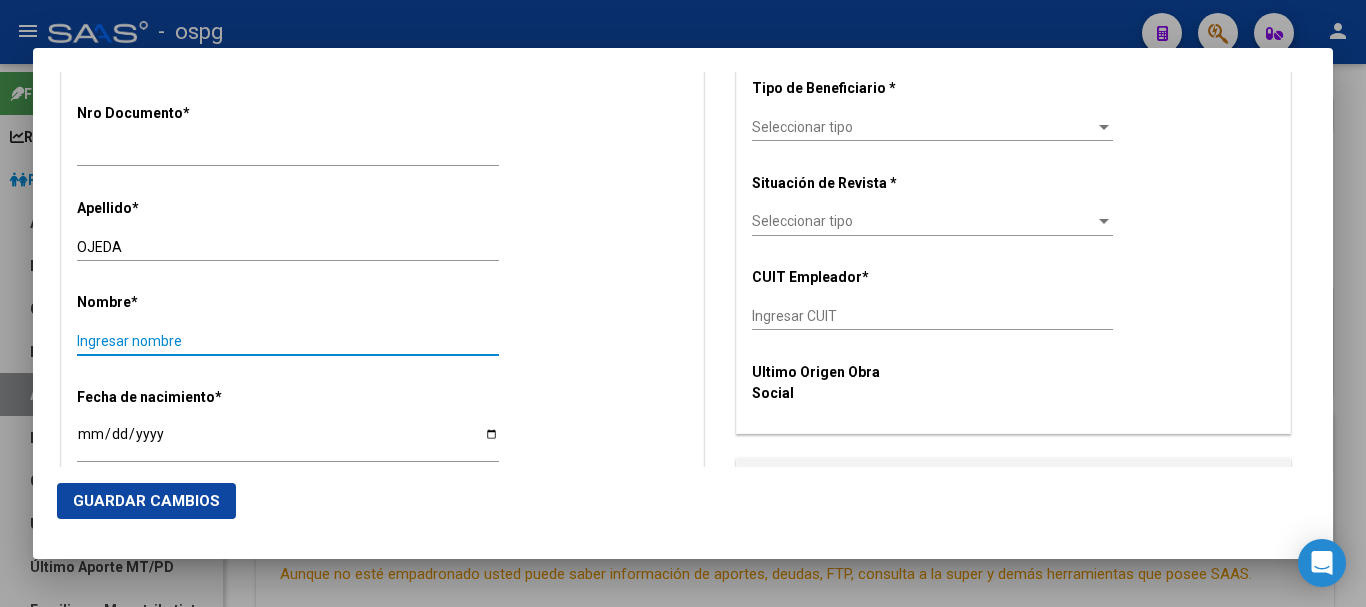 click on "Ingresar nombre" at bounding box center (288, 341) 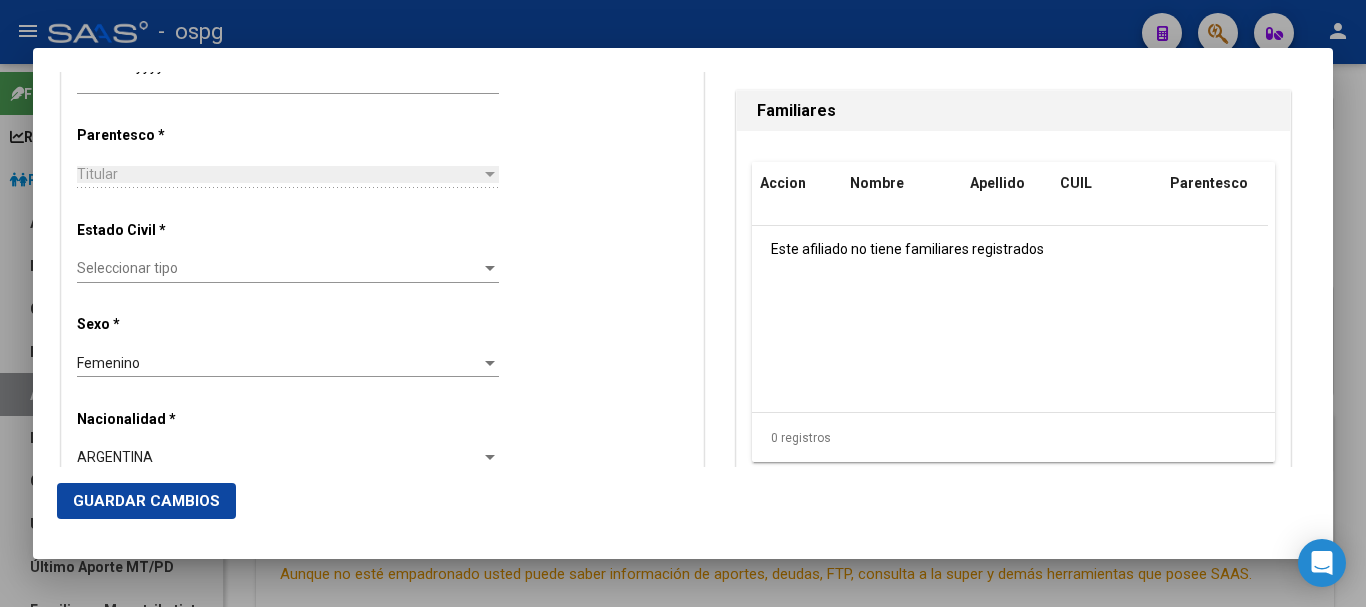 scroll, scrollTop: 1100, scrollLeft: 0, axis: vertical 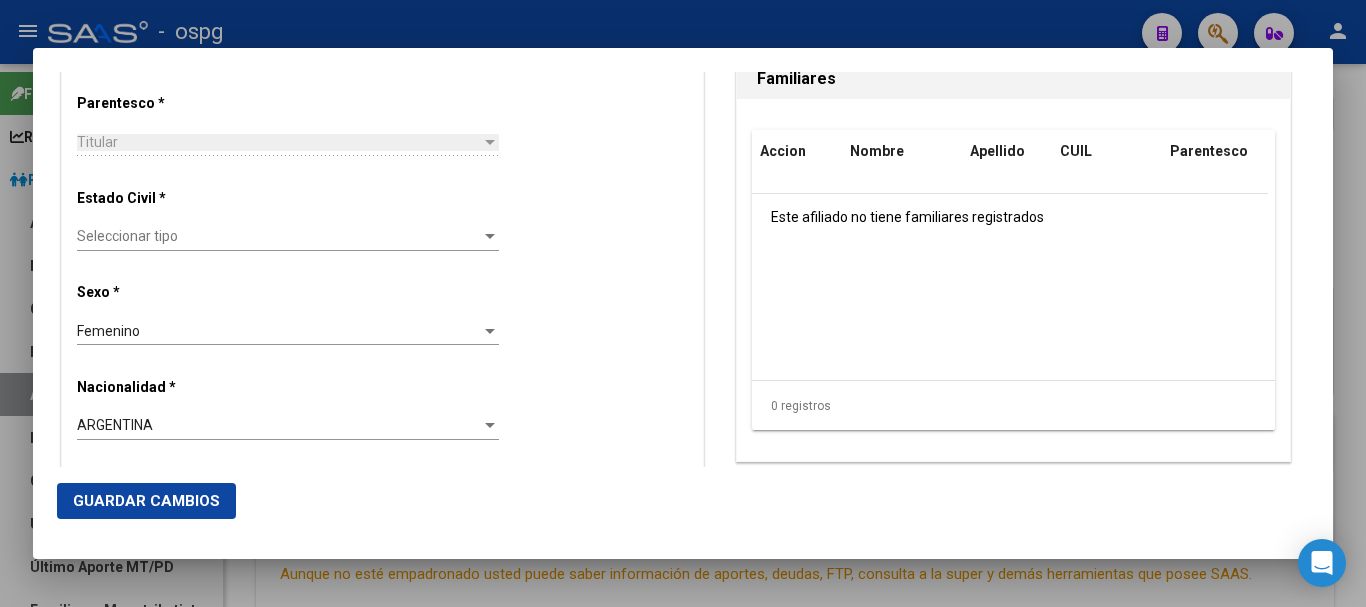 type on "[FIRST] [LAST]" 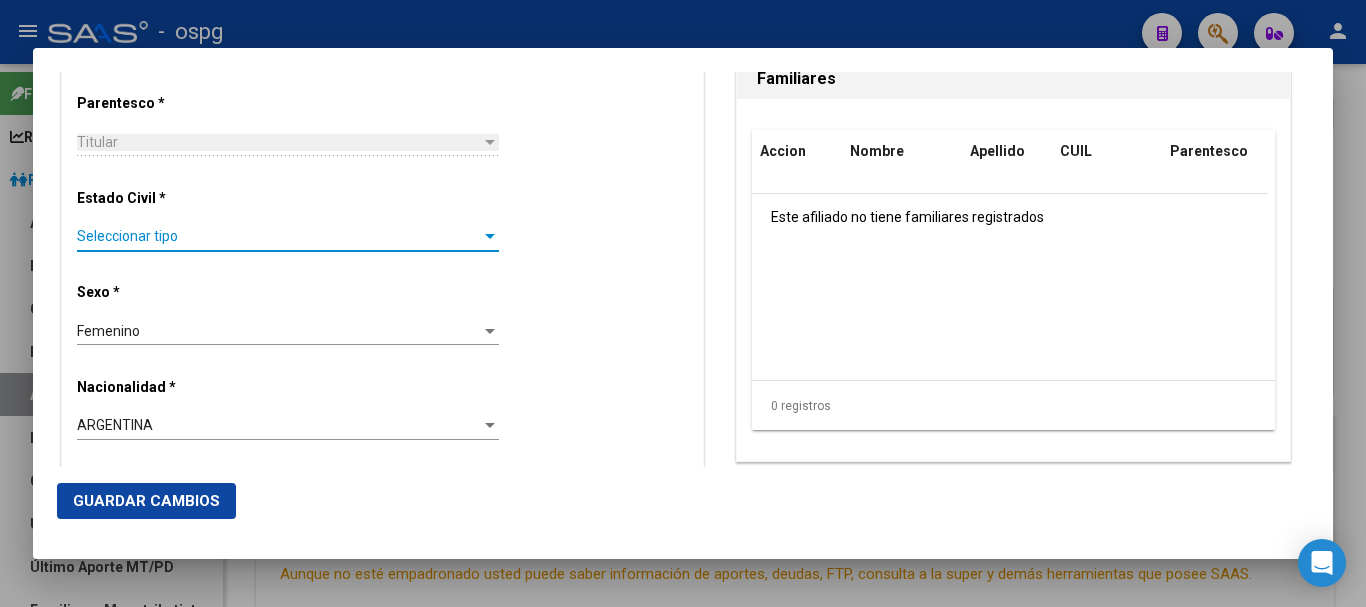 click on "Seleccionar tipo" at bounding box center (279, 236) 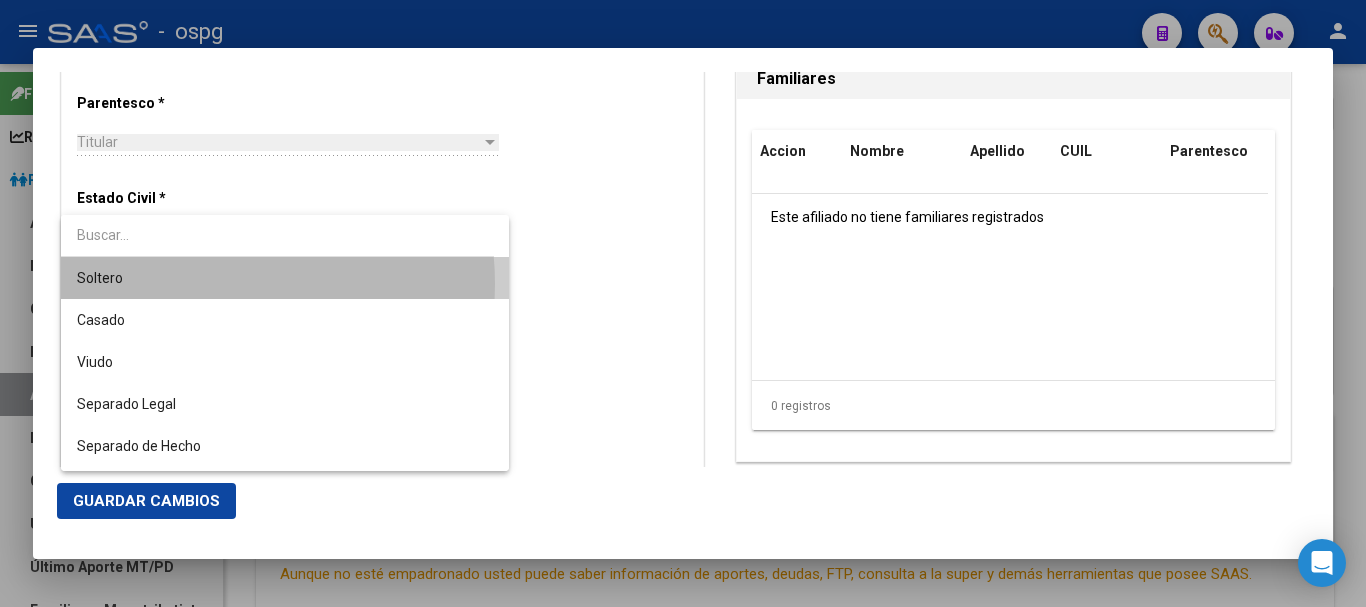 click on "Soltero" at bounding box center [285, 278] 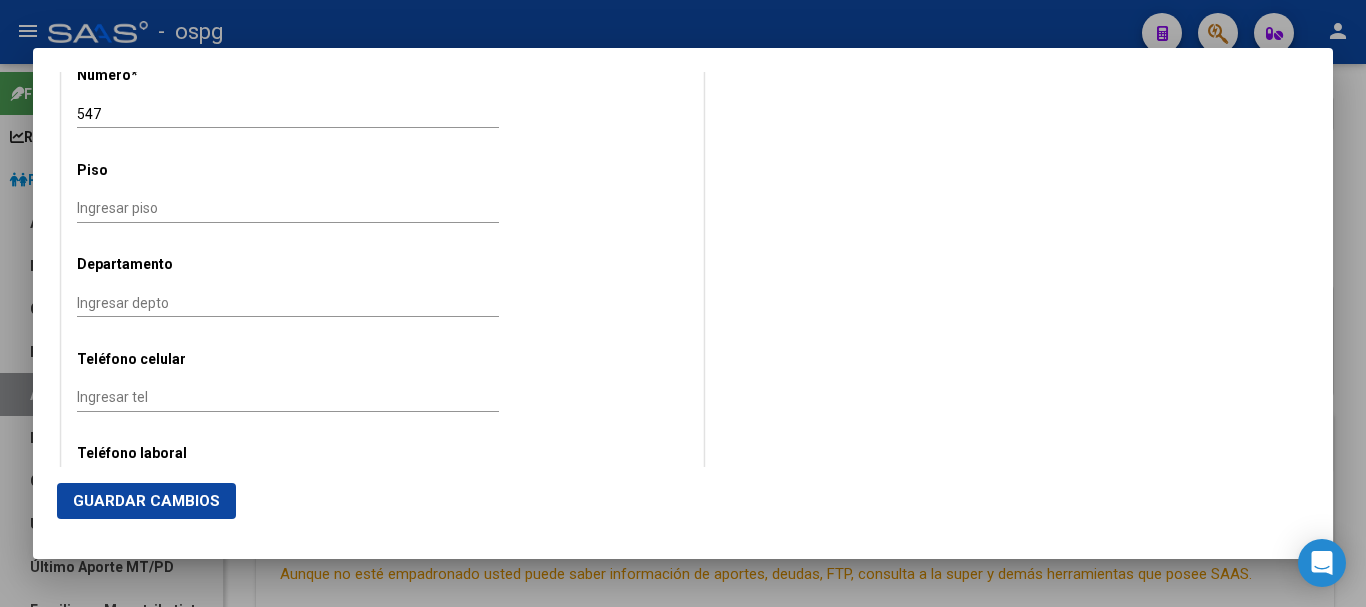 scroll, scrollTop: 2300, scrollLeft: 0, axis: vertical 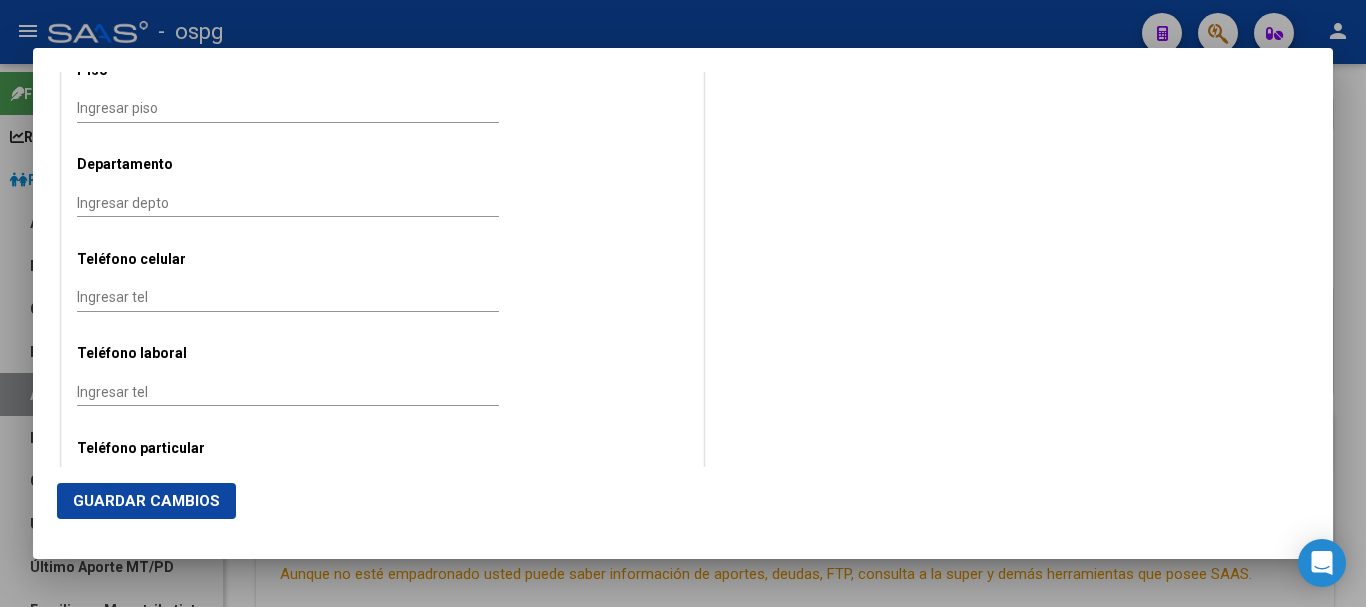 click on "Ingresar tel" at bounding box center [288, 297] 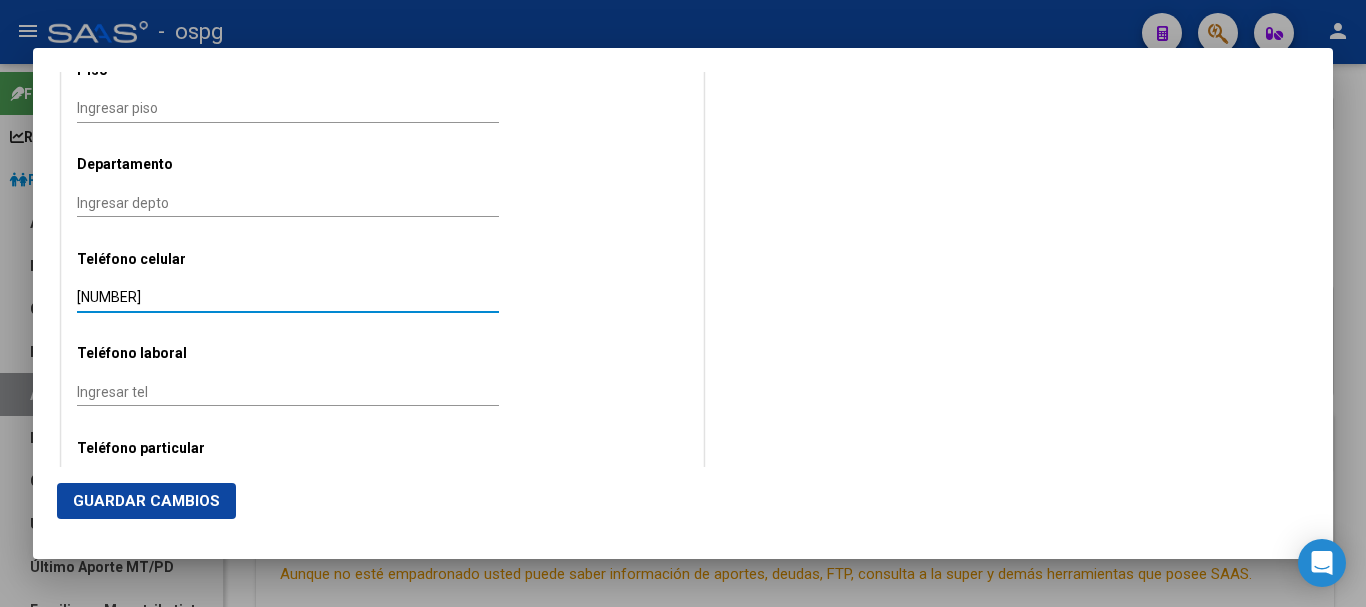 type on "[NUMBER]" 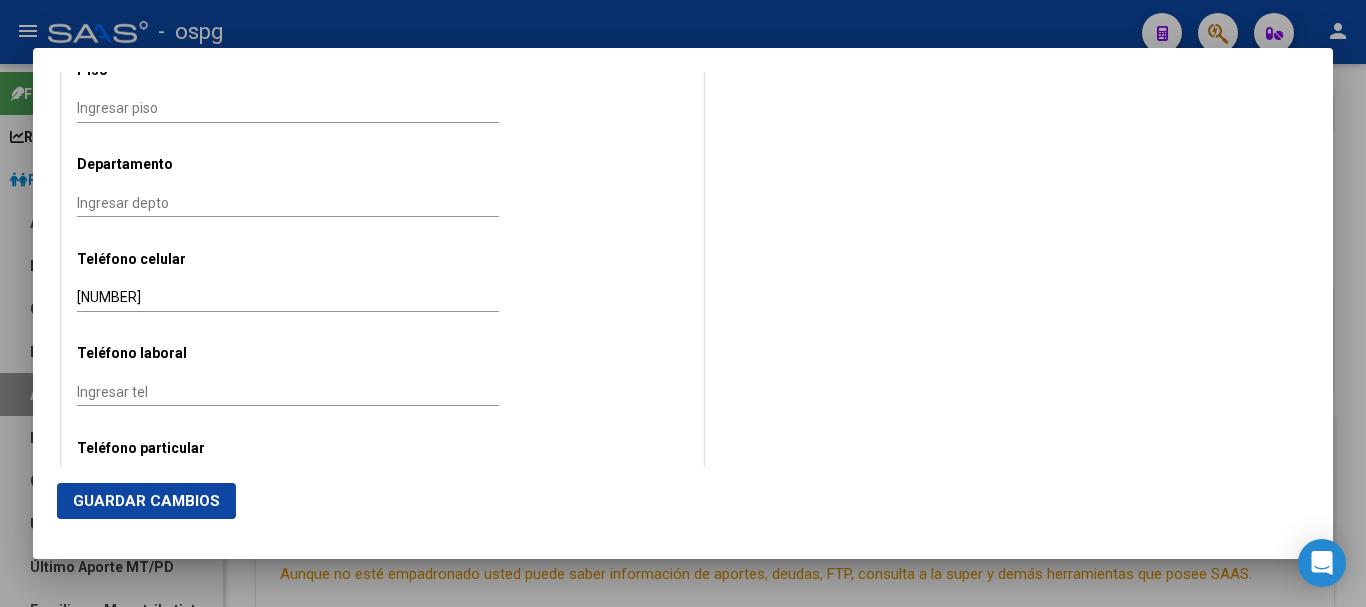 click on "Sección Comentarios Comentarios Obra Social: Comentarios Administrador: Datos Grupo Familiar CUIL Titular: [CUIL] Titular: [LAST] , [FIRST] [LAST] Gerenciador * Seleccionar Gerenciador Seleccionar Gerenciador Plan Seleccionar Plan Seleccionar Plan Tipo de Beneficiario * Seleccionar tipo Seleccionar tipo Situación de Revista * Seleccionar tipo Seleccionar tipo CUIT Empleador * Ingresar CUIT Ultimo Origen Obra Social Familiares Accion Nombre Apellido CUIL Parentesco Este afiliado no tiene familiares registrados 0 registros 1" at bounding box center [1013, -775] 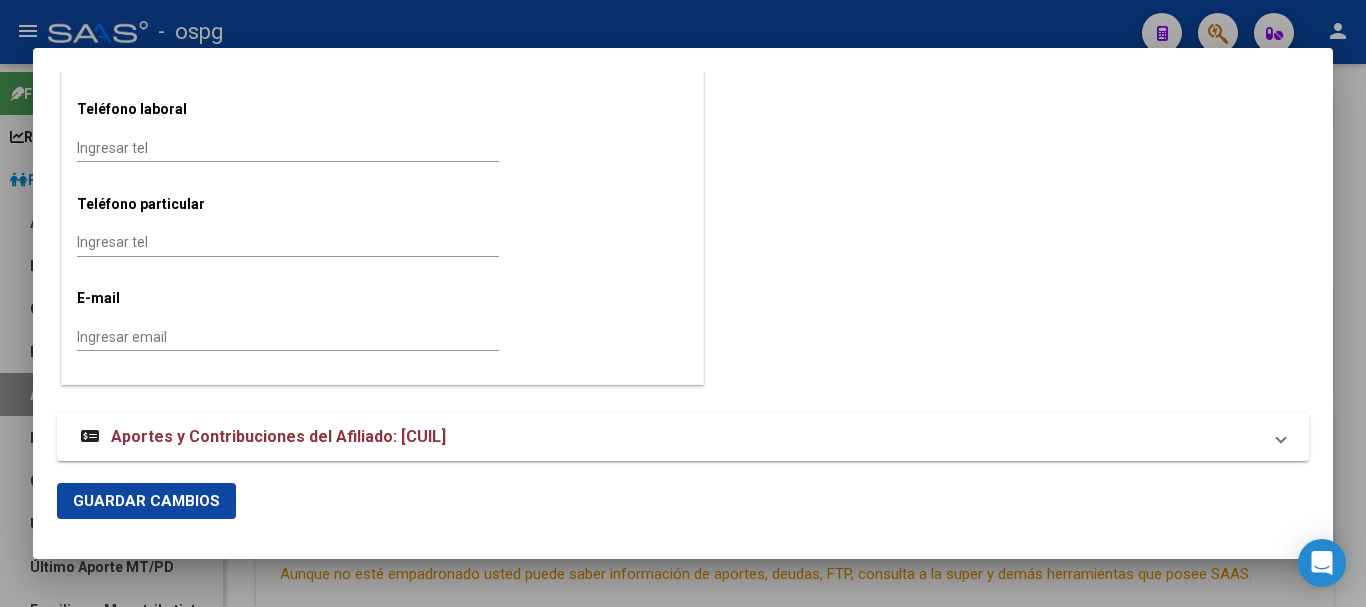 scroll, scrollTop: 2562, scrollLeft: 0, axis: vertical 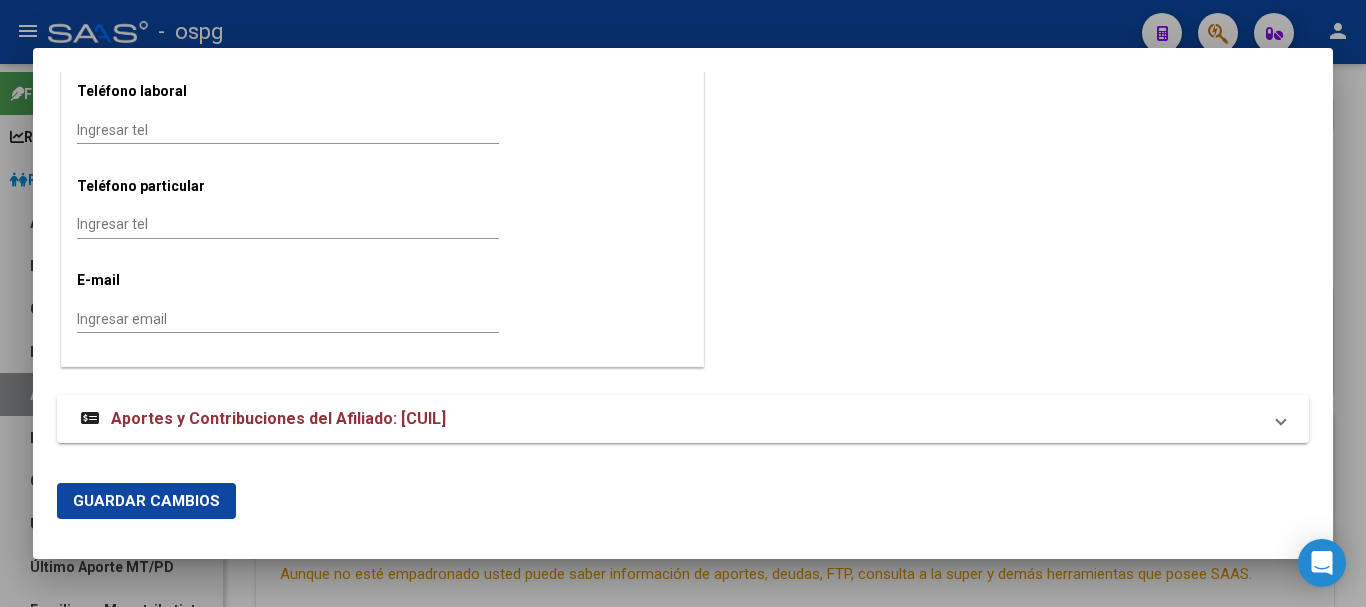 drag, startPoint x: 147, startPoint y: 382, endPoint x: 158, endPoint y: 352, distance: 31.95309 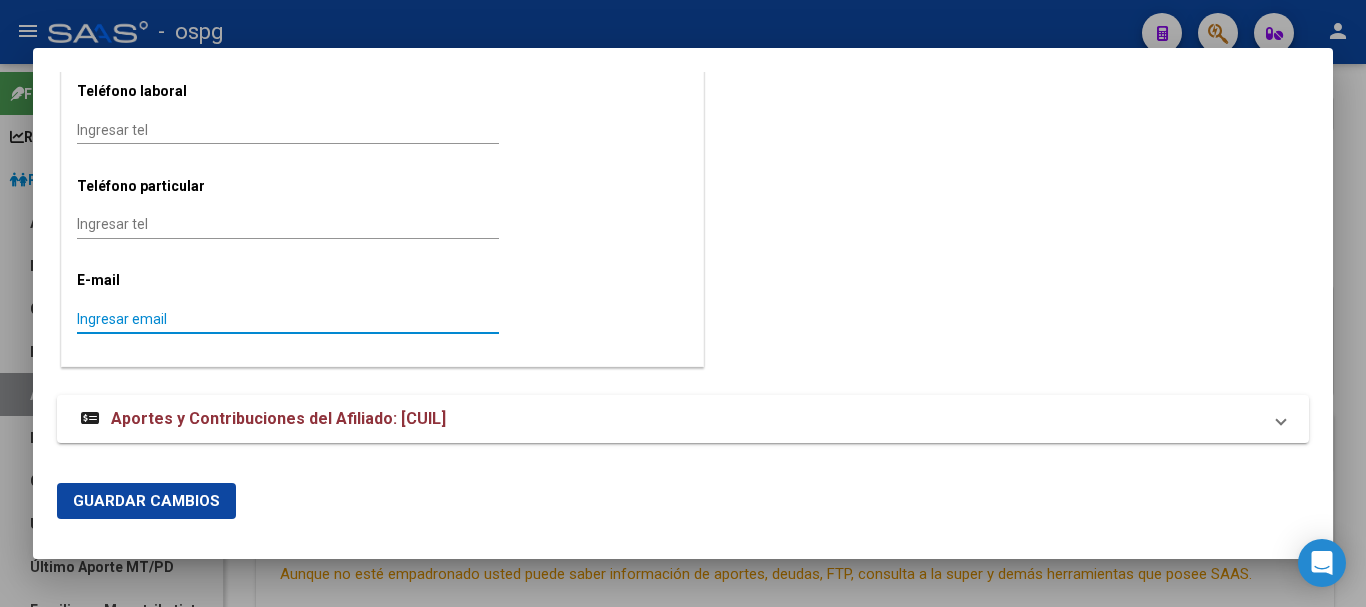 paste on "[EMAIL]" 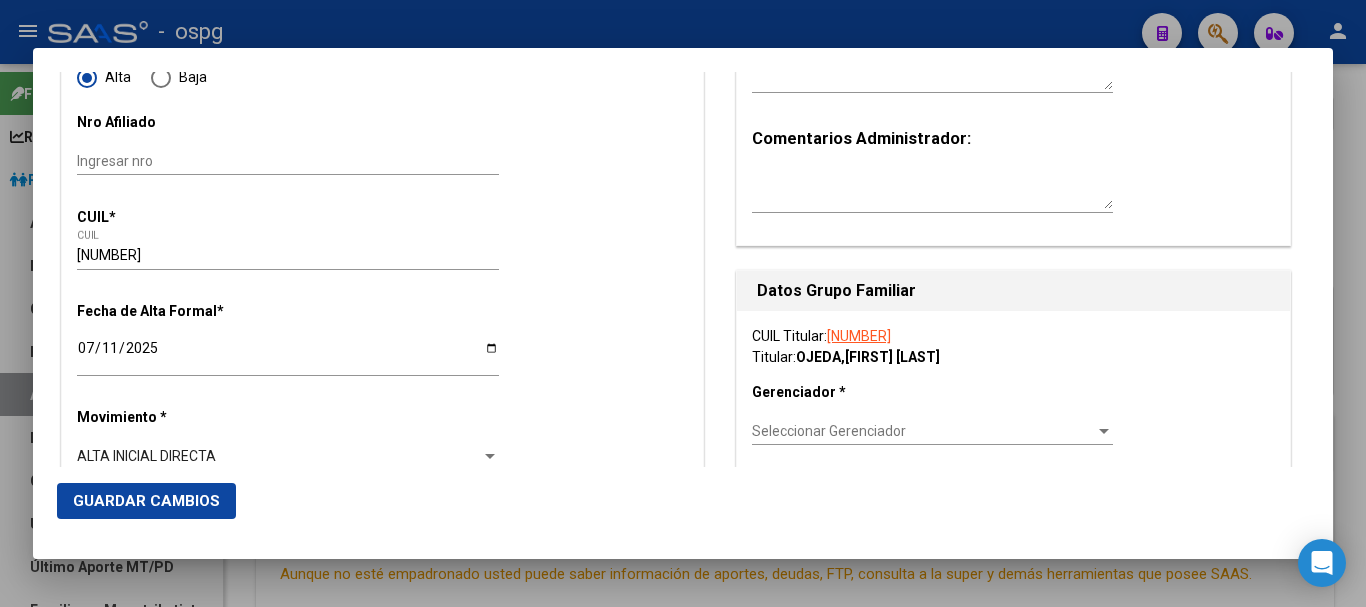 scroll, scrollTop: 600, scrollLeft: 0, axis: vertical 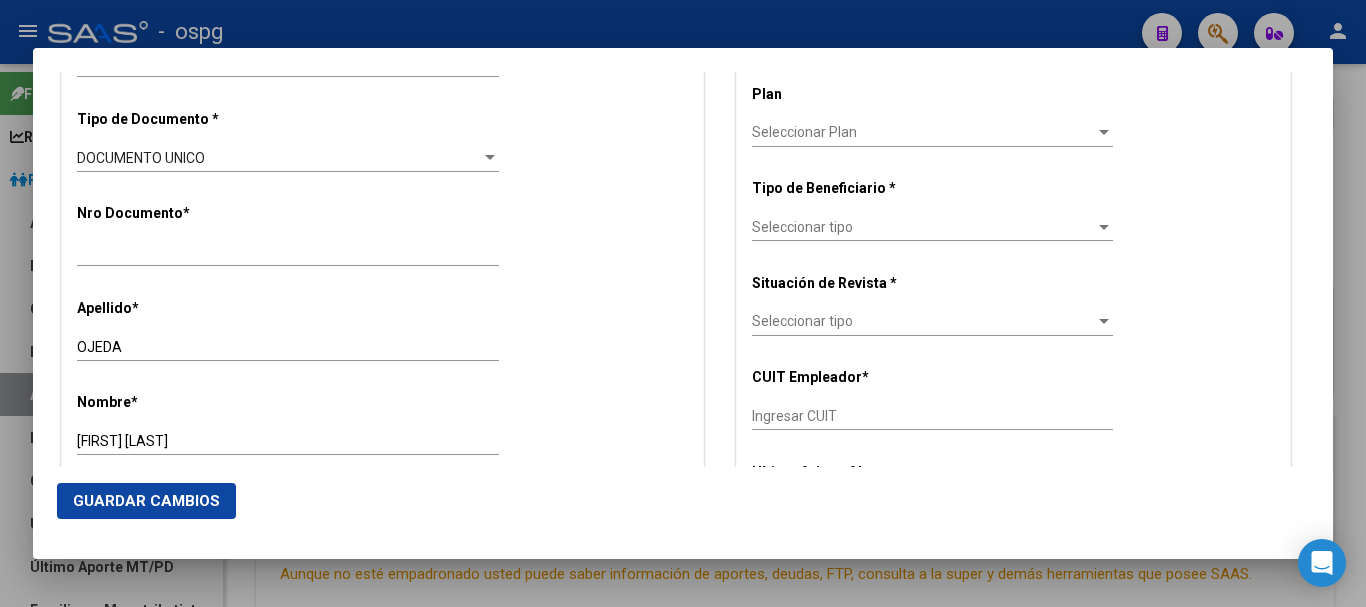 type on "[EMAIL]" 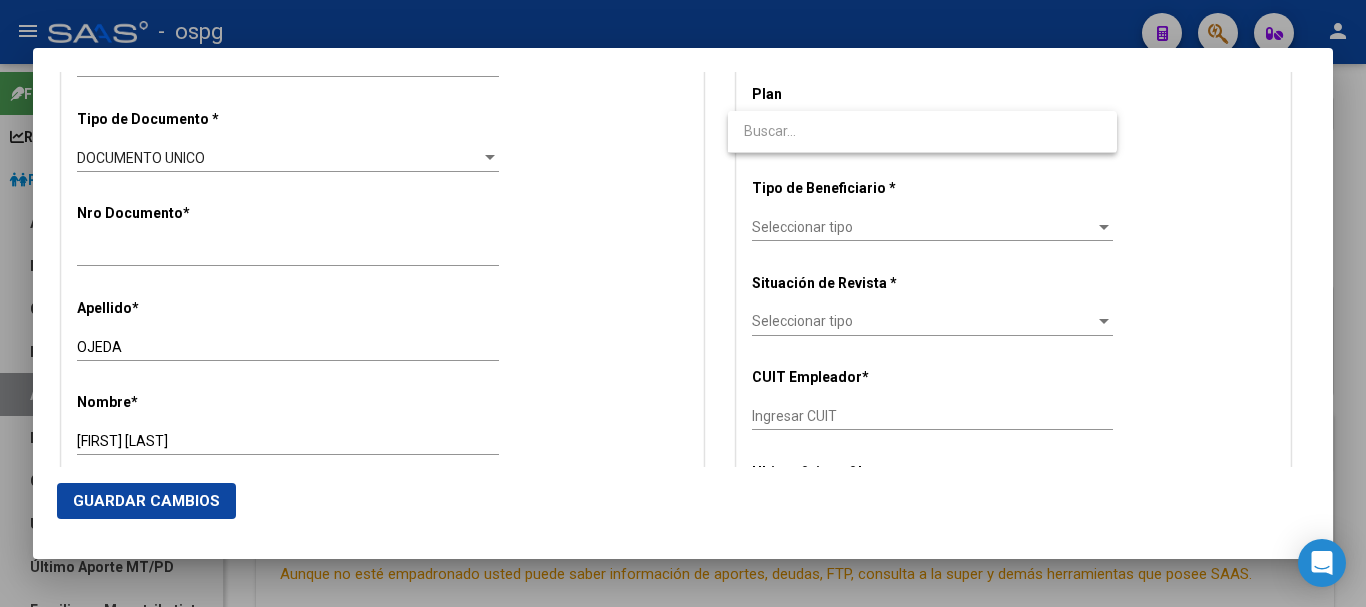 click at bounding box center (922, 131) 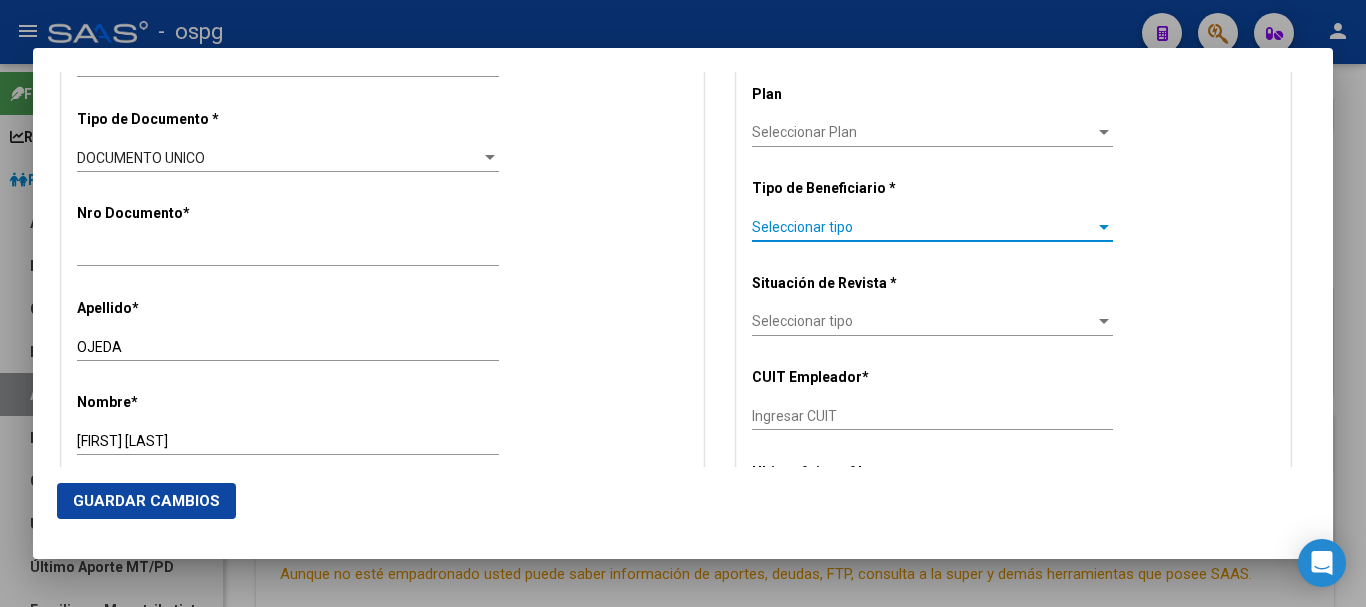 click on "Seleccionar tipo" at bounding box center (923, 227) 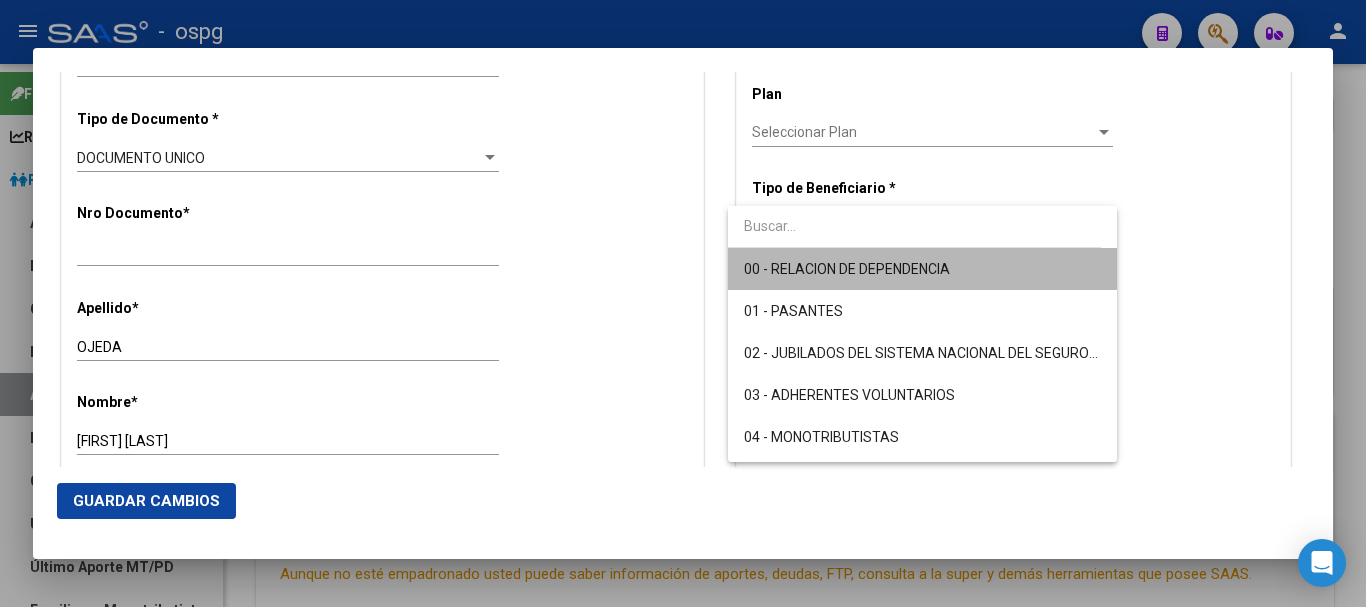 click on "00 - RELACION DE DEPENDENCIA" at bounding box center [922, 269] 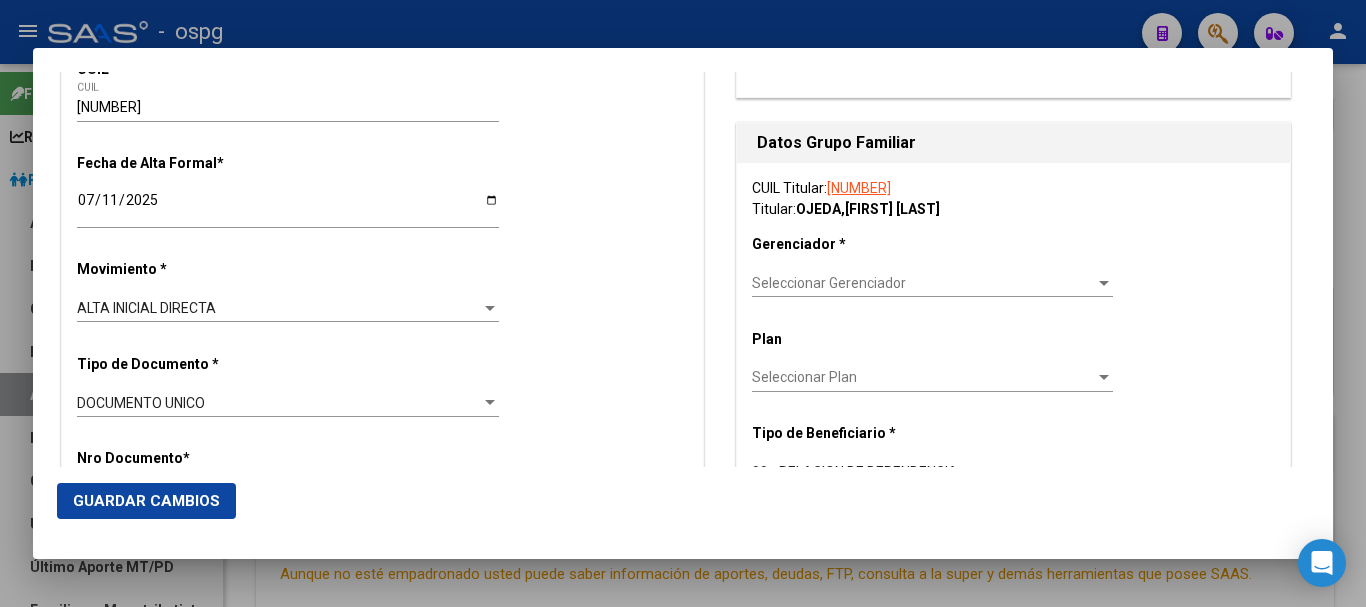 scroll, scrollTop: 400, scrollLeft: 0, axis: vertical 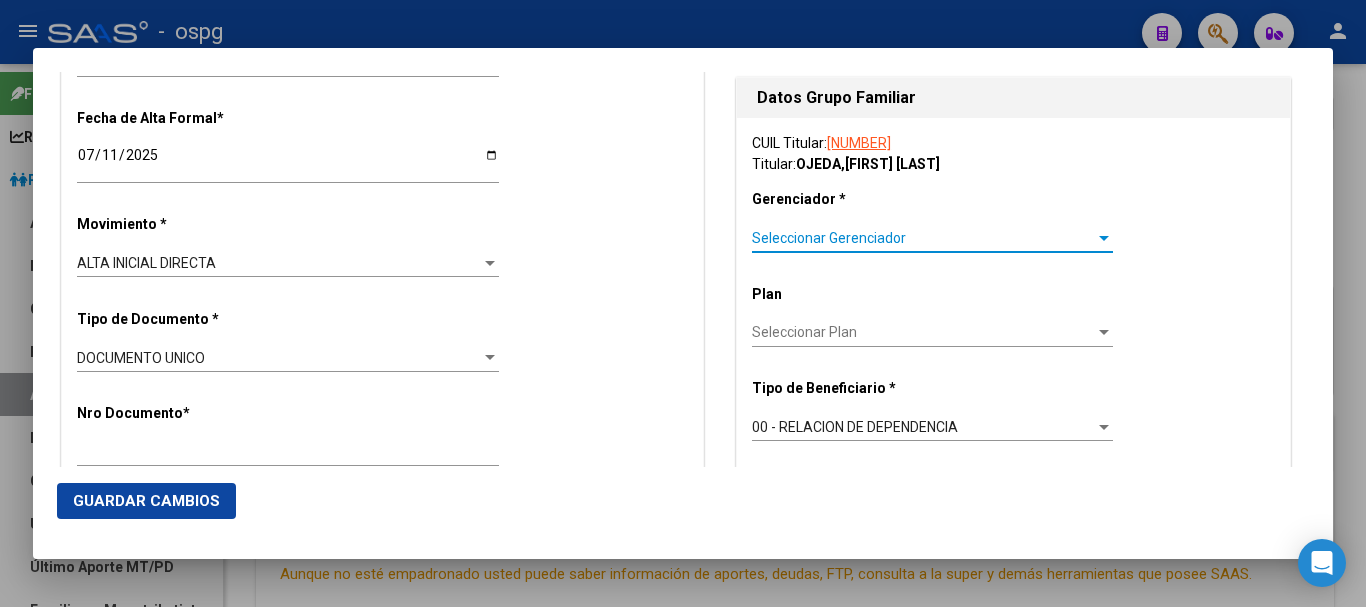 click on "Seleccionar Gerenciador" at bounding box center (923, 238) 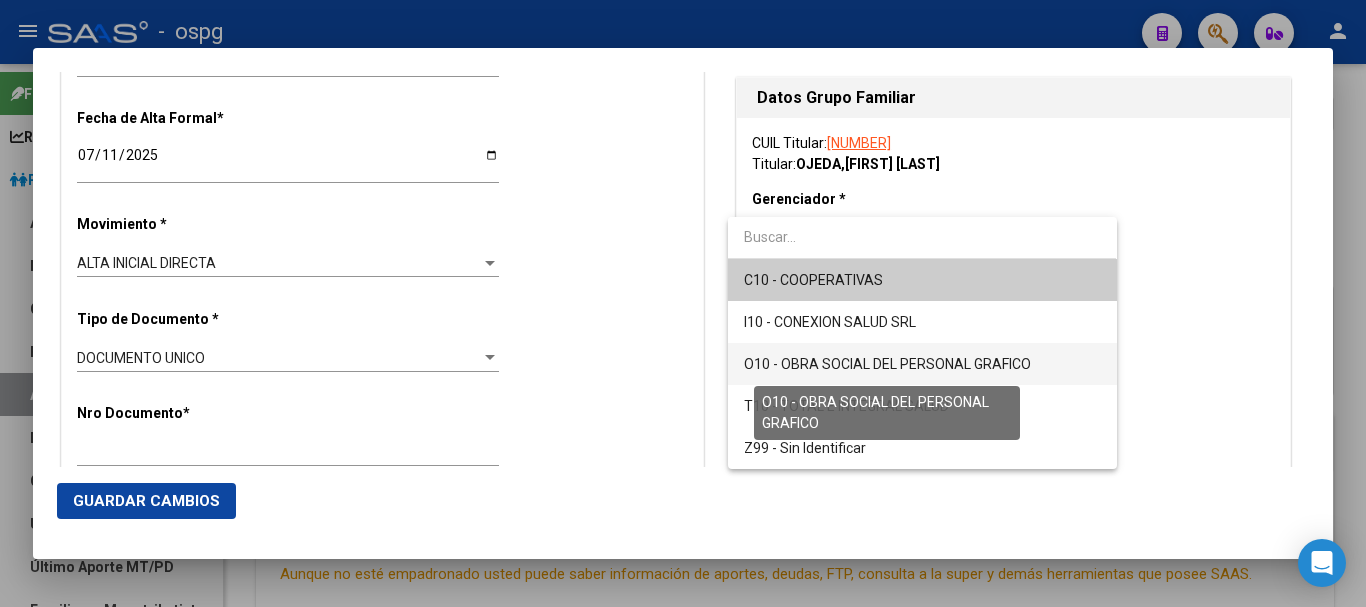 click on "O10 - OBRA SOCIAL DEL PERSONAL GRAFICO" at bounding box center [887, 364] 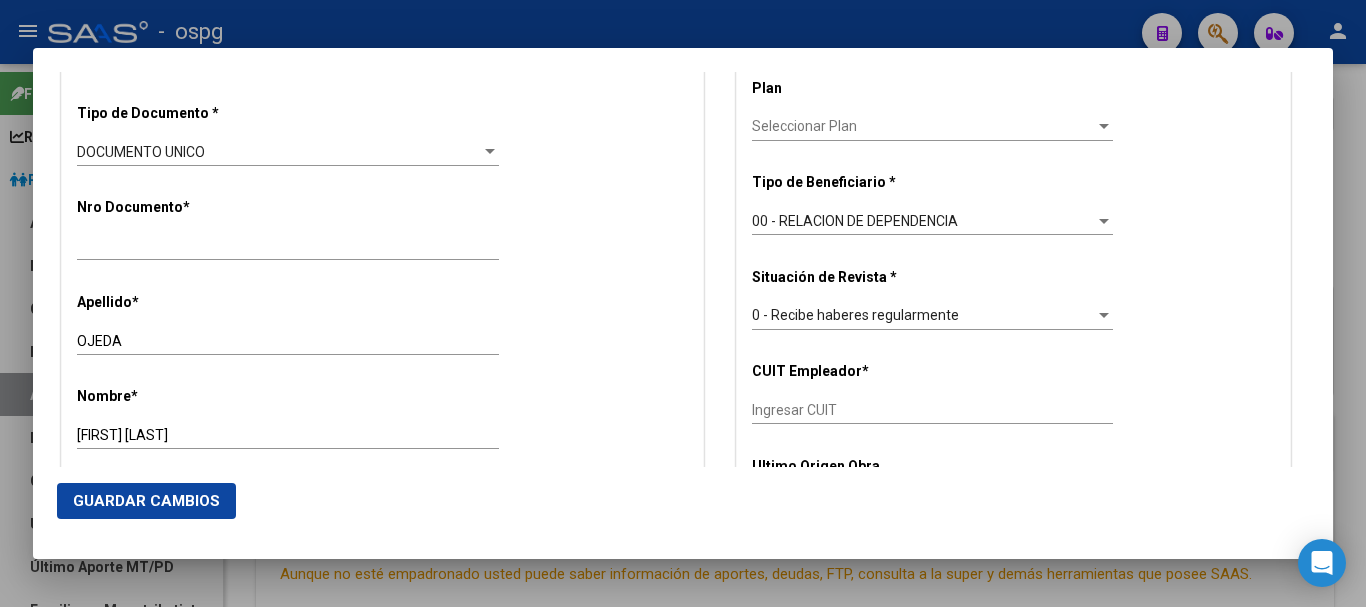 scroll, scrollTop: 700, scrollLeft: 0, axis: vertical 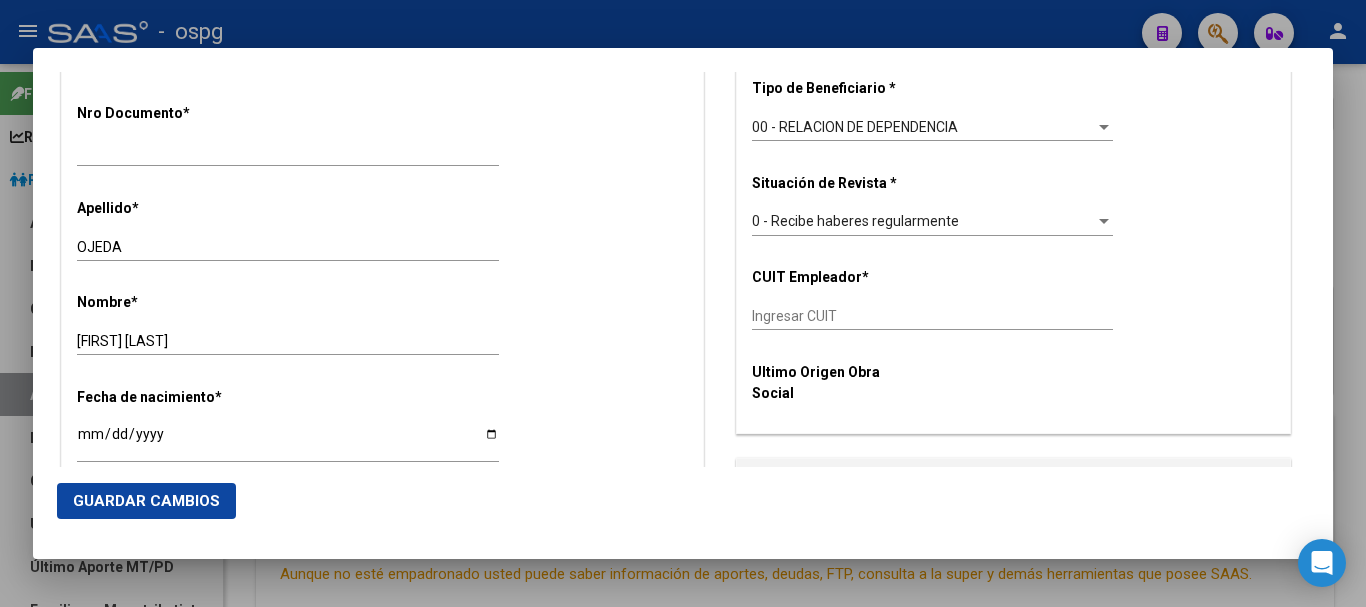 drag, startPoint x: 788, startPoint y: 318, endPoint x: 775, endPoint y: 326, distance: 15.264338 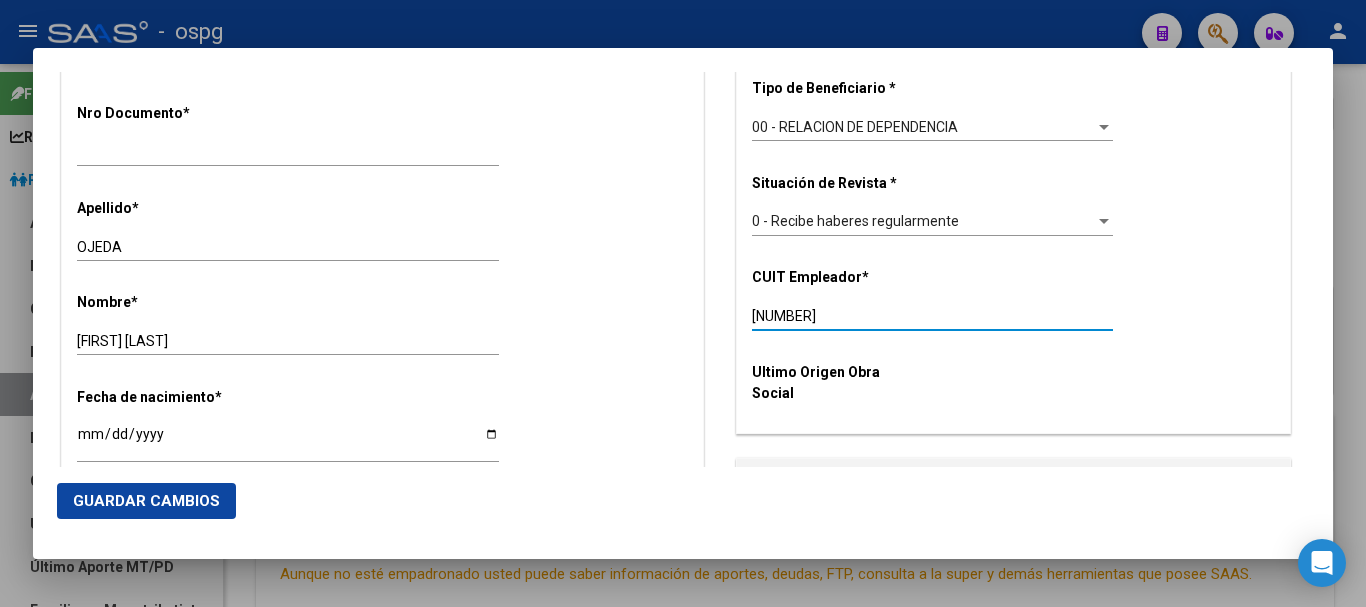 type on "[NUMBER]" 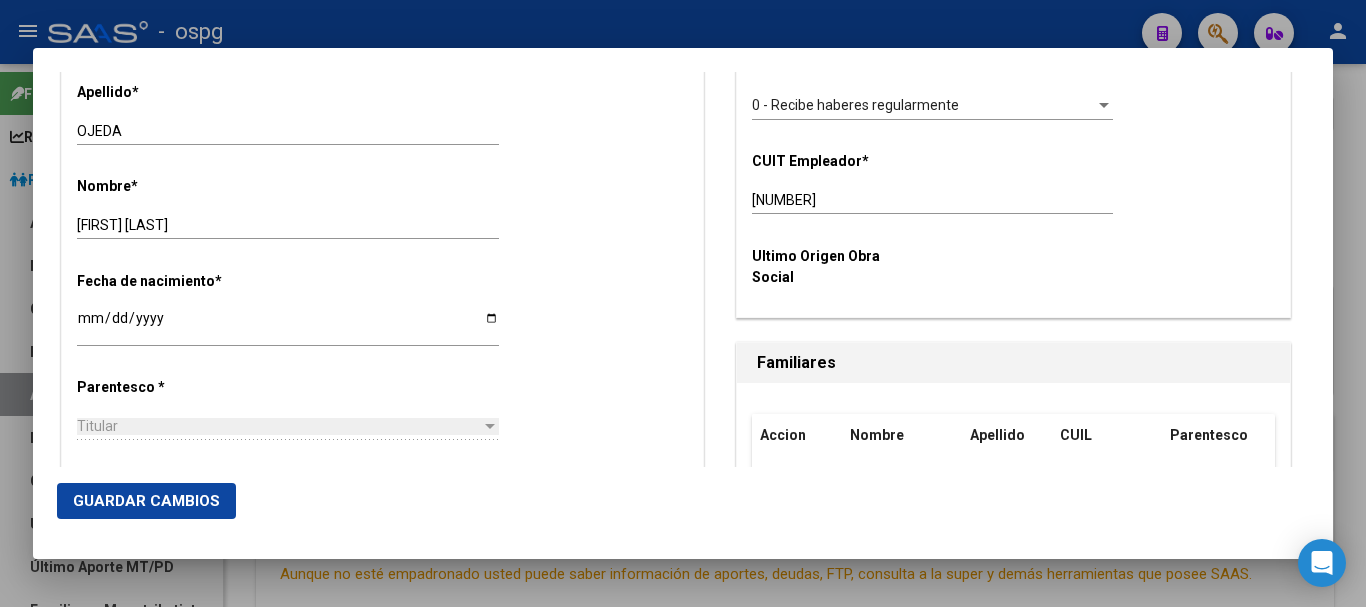 scroll, scrollTop: 800, scrollLeft: 0, axis: vertical 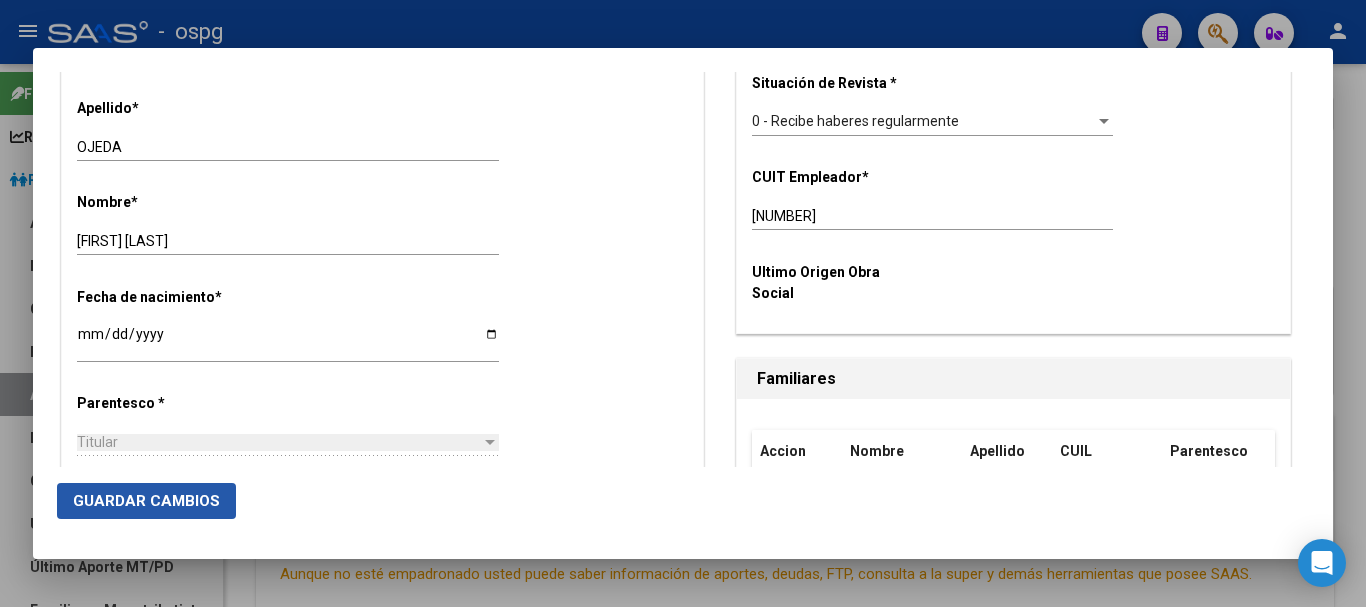click on "Guardar Cambios" 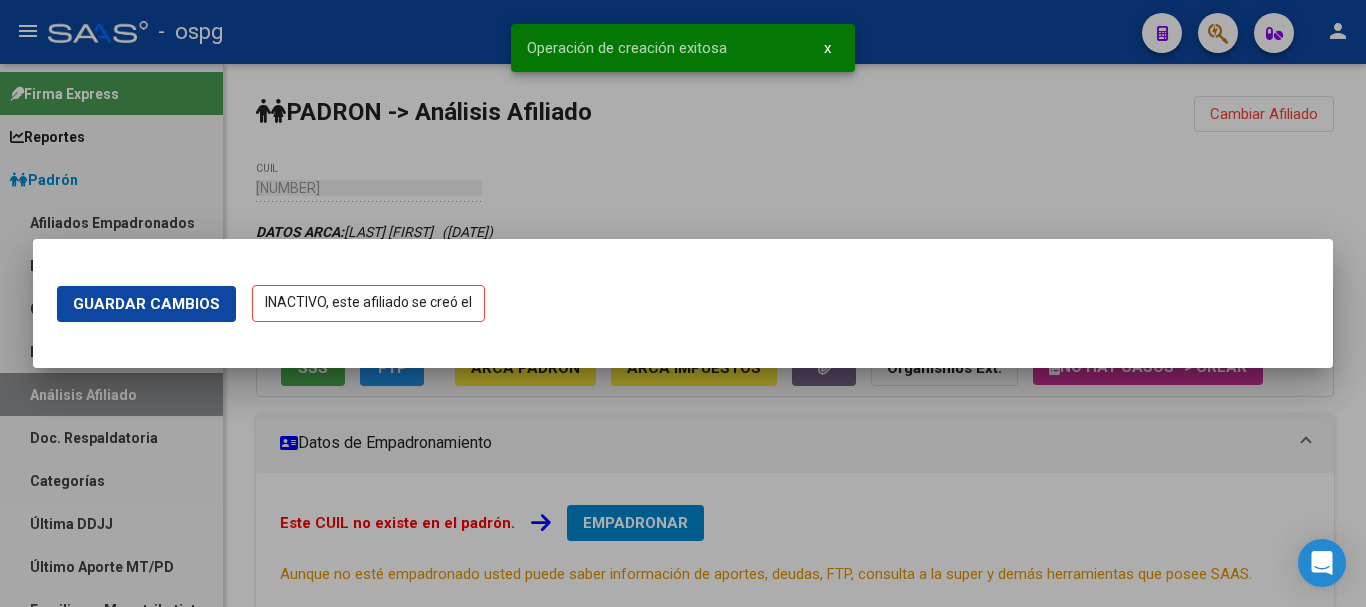 scroll, scrollTop: 0, scrollLeft: 0, axis: both 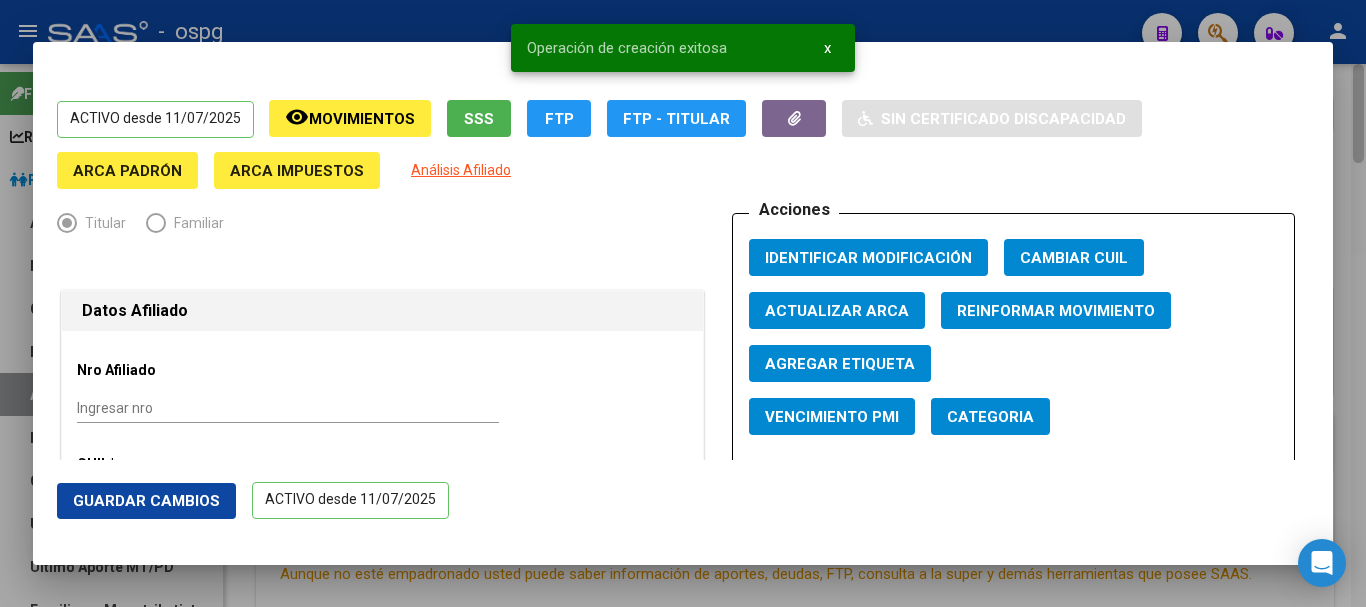 click at bounding box center [683, 303] 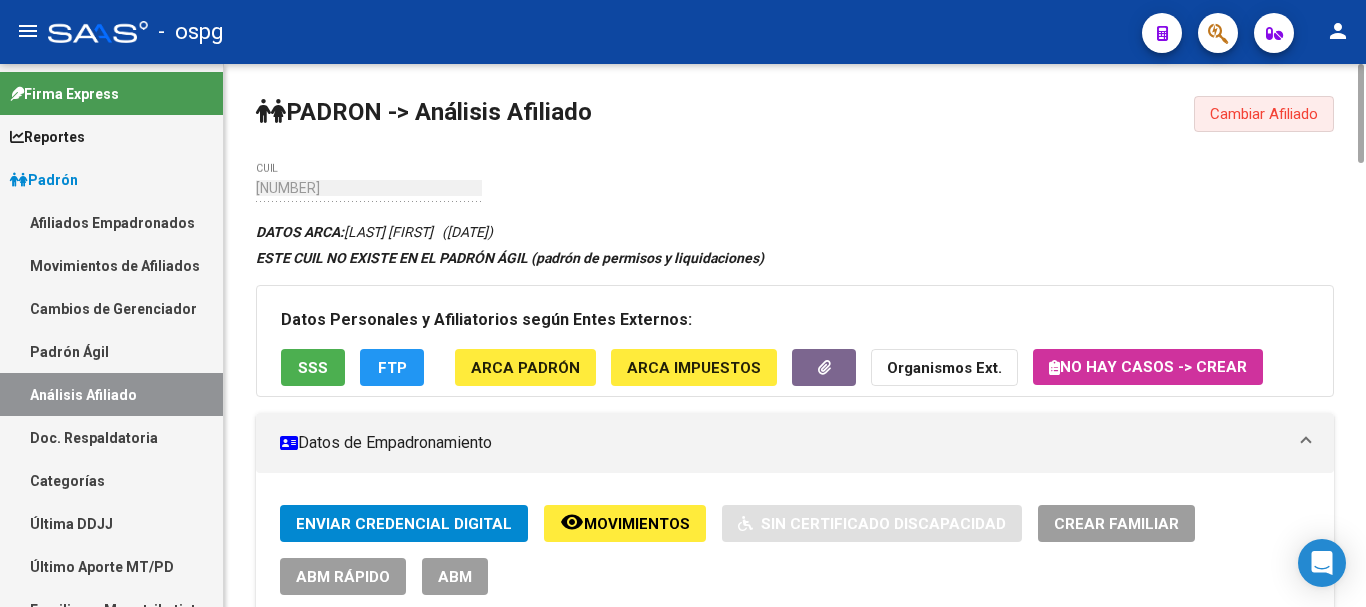 click on "Cambiar Afiliado" 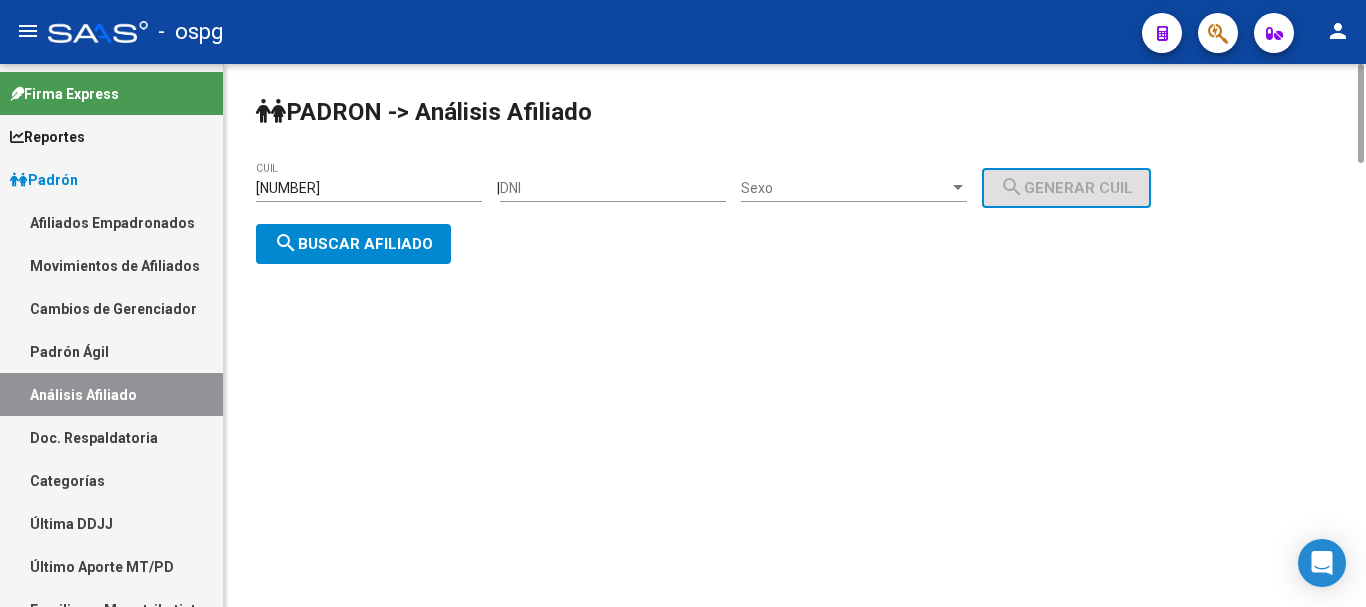 click on "search  Buscar afiliado" 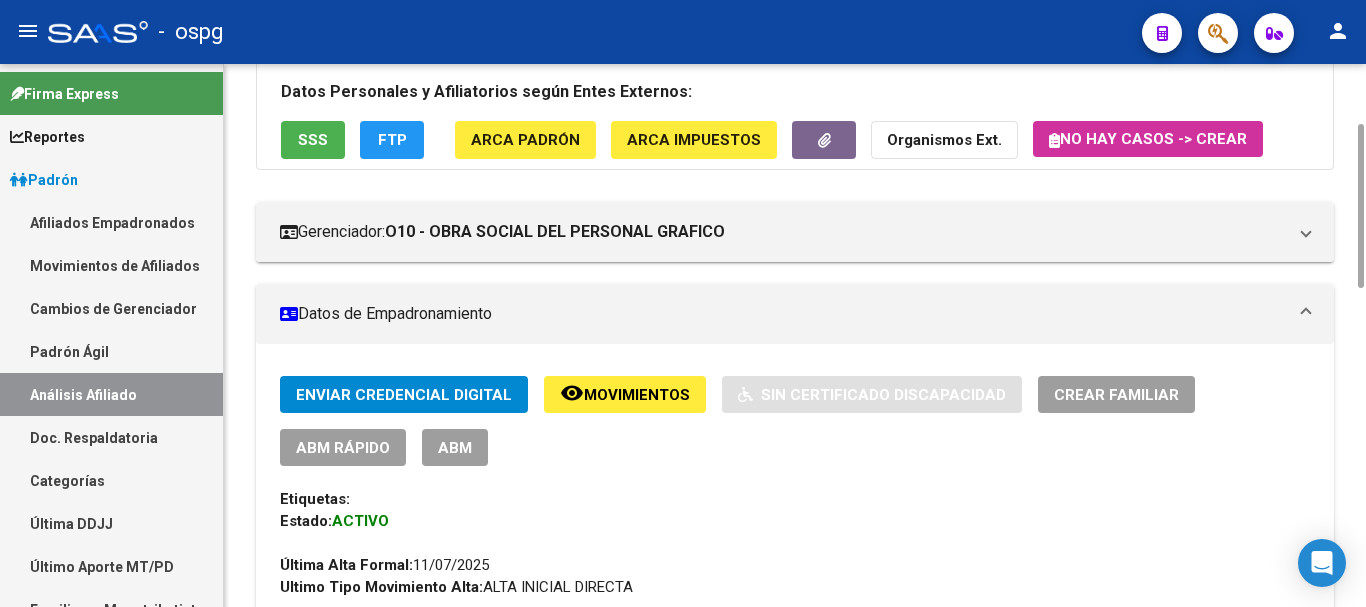scroll, scrollTop: 0, scrollLeft: 0, axis: both 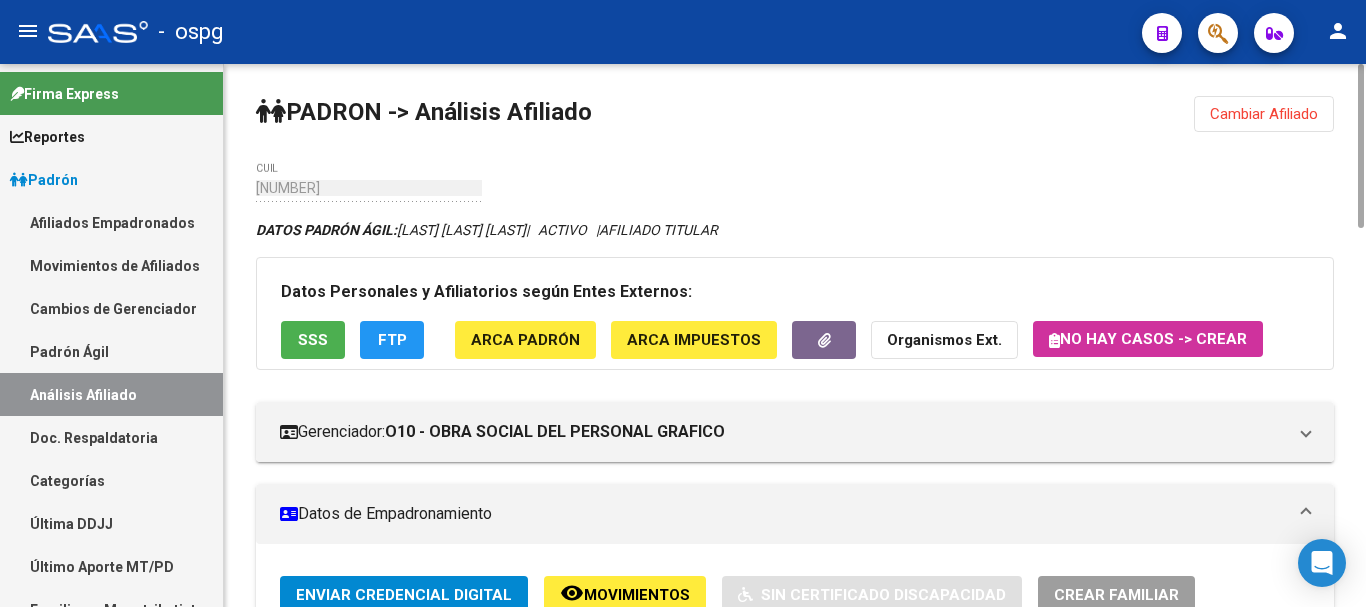 click on "Cambiar Afiliado" 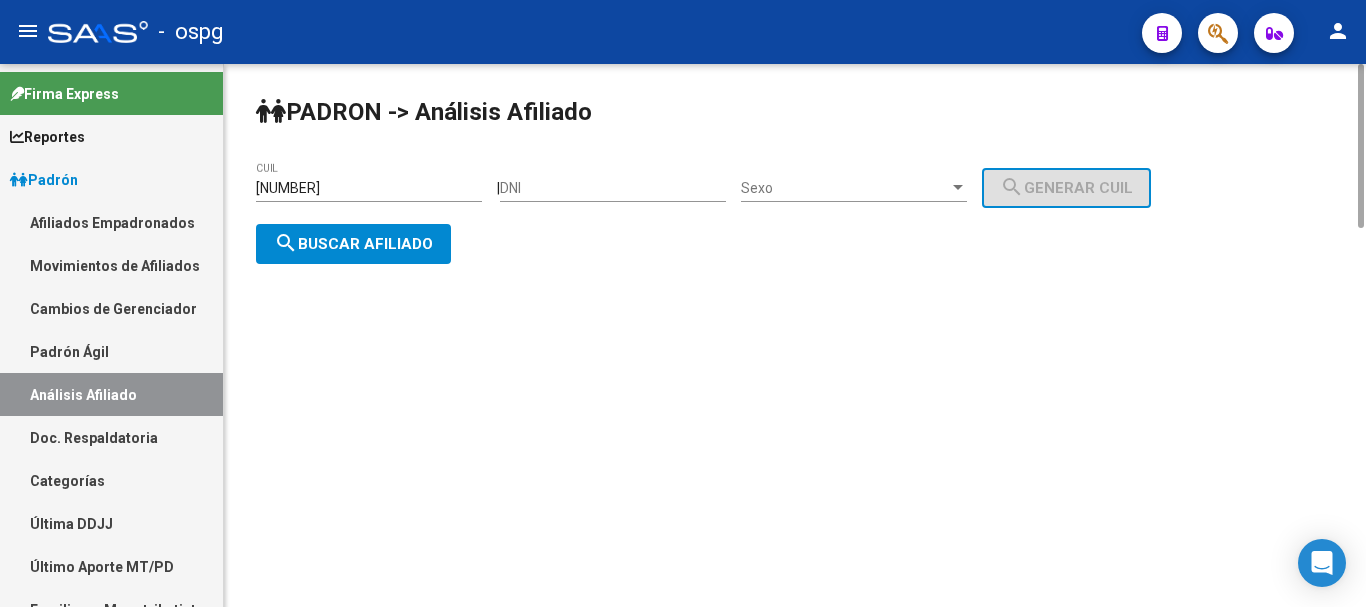 click on "search  Buscar afiliado" 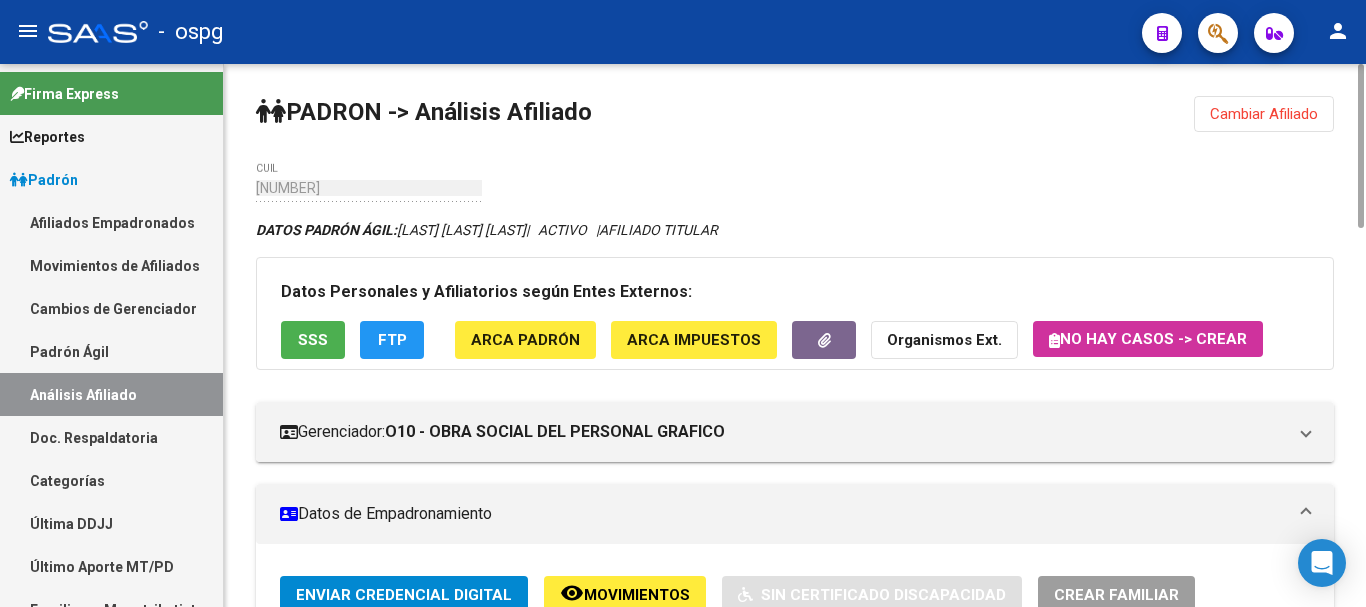 drag, startPoint x: 1267, startPoint y: 102, endPoint x: 1214, endPoint y: 85, distance: 55.65968 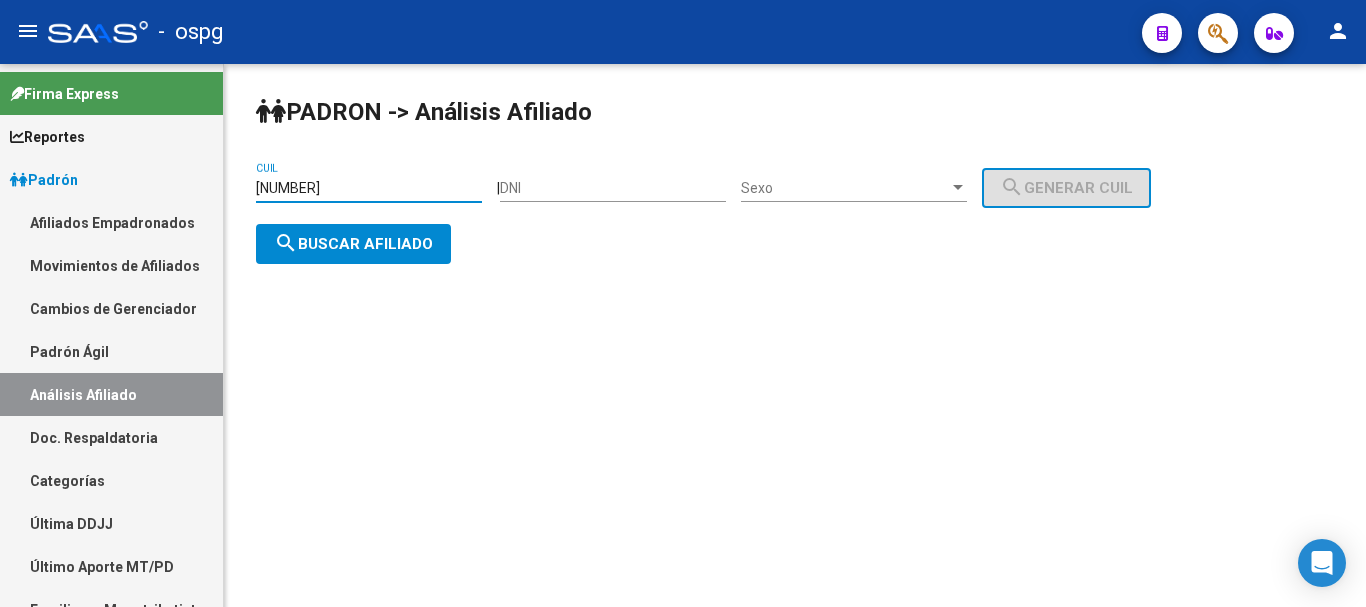 drag, startPoint x: 379, startPoint y: 187, endPoint x: 0, endPoint y: 83, distance: 393.0102 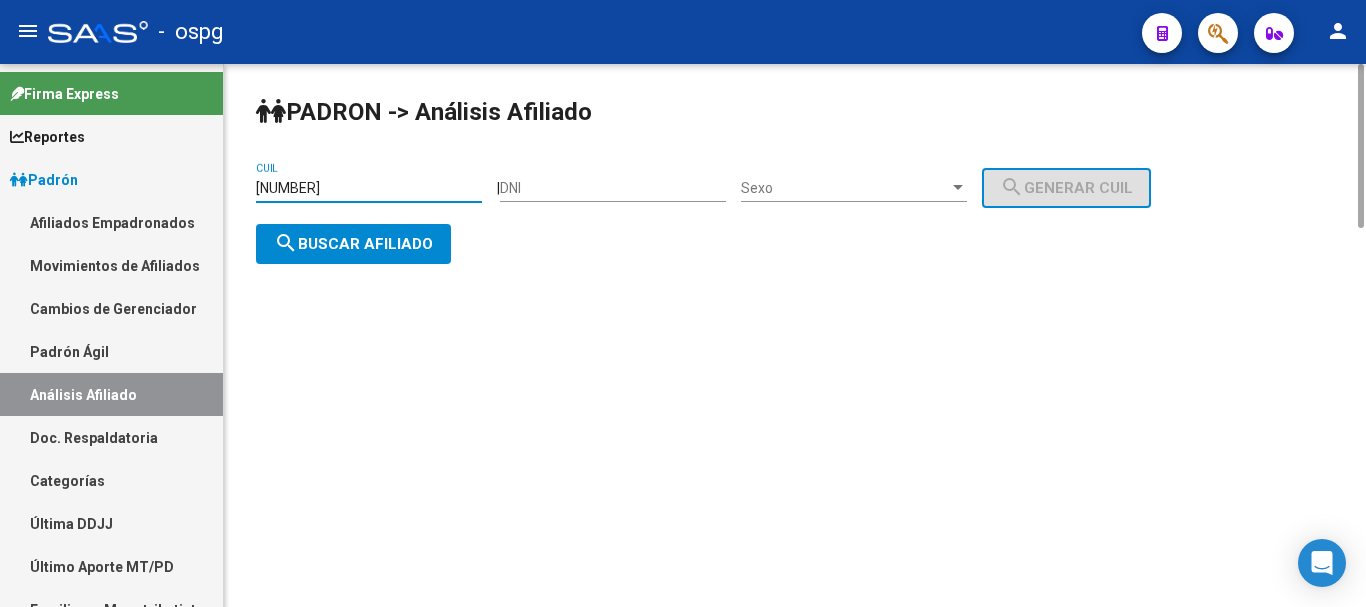 click on "search  Buscar afiliado" 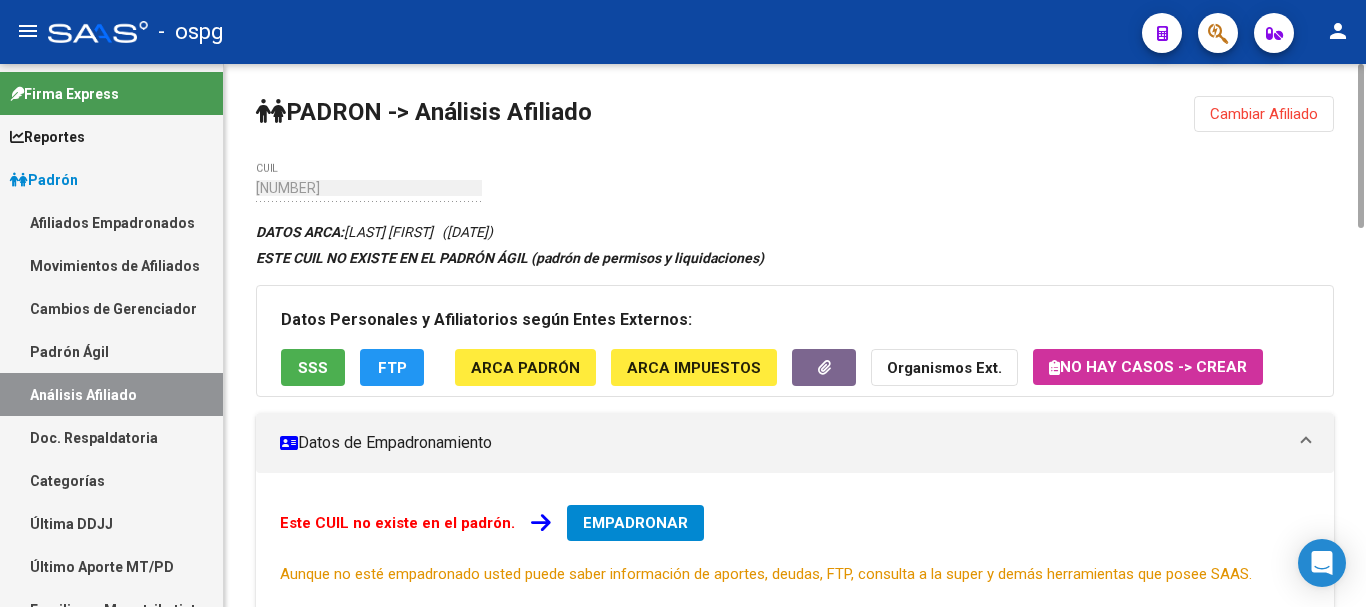 click on "EMPADRONAR" at bounding box center (635, 523) 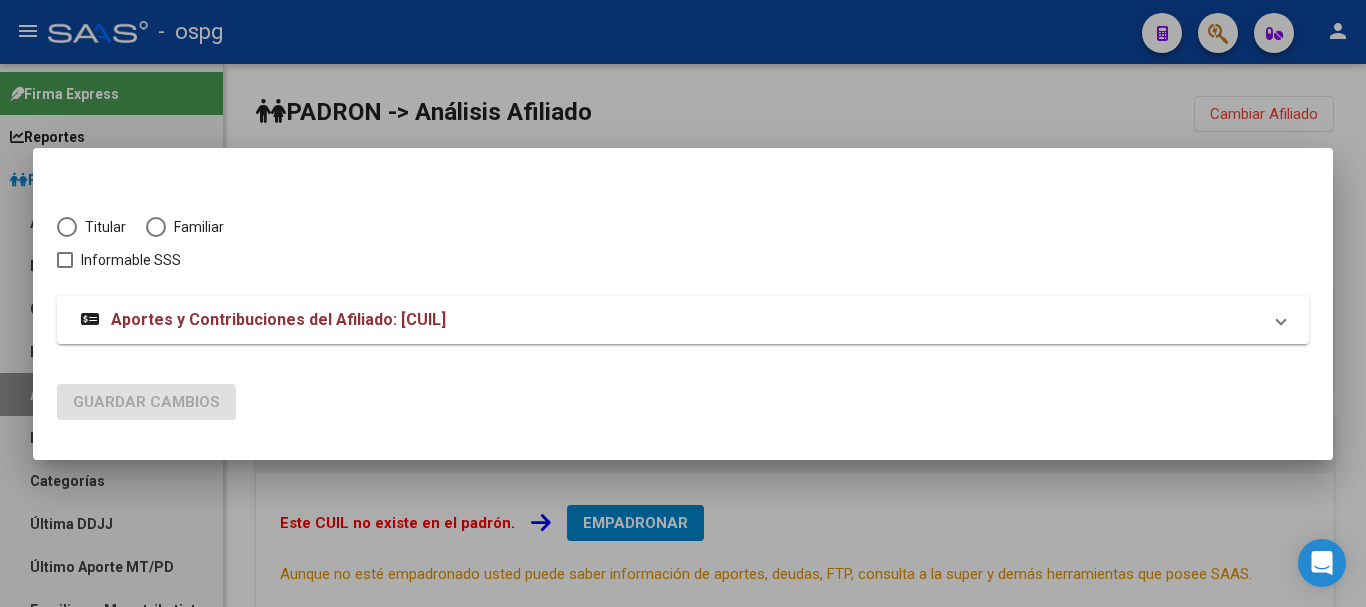 click at bounding box center (67, 227) 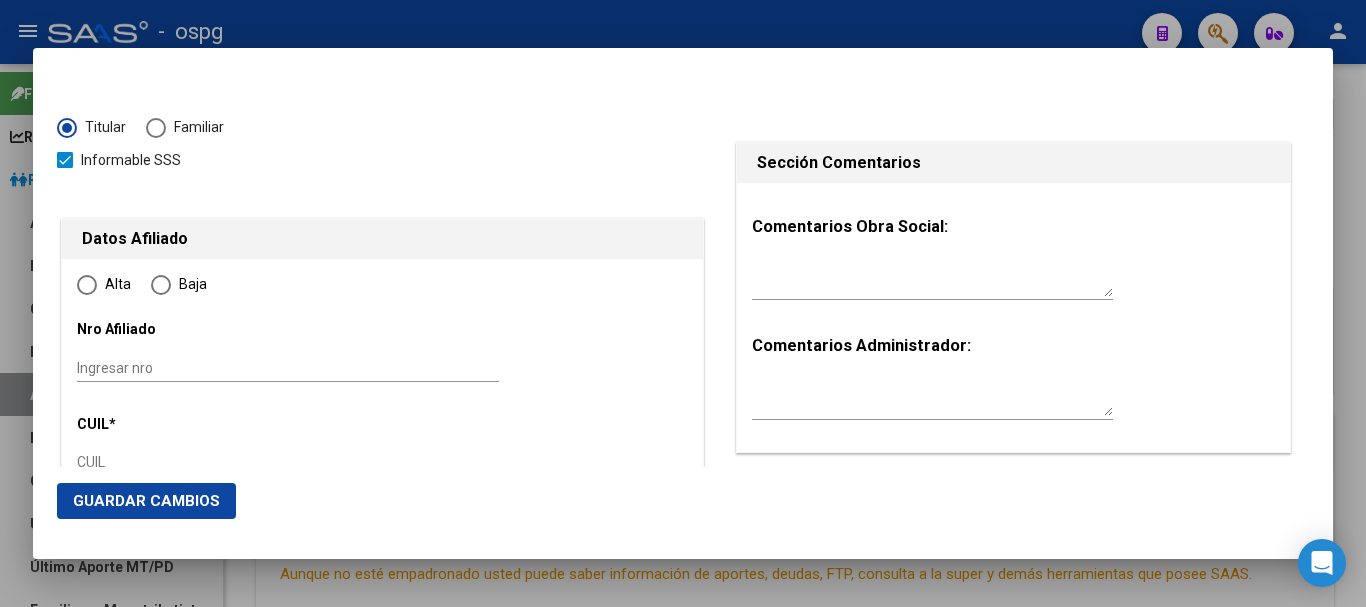 checkbox on "true" 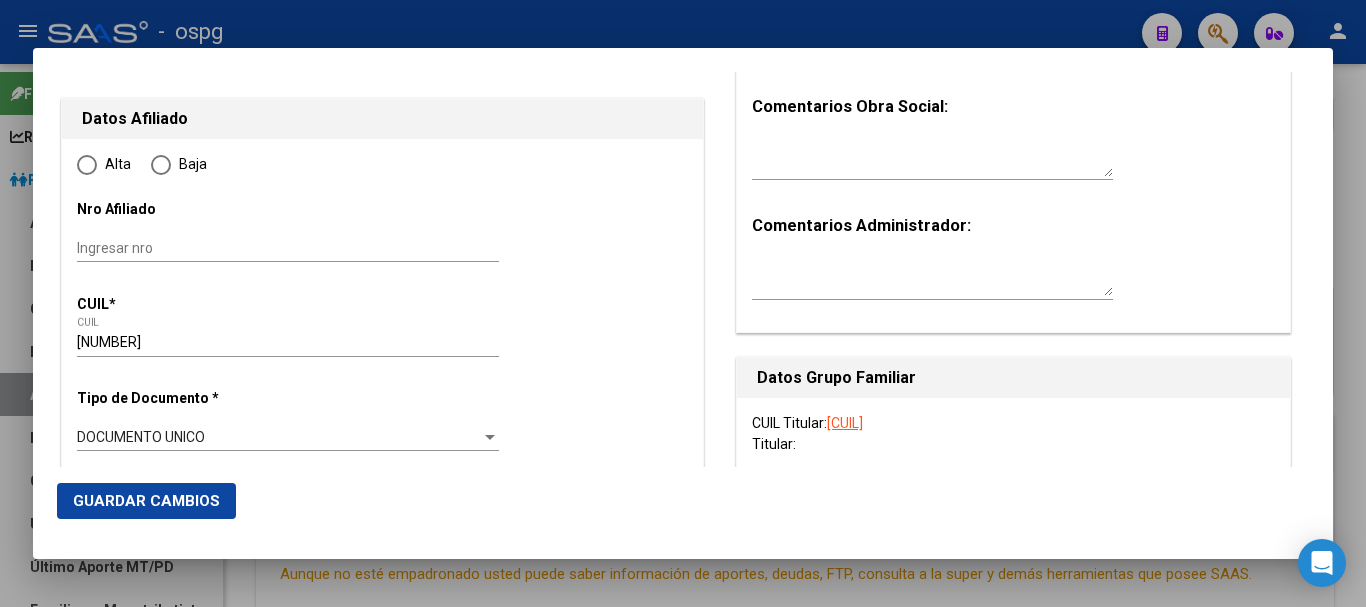 scroll, scrollTop: 300, scrollLeft: 0, axis: vertical 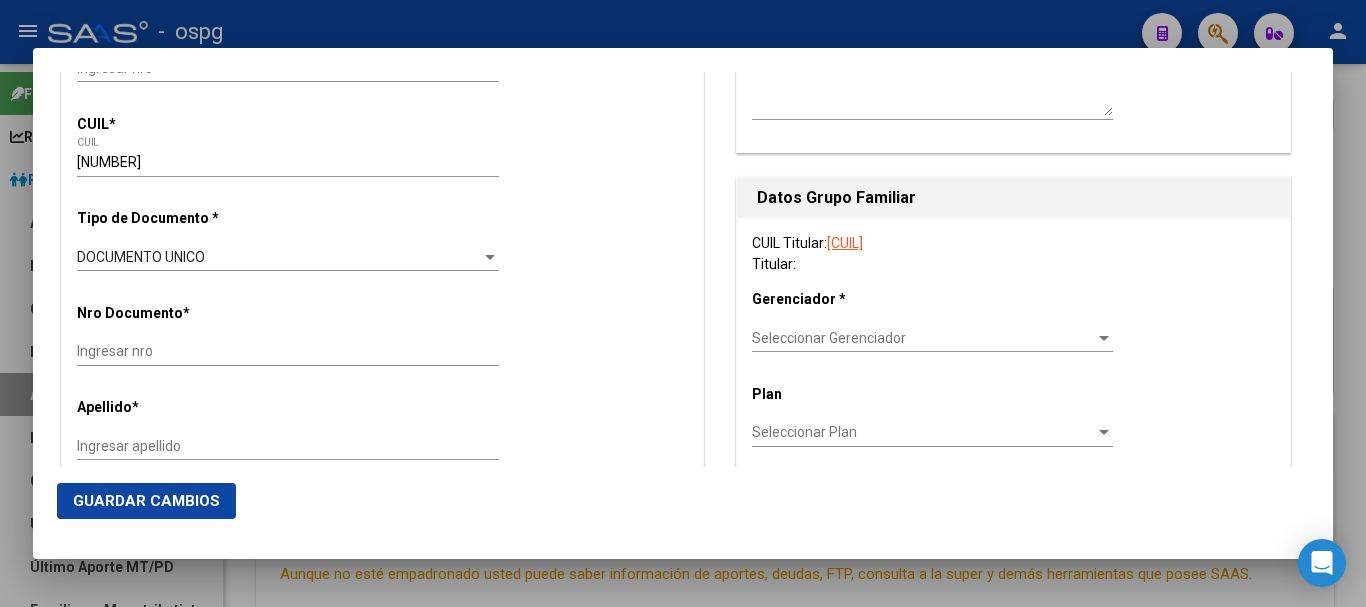 type on "[NUMBER]" 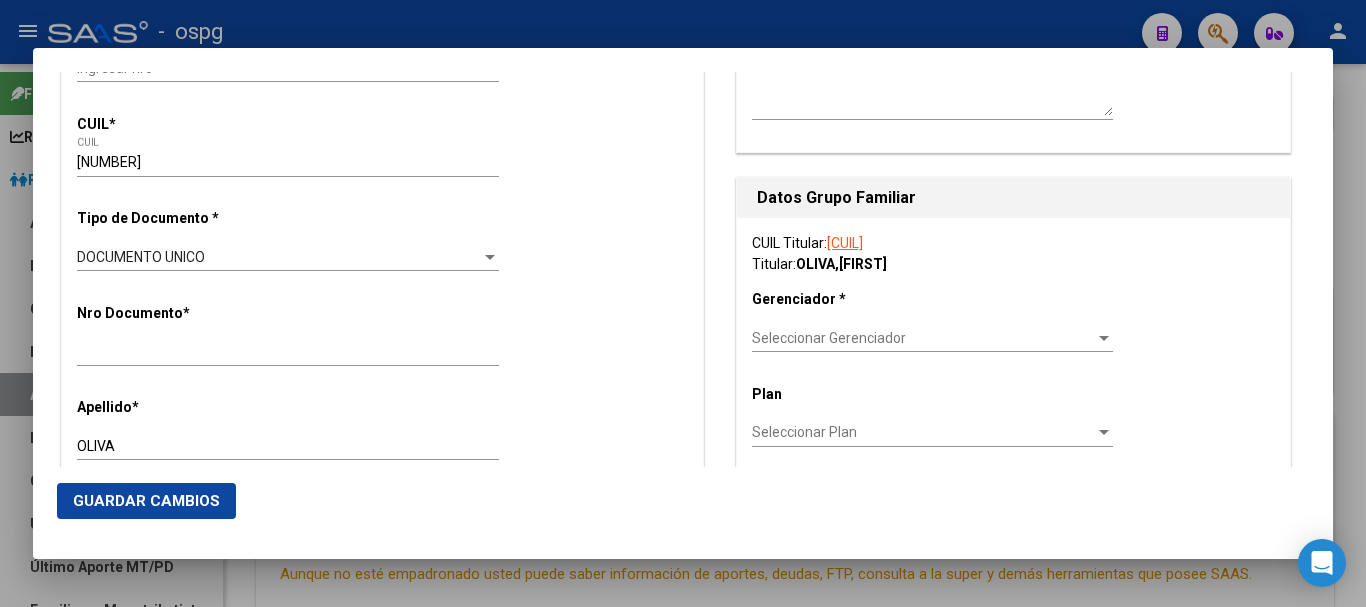 radio on "true" 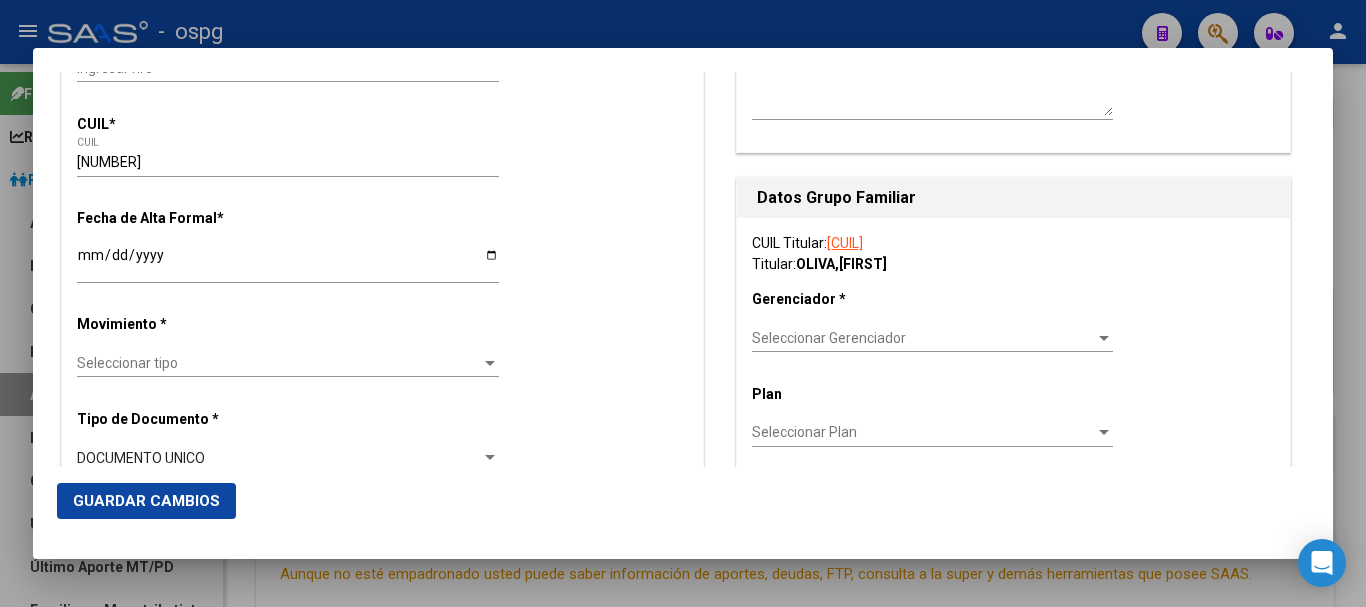 click on "Ingresar fecha" at bounding box center (288, 262) 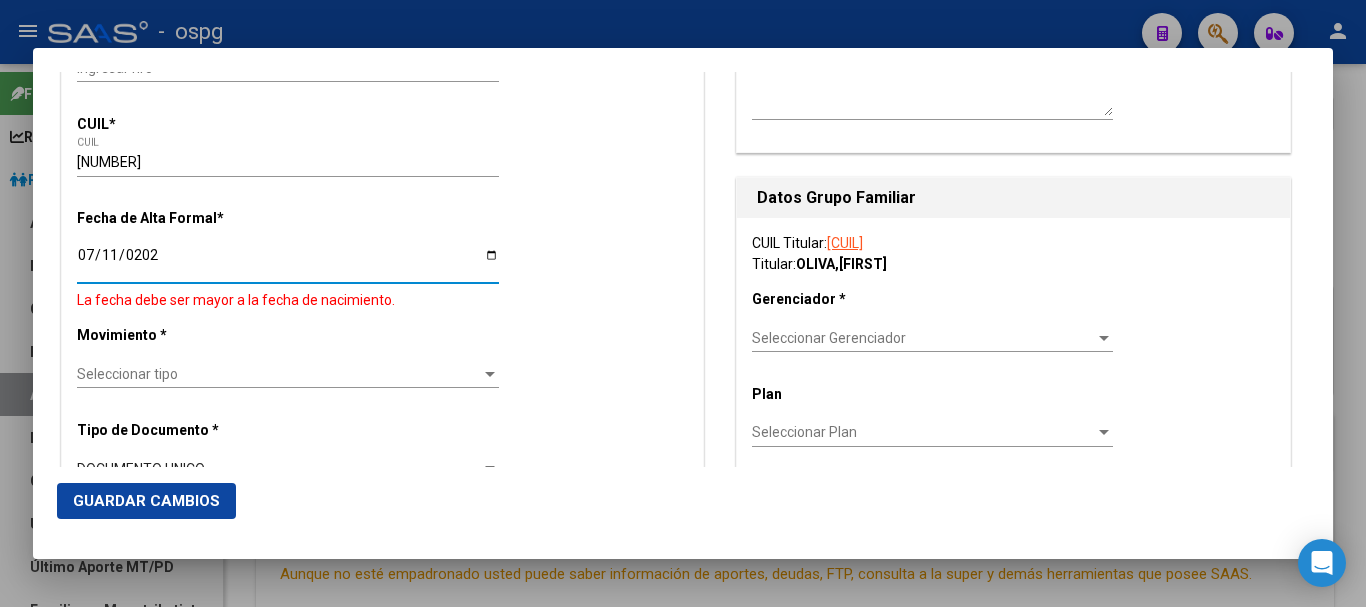 type on "2025-07-11" 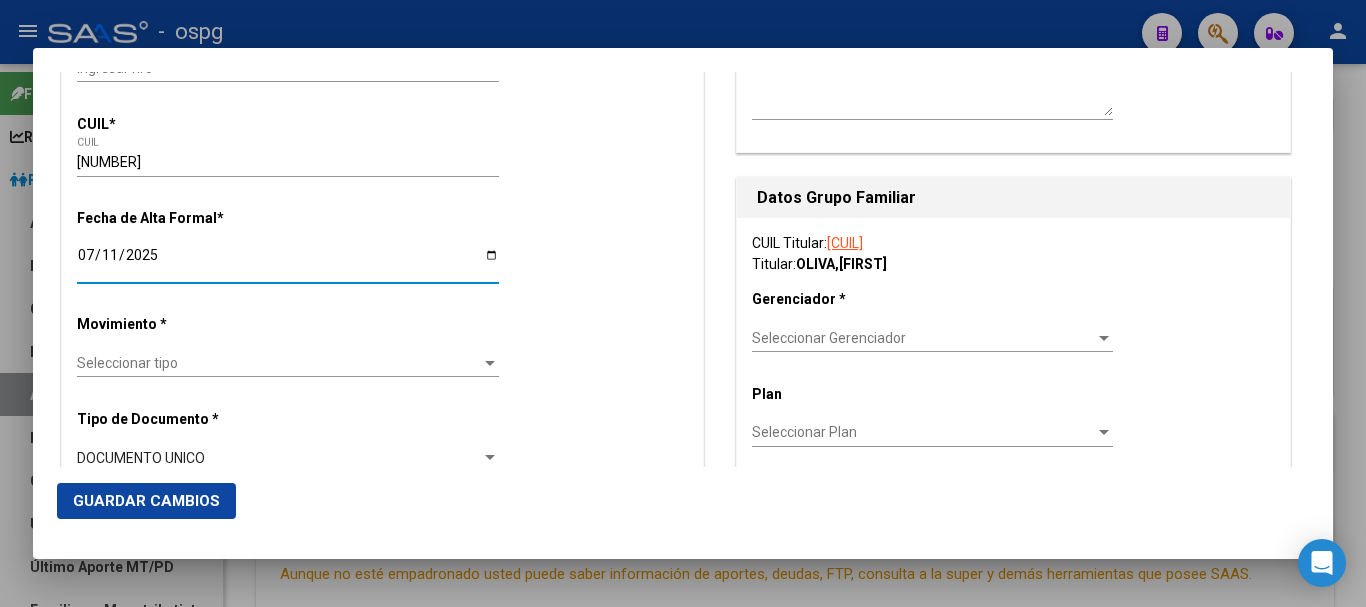 click on "Seleccionar tipo" at bounding box center [279, 363] 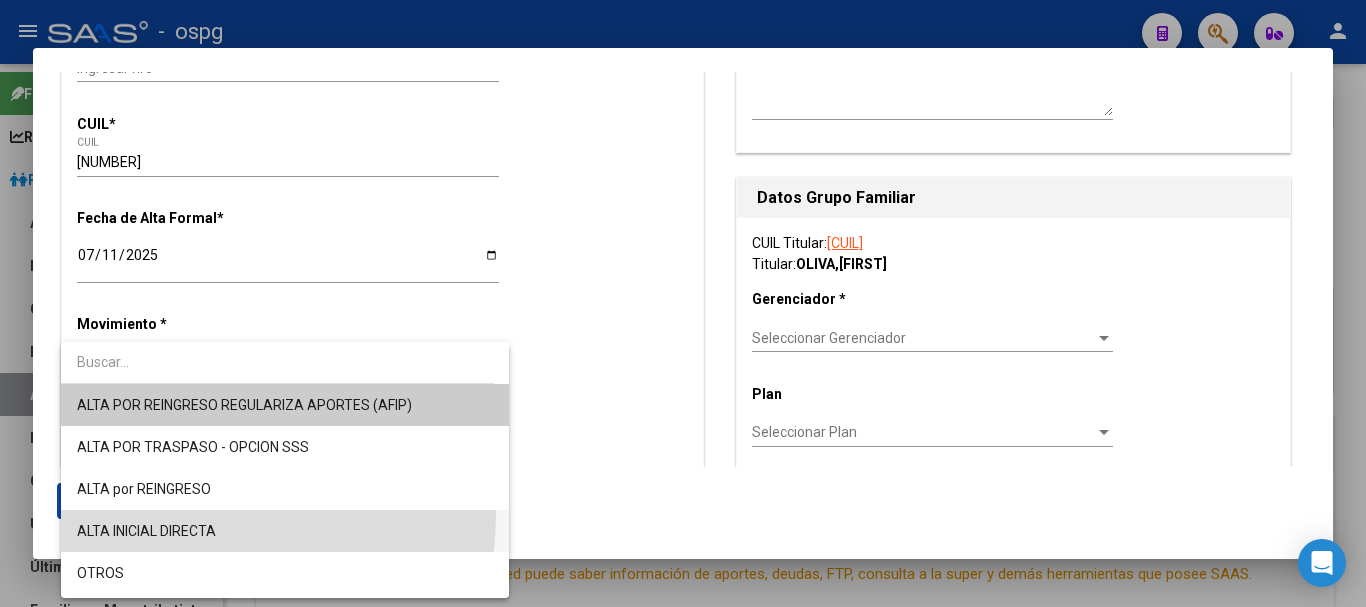 click on "ALTA INICIAL DIRECTA" at bounding box center [285, 531] 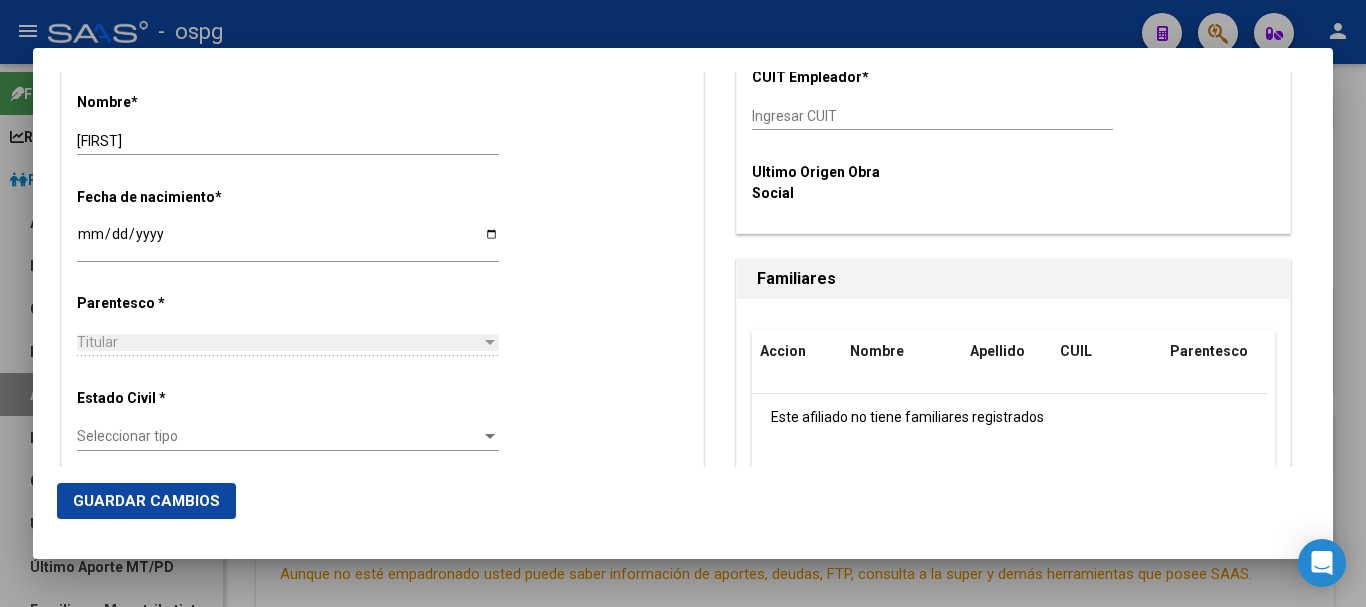 scroll, scrollTop: 1000, scrollLeft: 0, axis: vertical 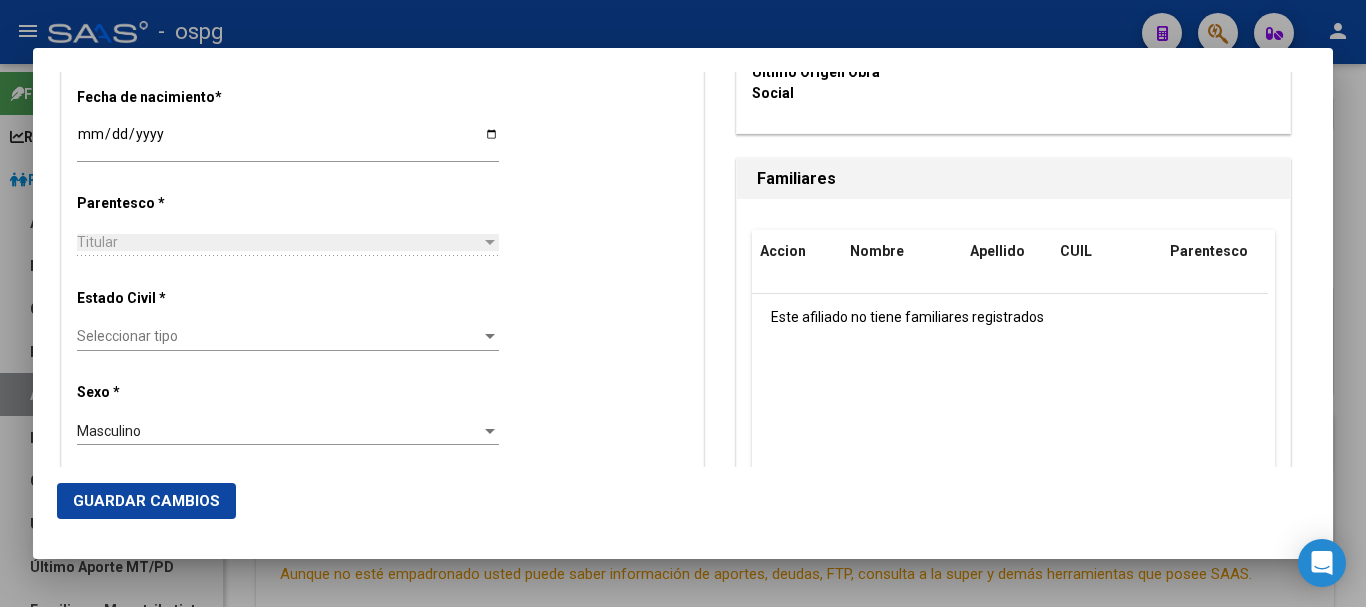 click on "Seleccionar tipo" at bounding box center [279, 336] 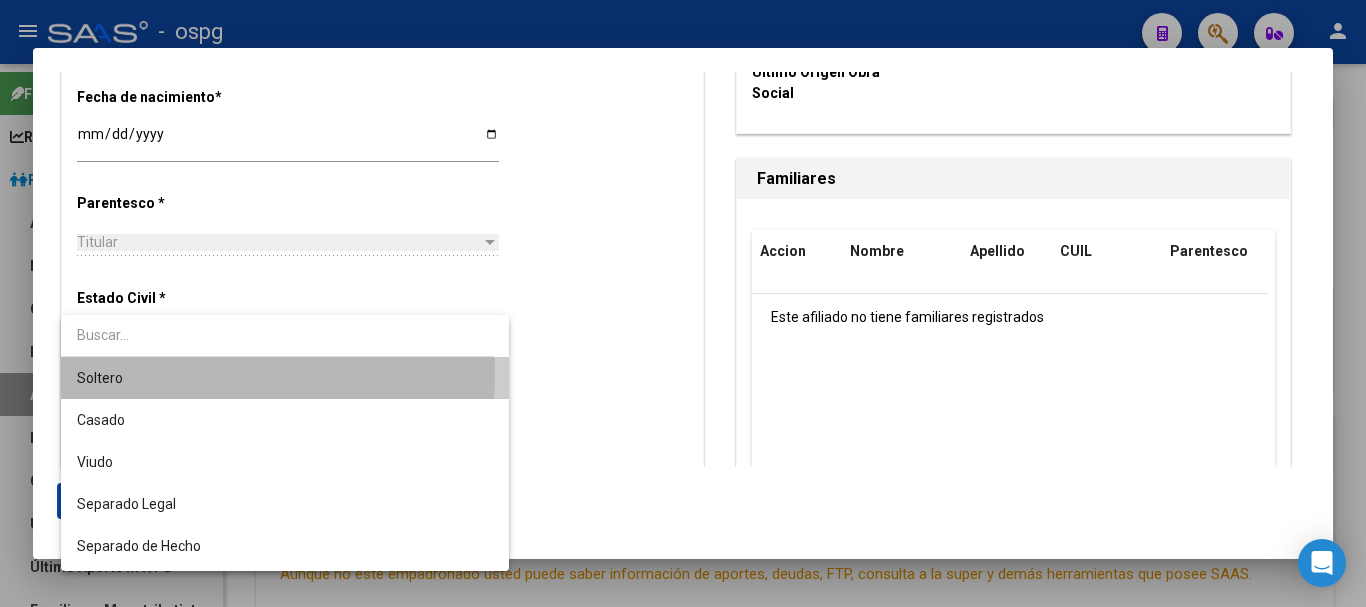 click on "Soltero" at bounding box center [285, 378] 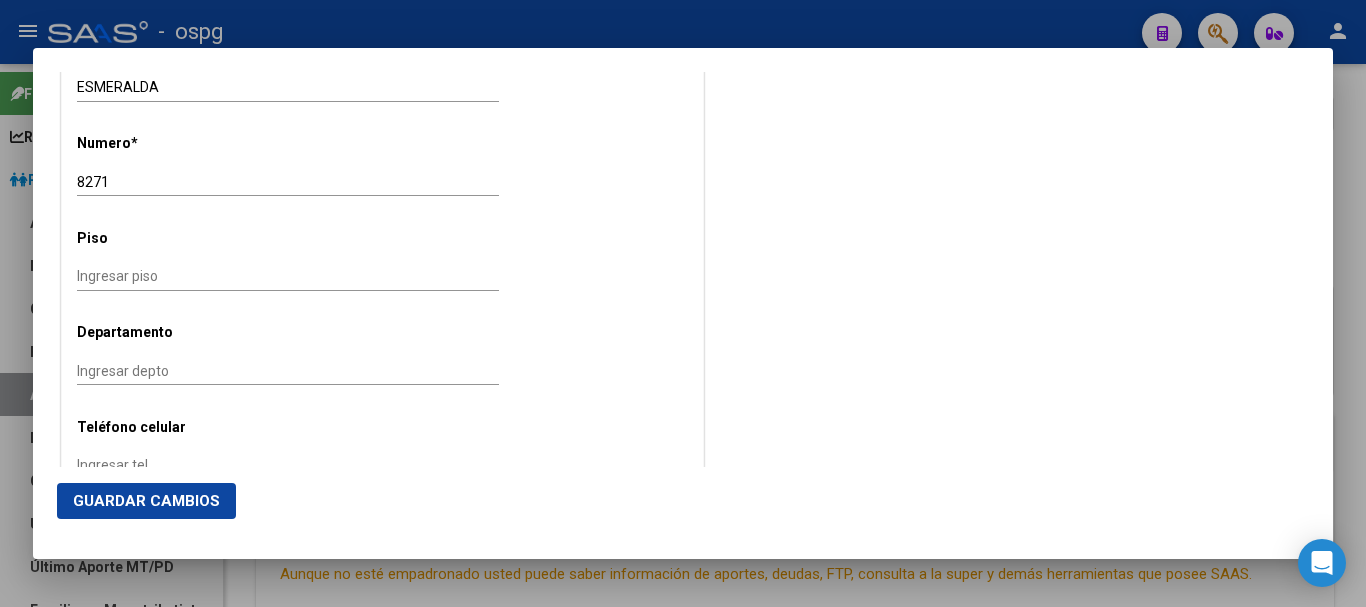 scroll, scrollTop: 2200, scrollLeft: 0, axis: vertical 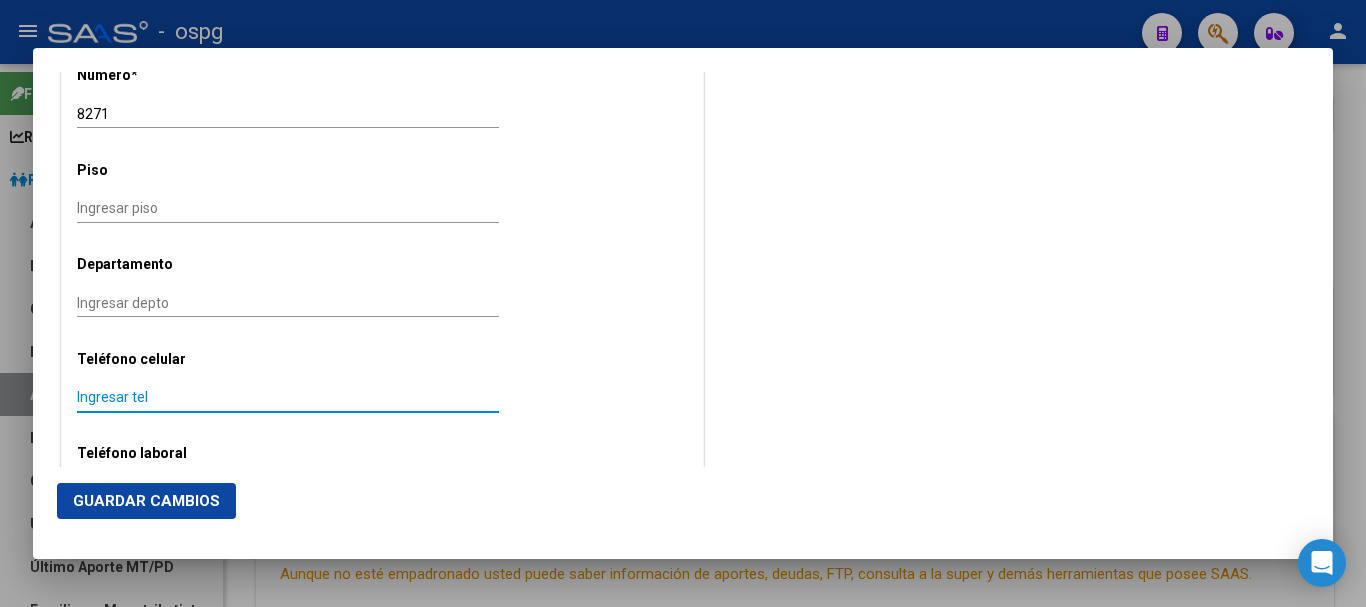 click on "Ingresar tel" at bounding box center [288, 397] 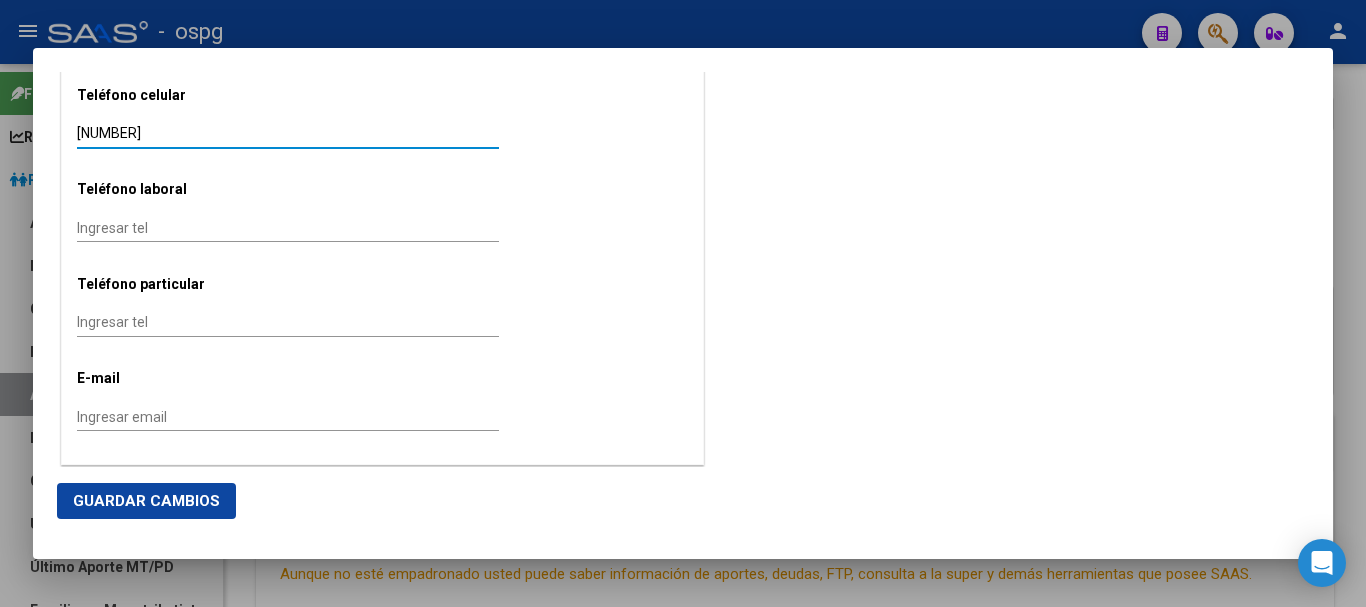 scroll, scrollTop: 2500, scrollLeft: 0, axis: vertical 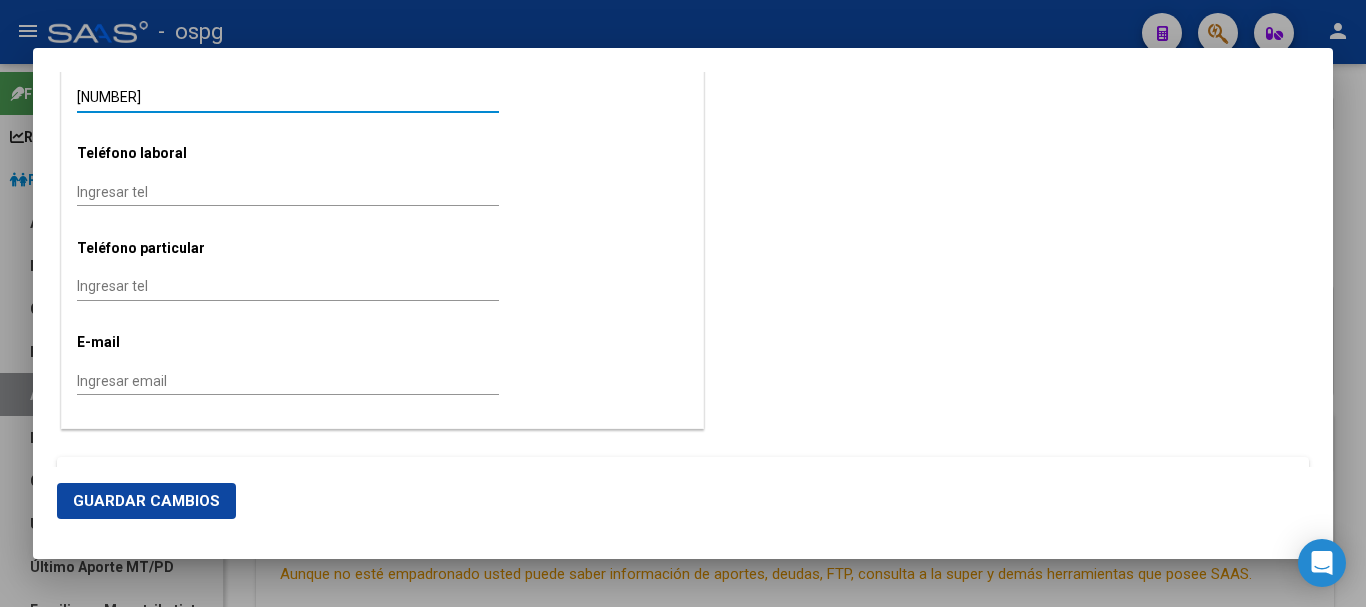 type on "[NUMBER]" 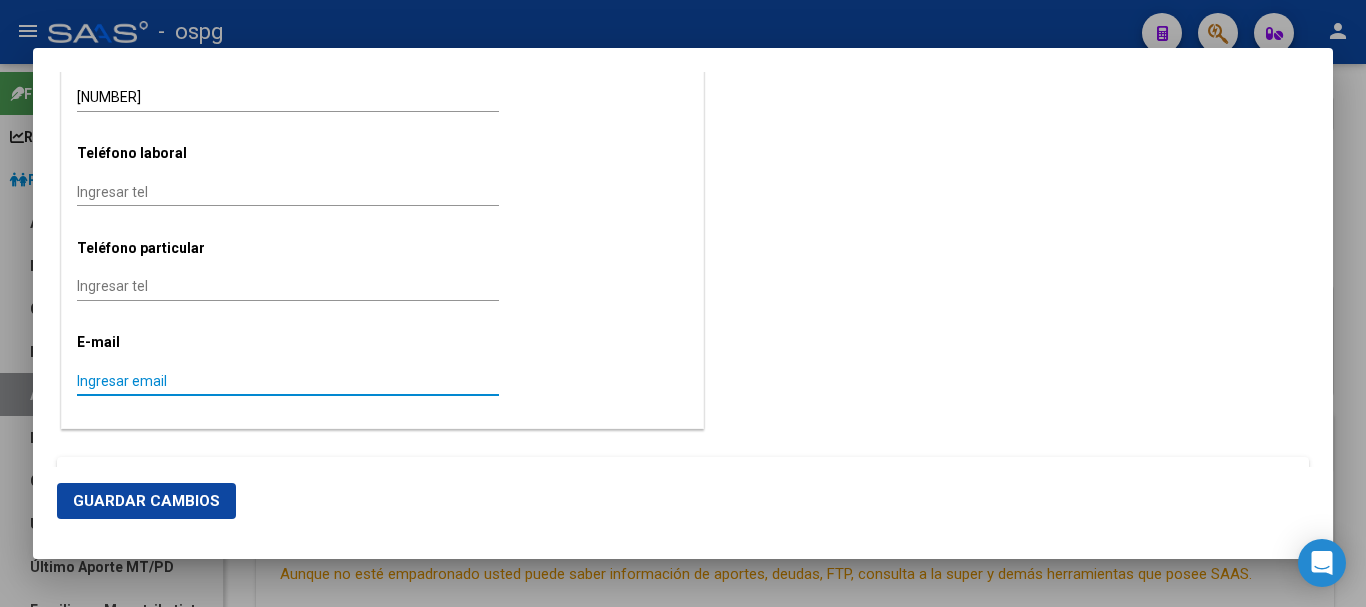 click on "Ingresar email" at bounding box center [288, 381] 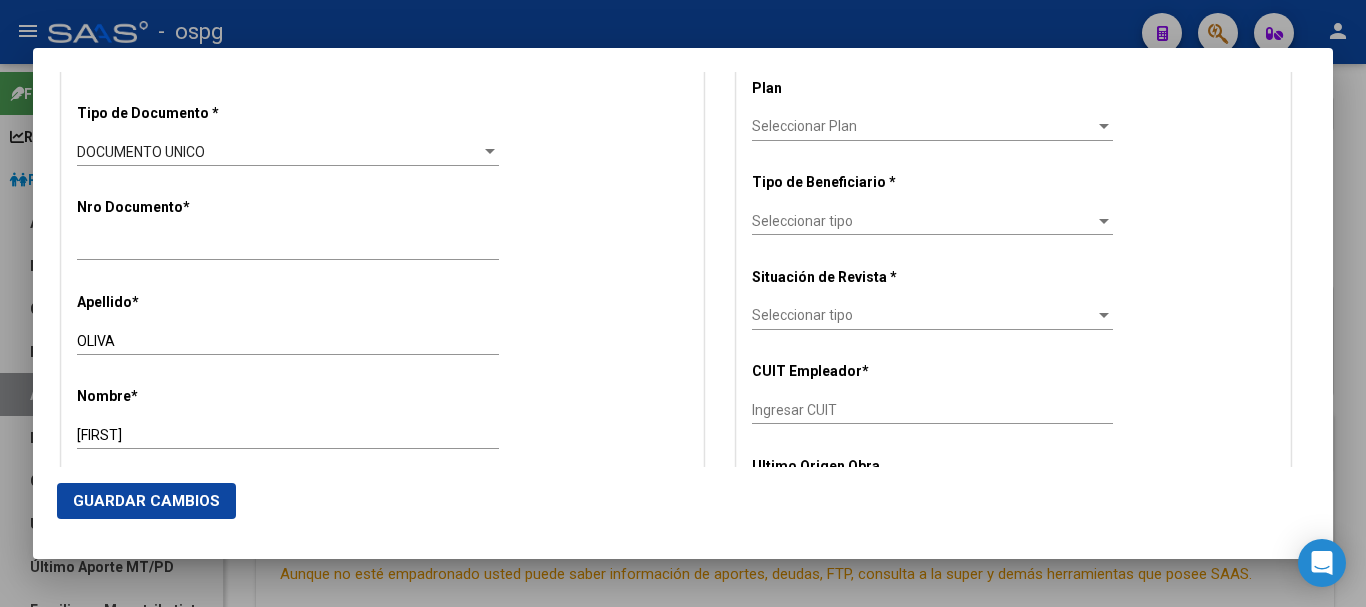 scroll, scrollTop: 200, scrollLeft: 0, axis: vertical 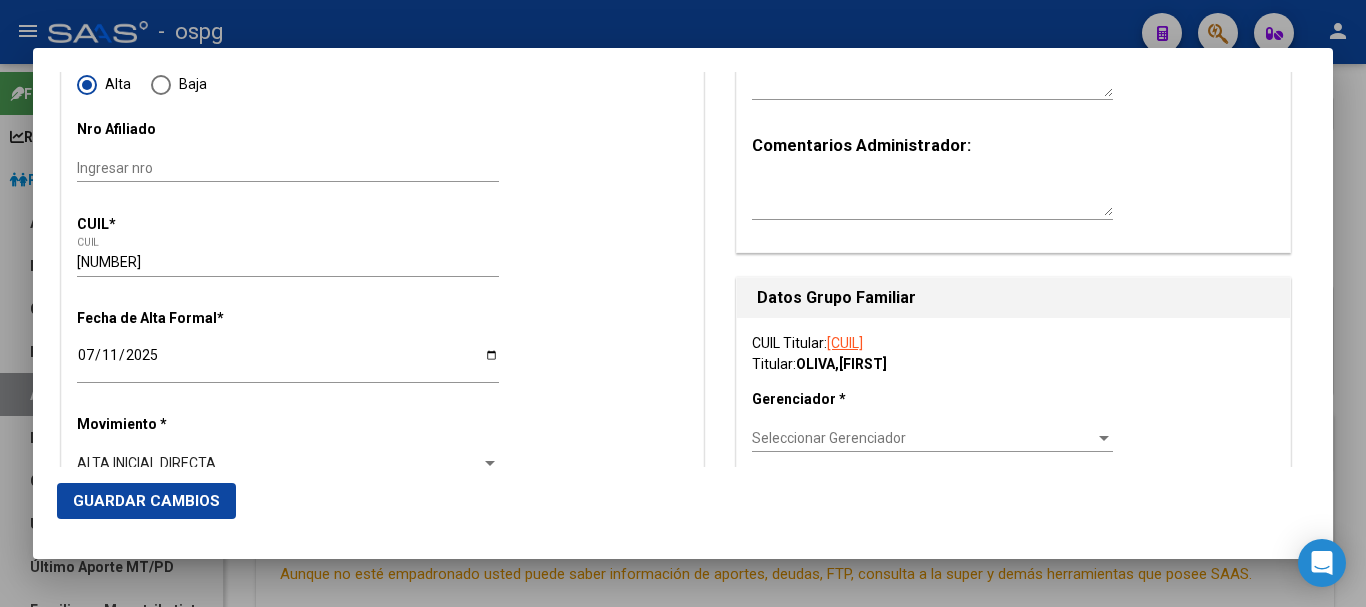 type on "[EMAIL]" 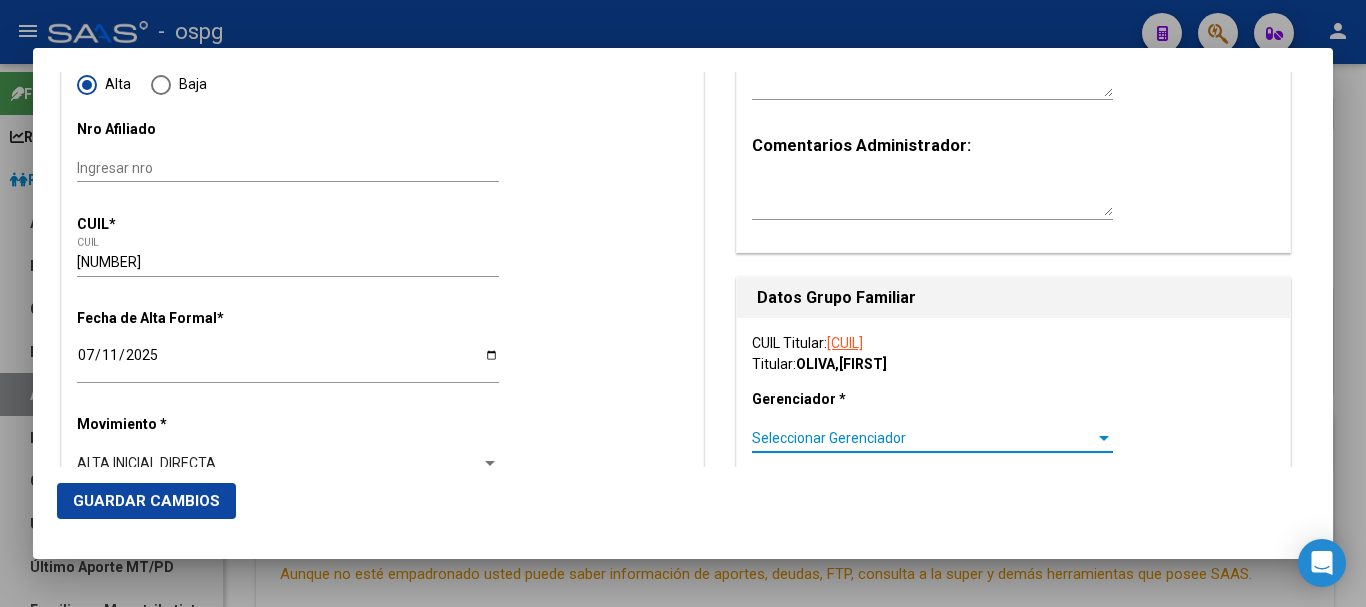 click on "Seleccionar Gerenciador" at bounding box center [923, 438] 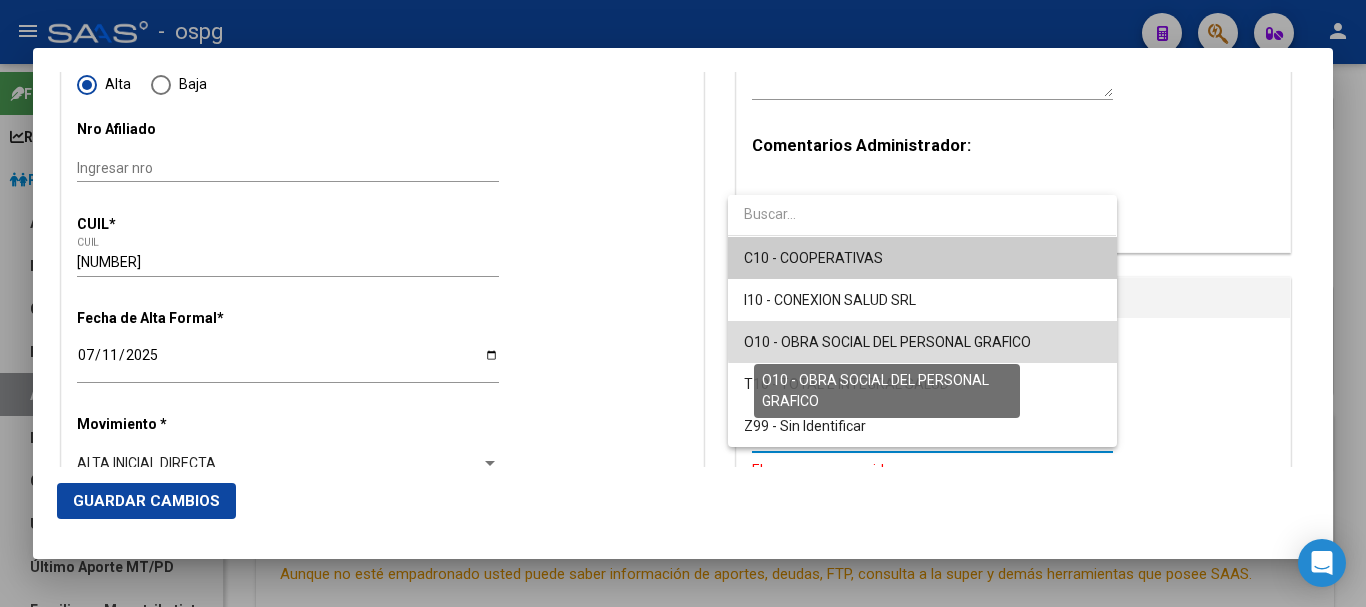 click on "O10 - OBRA SOCIAL DEL PERSONAL GRAFICO" at bounding box center (887, 342) 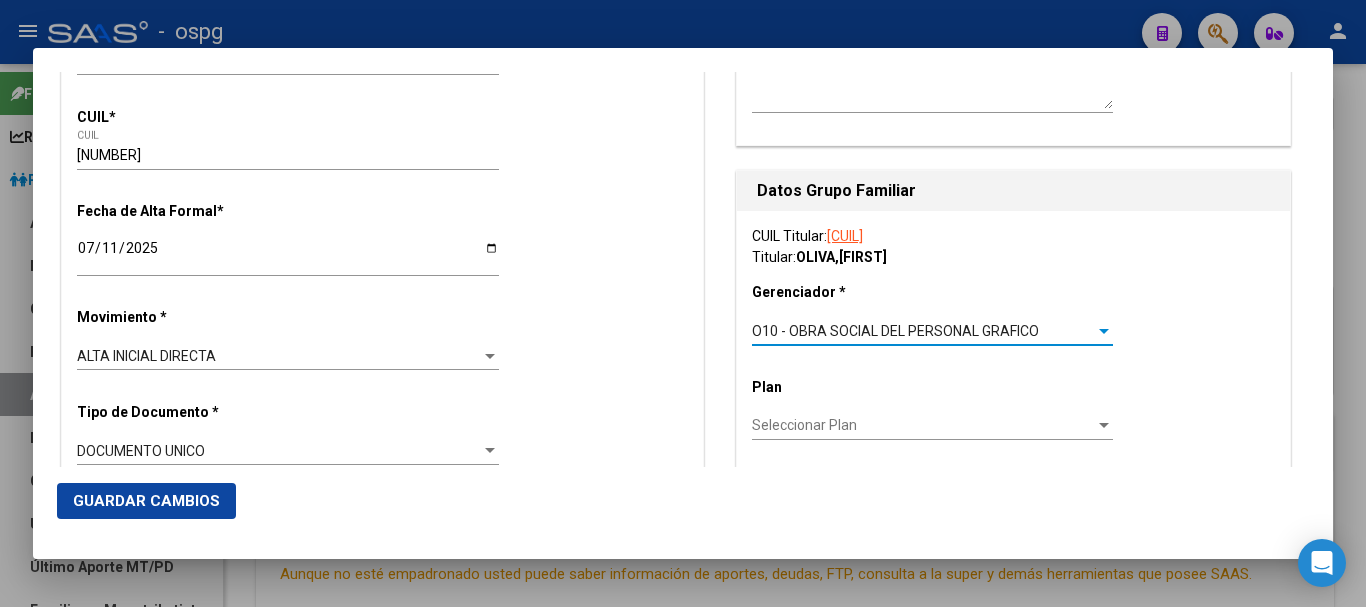 scroll, scrollTop: 500, scrollLeft: 0, axis: vertical 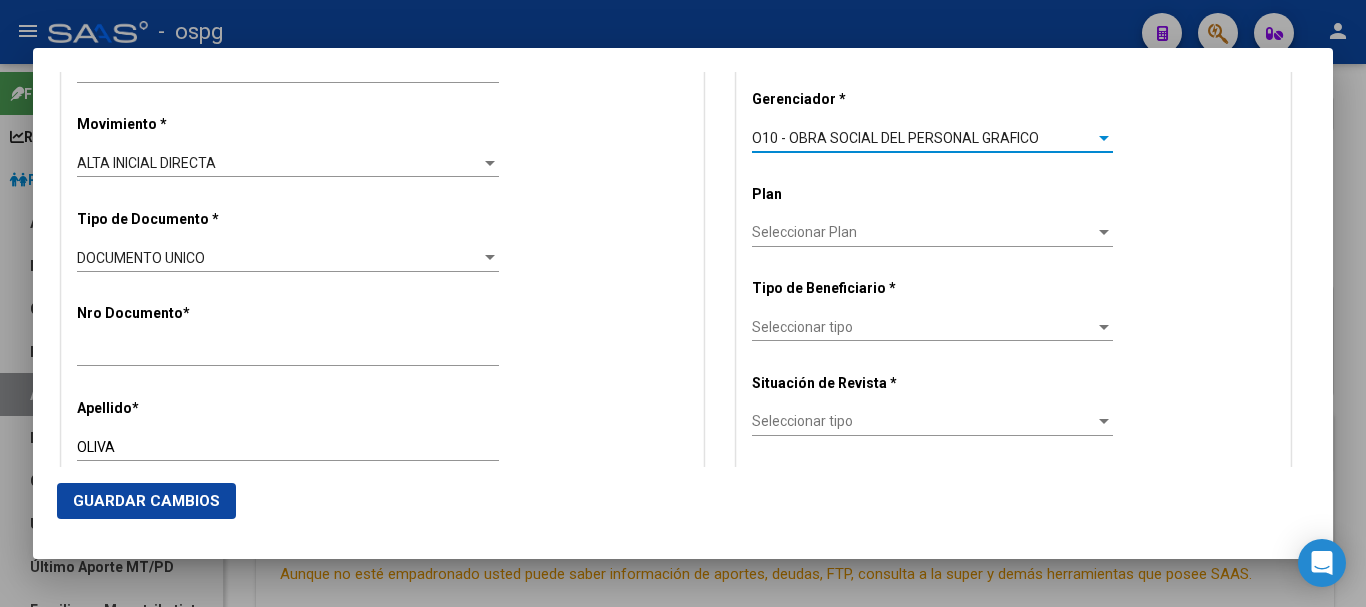 click on "Seleccionar tipo" at bounding box center (923, 327) 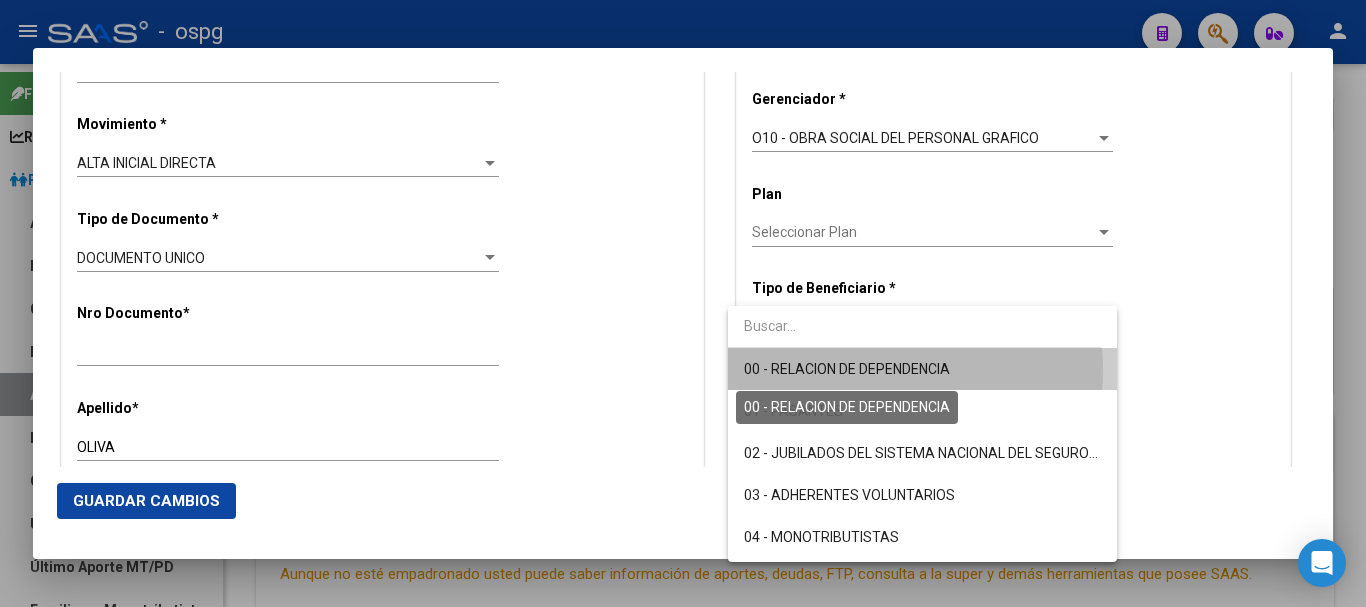 drag, startPoint x: 850, startPoint y: 369, endPoint x: 847, endPoint y: 358, distance: 11.401754 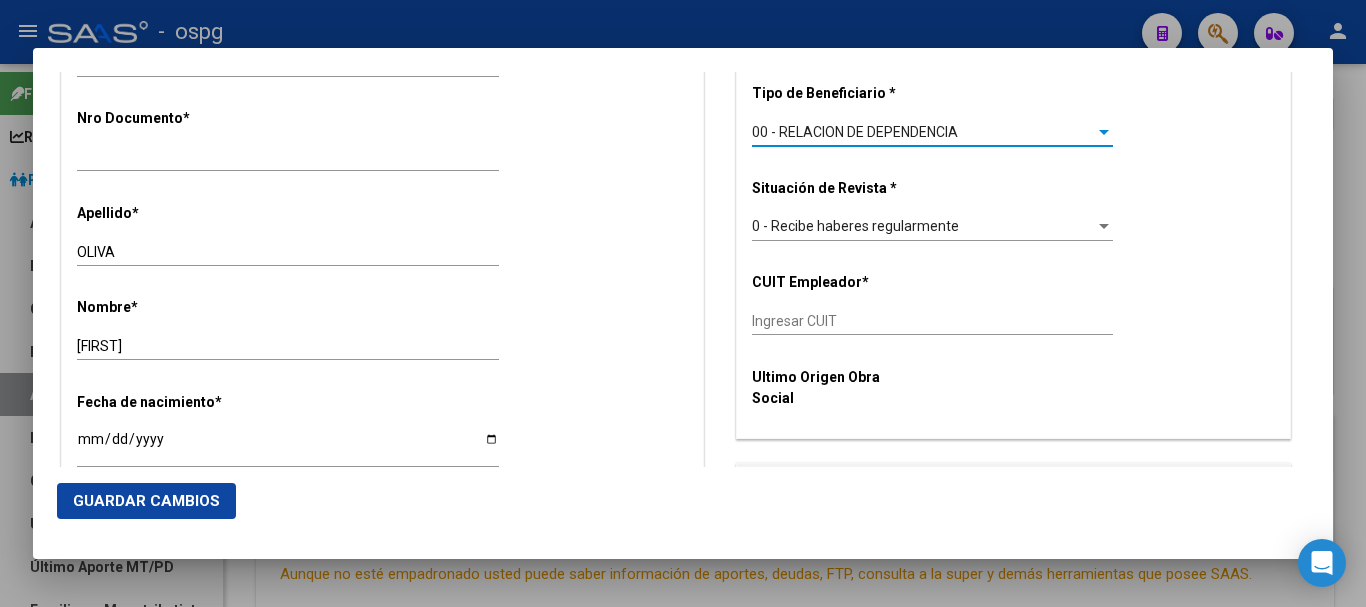 scroll, scrollTop: 700, scrollLeft: 0, axis: vertical 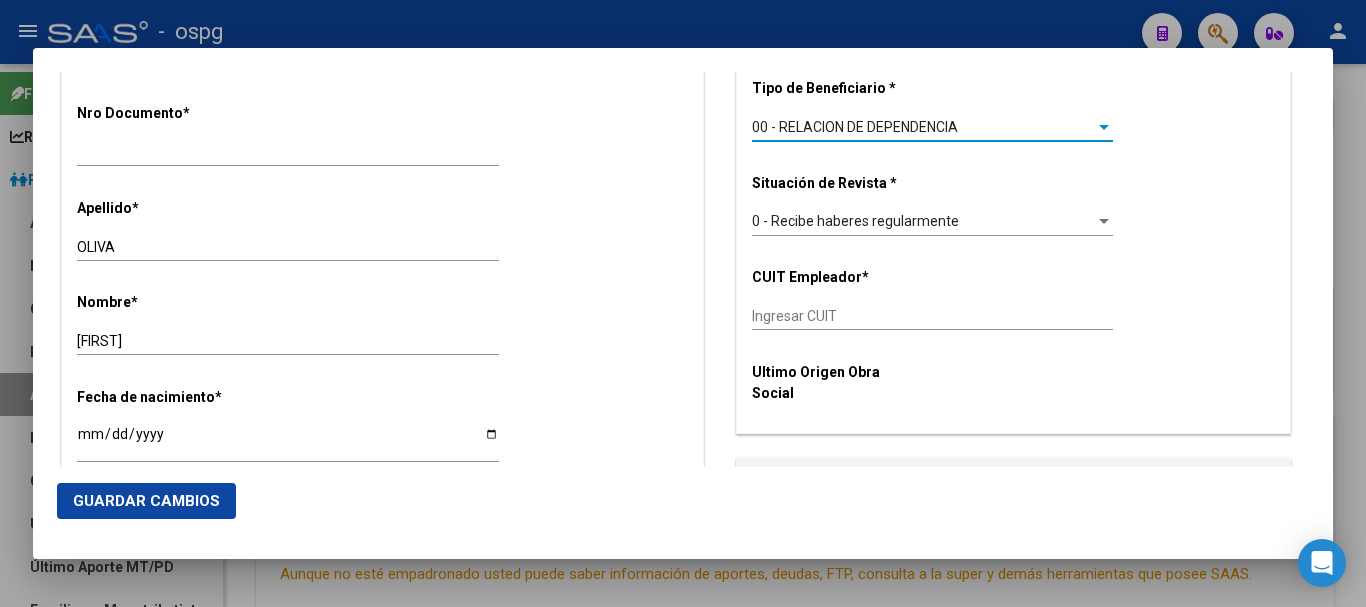 click on "Ingresar CUIT" at bounding box center [932, 316] 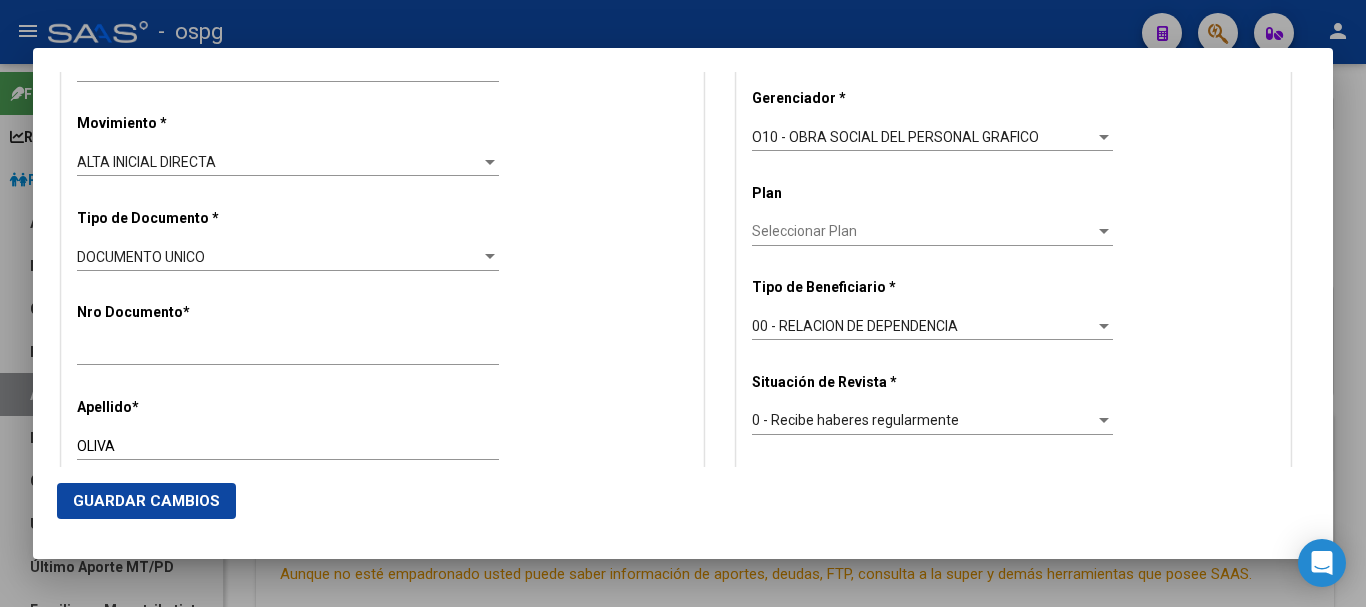 scroll, scrollTop: 500, scrollLeft: 0, axis: vertical 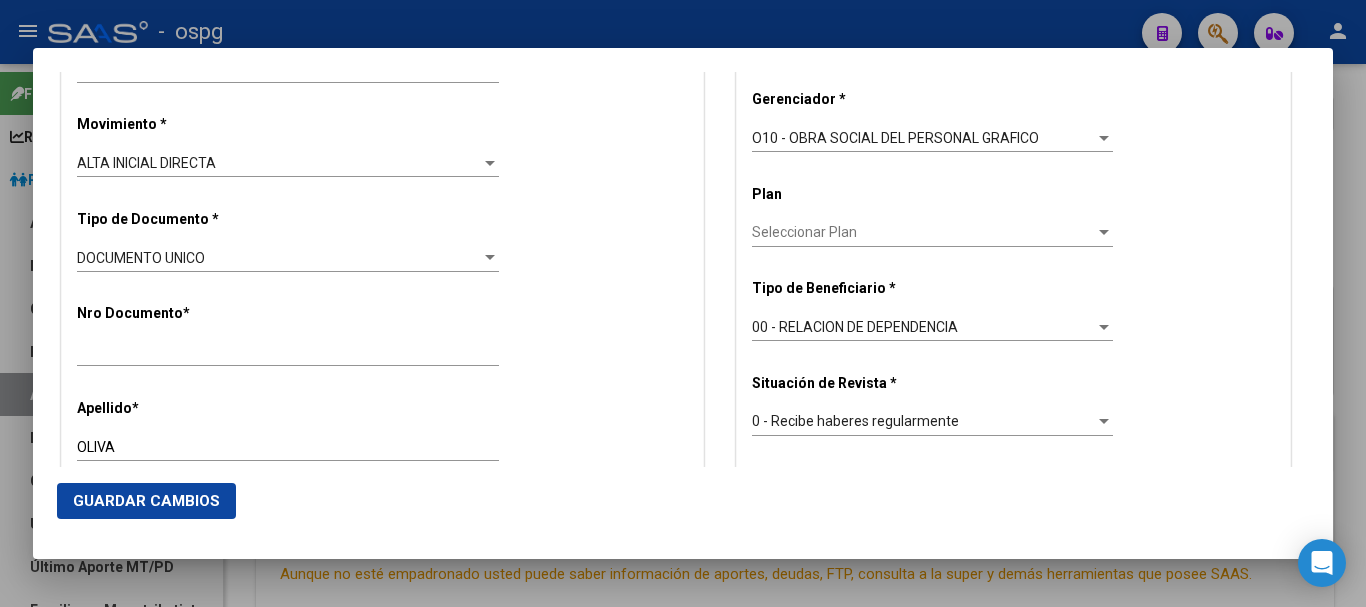 type on "[NUMBER]" 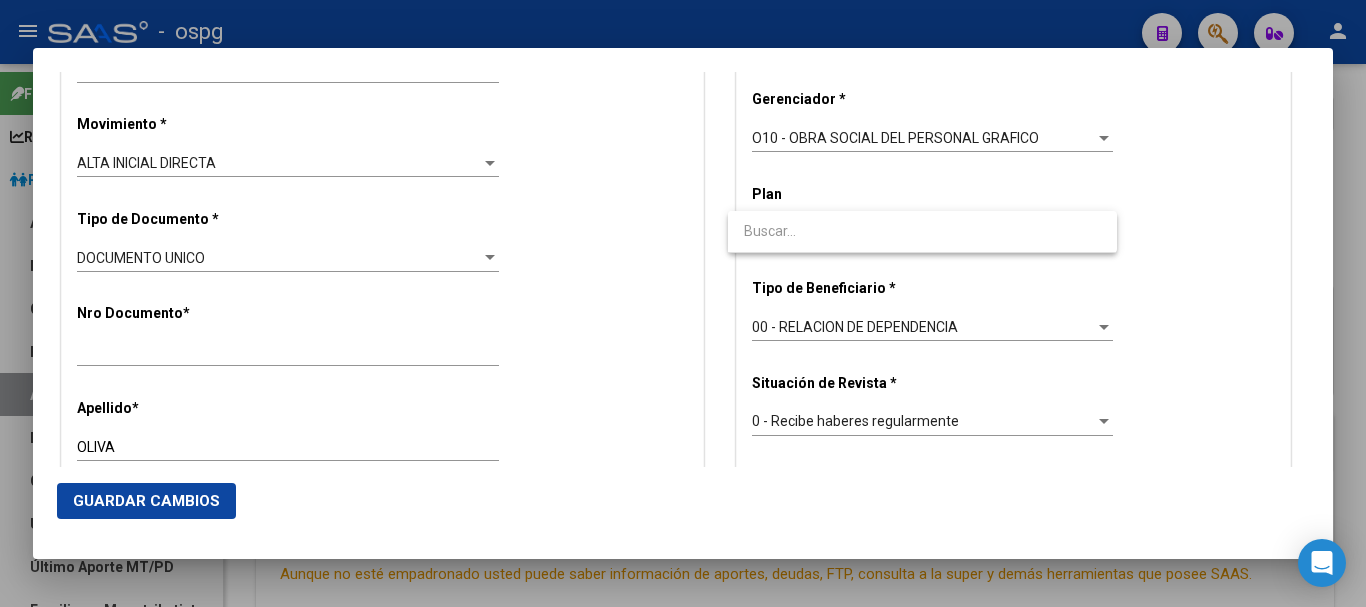 click at bounding box center (922, 231) 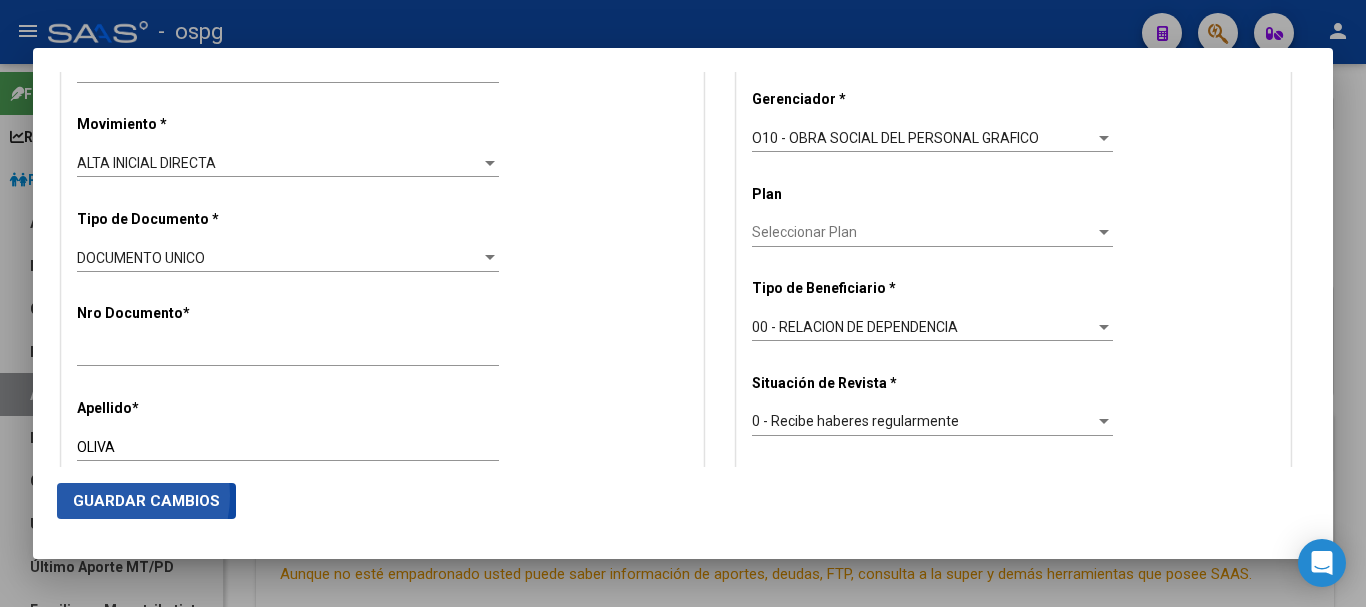 click on "Guardar Cambios" 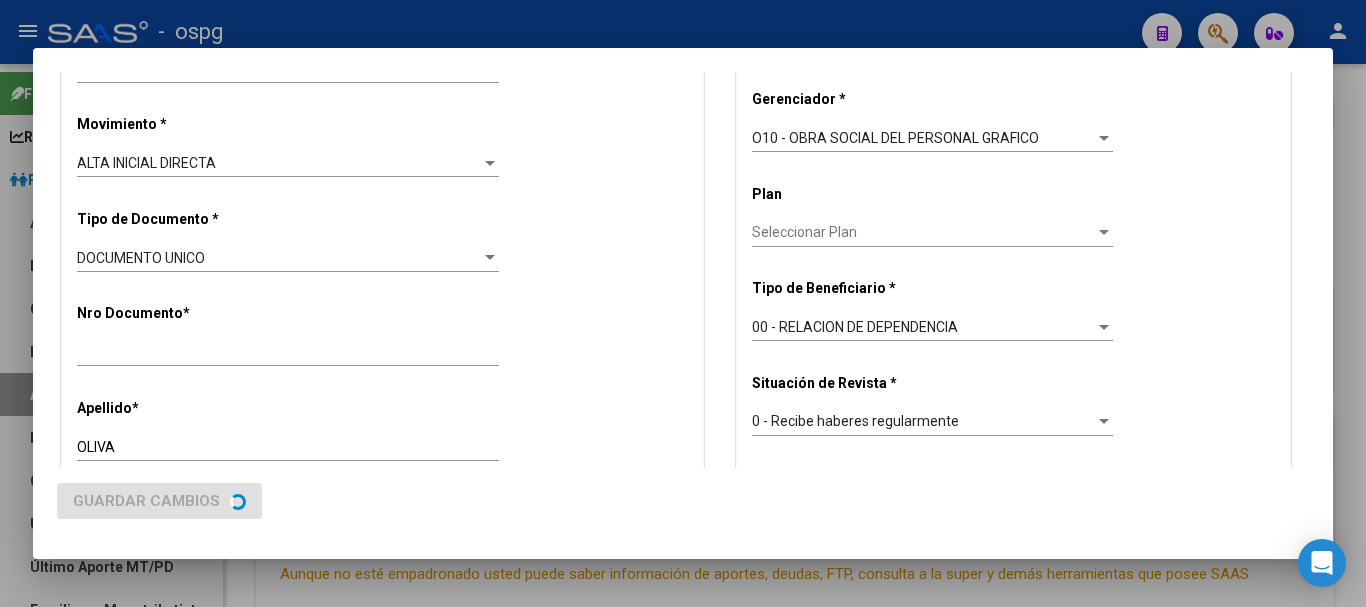 scroll, scrollTop: 0, scrollLeft: 0, axis: both 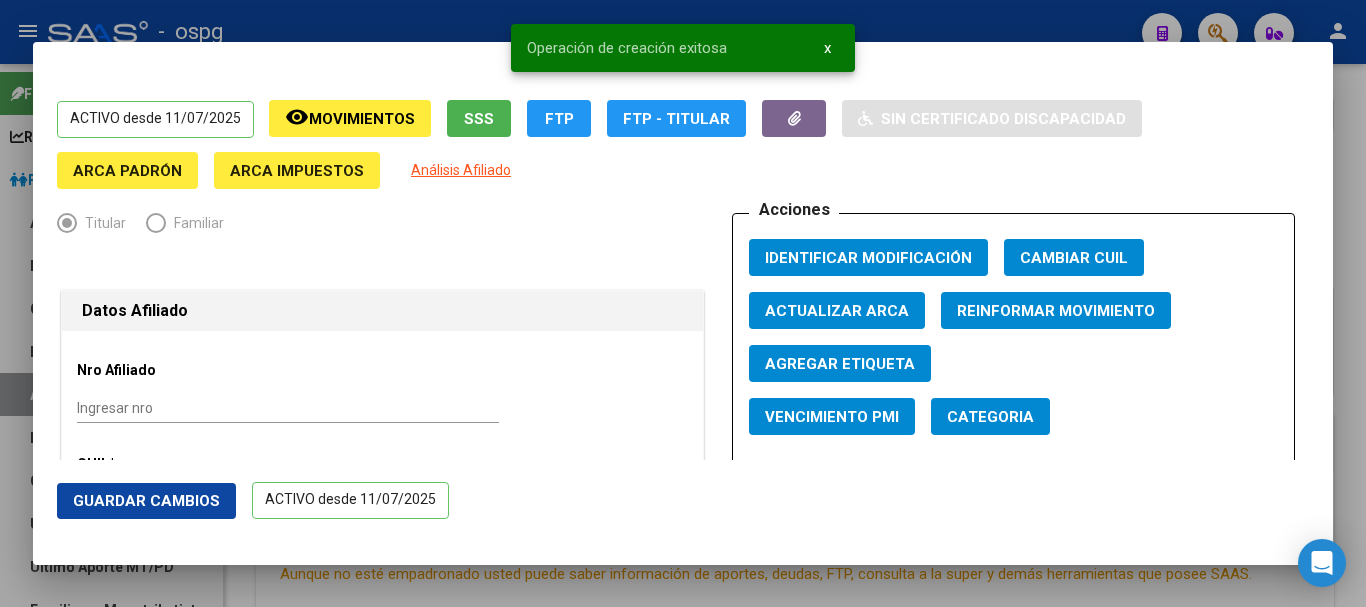 click at bounding box center [683, 303] 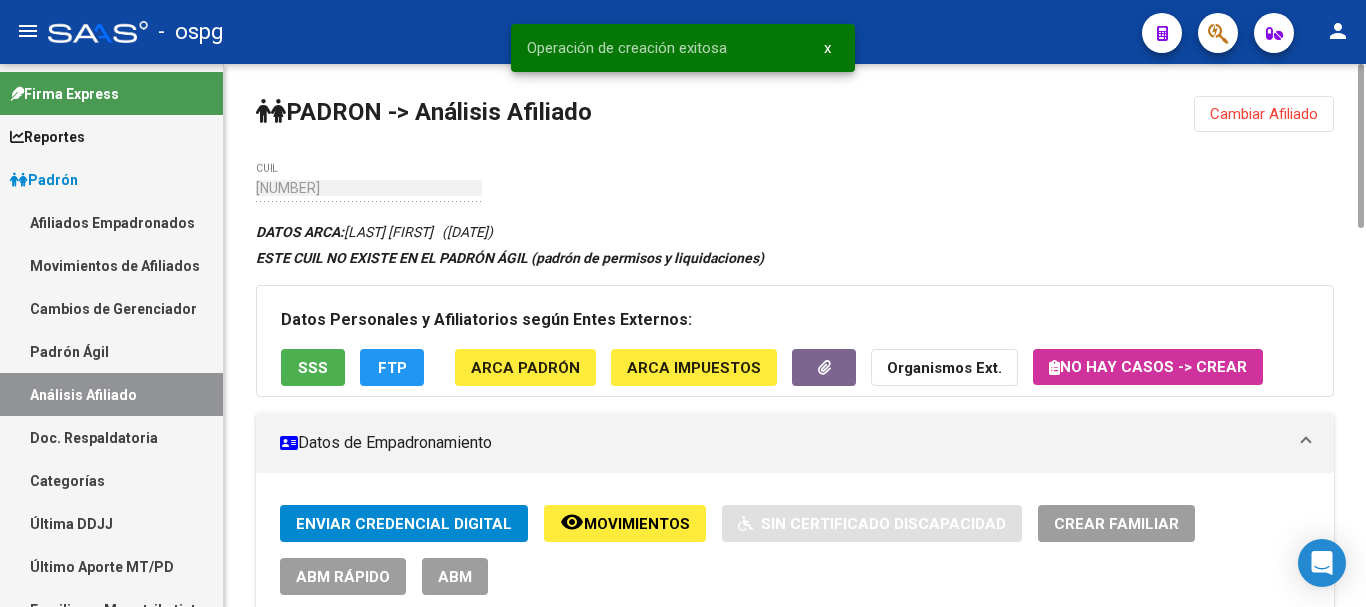 drag, startPoint x: 1288, startPoint y: 107, endPoint x: 1052, endPoint y: 130, distance: 237.11812 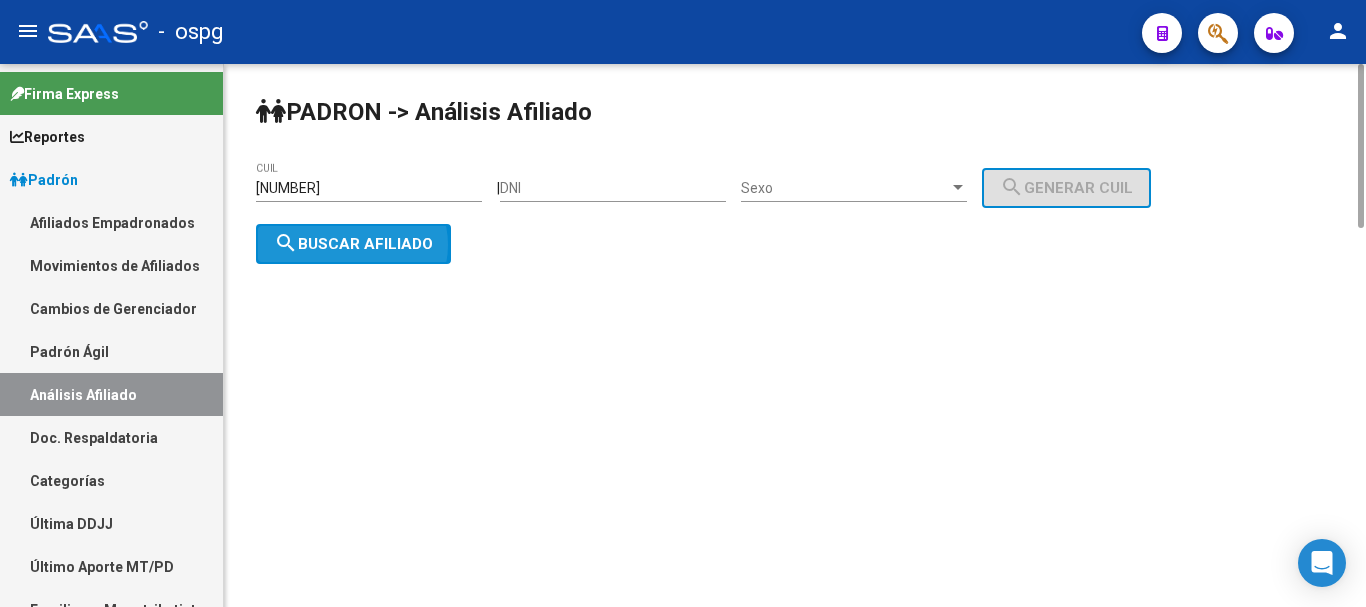 click on "search  Buscar afiliado" 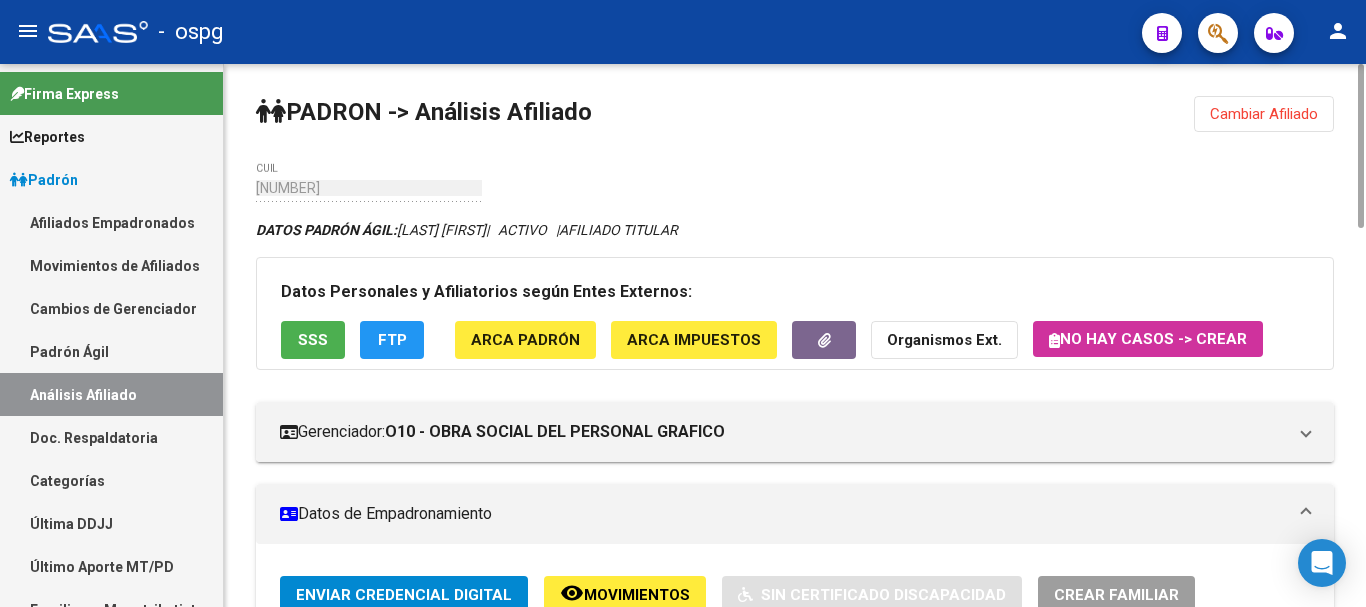 click on "Cambiar Afiliado" 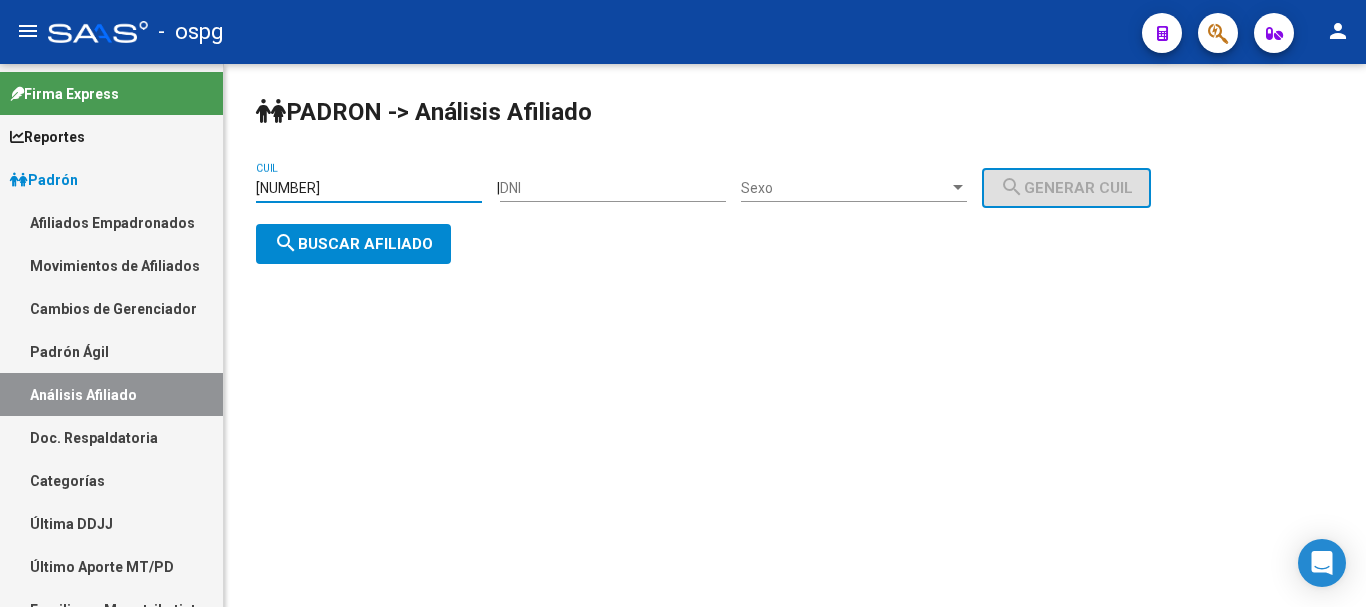 drag, startPoint x: 398, startPoint y: 191, endPoint x: 87, endPoint y: 196, distance: 311.0402 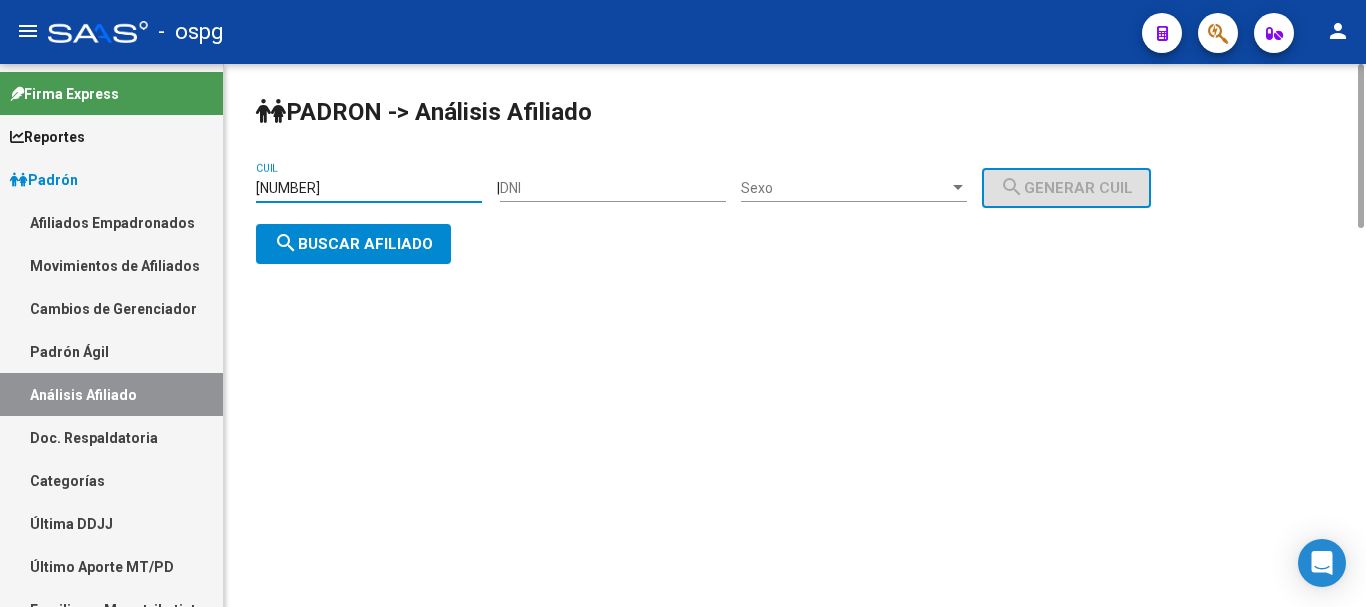 paste on "[CUIL]" 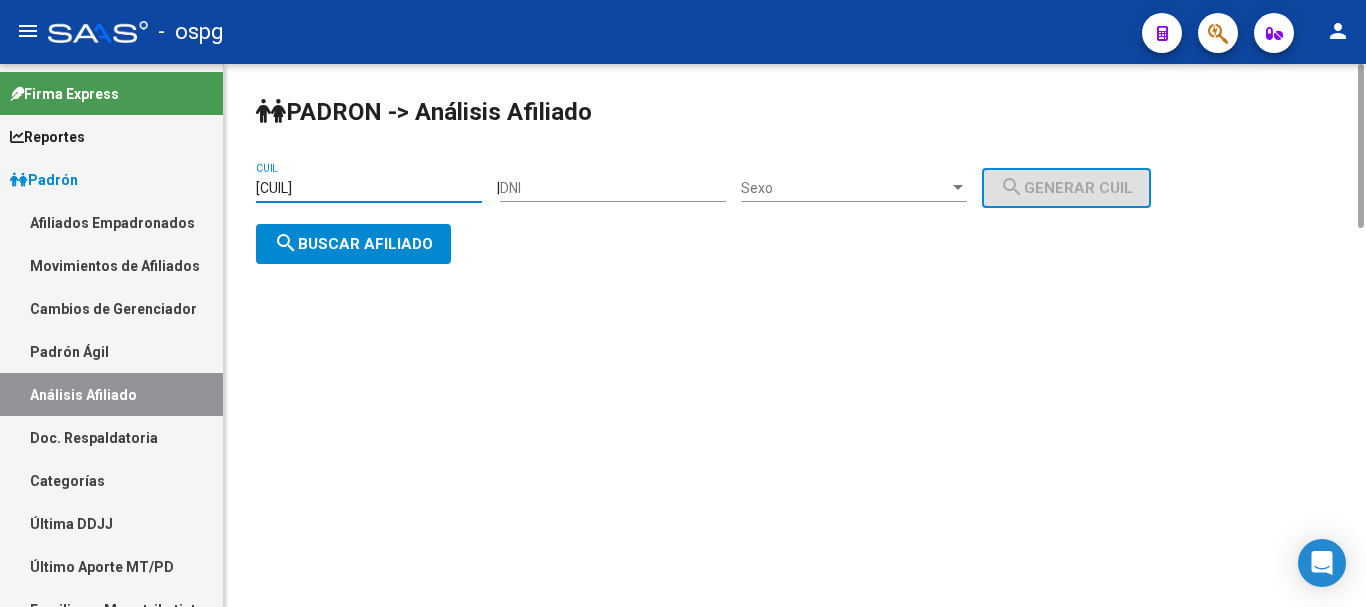 drag, startPoint x: 410, startPoint y: 243, endPoint x: 402, endPoint y: 190, distance: 53.600372 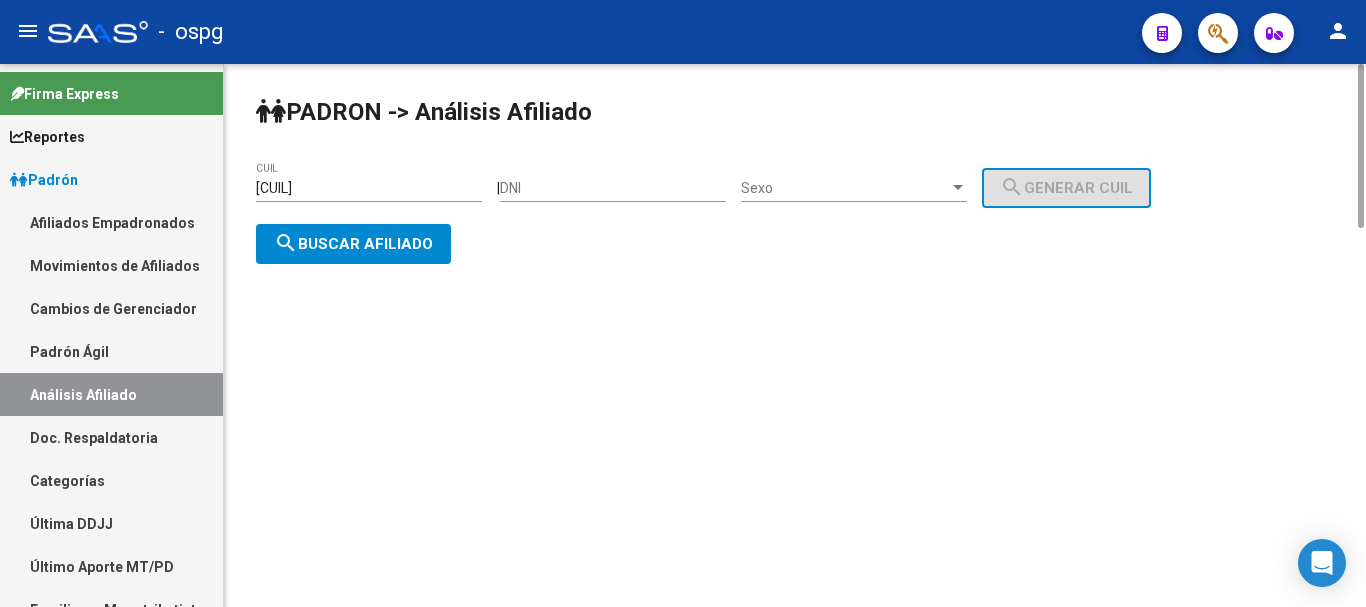 click on "search  Buscar afiliado" 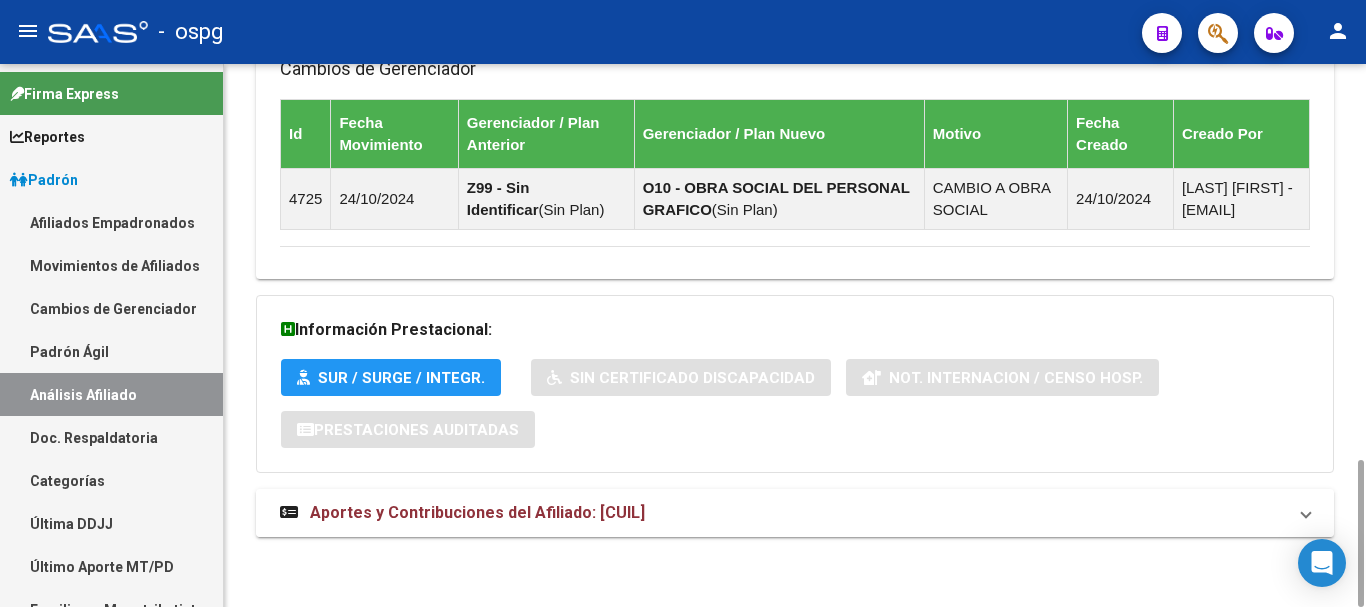 drag, startPoint x: 664, startPoint y: 517, endPoint x: 678, endPoint y: 516, distance: 14.035668 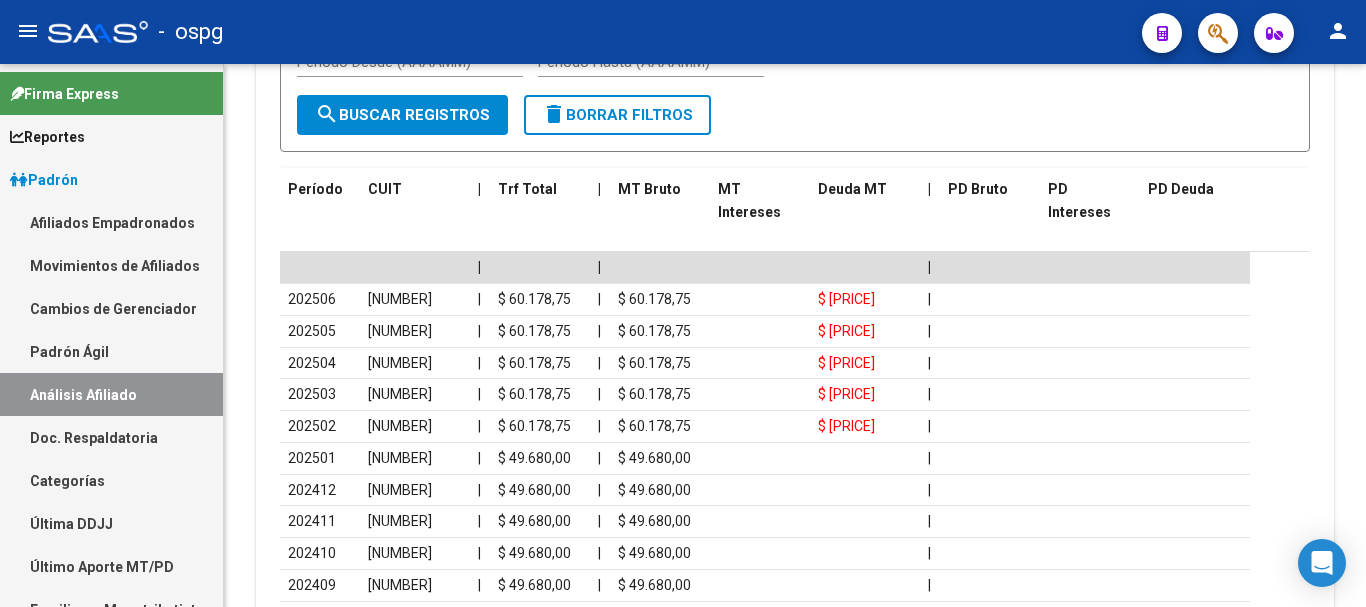 scroll, scrollTop: 2348, scrollLeft: 0, axis: vertical 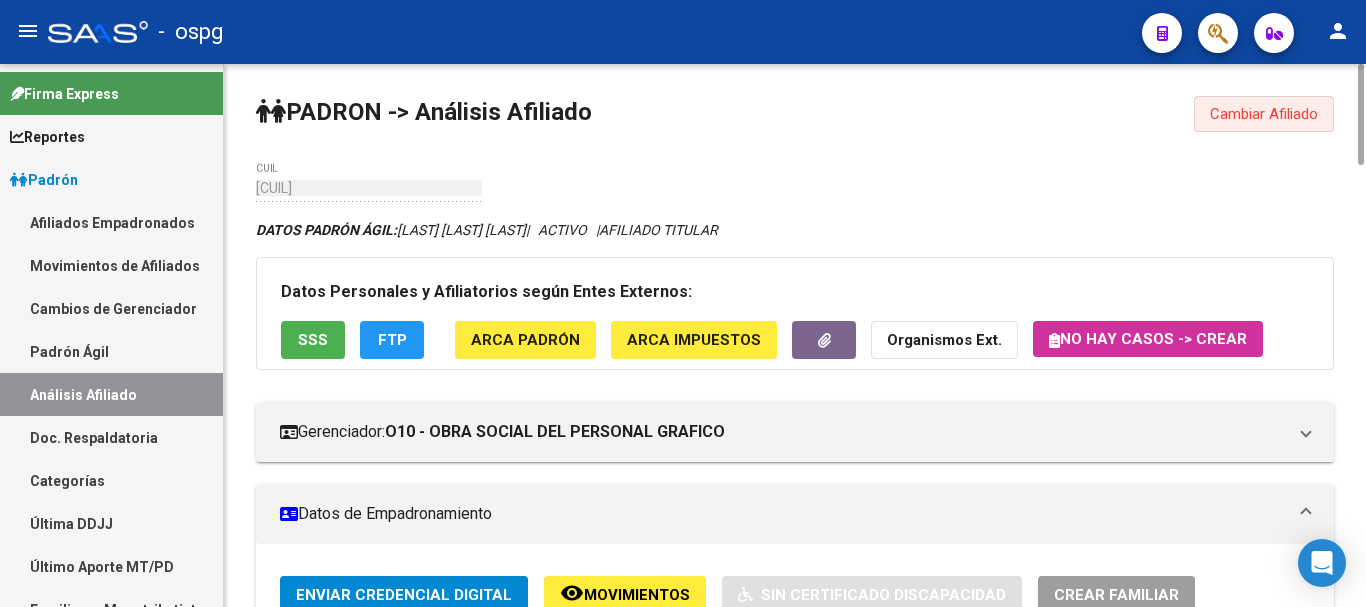drag, startPoint x: 1307, startPoint y: 115, endPoint x: 717, endPoint y: 159, distance: 591.6384 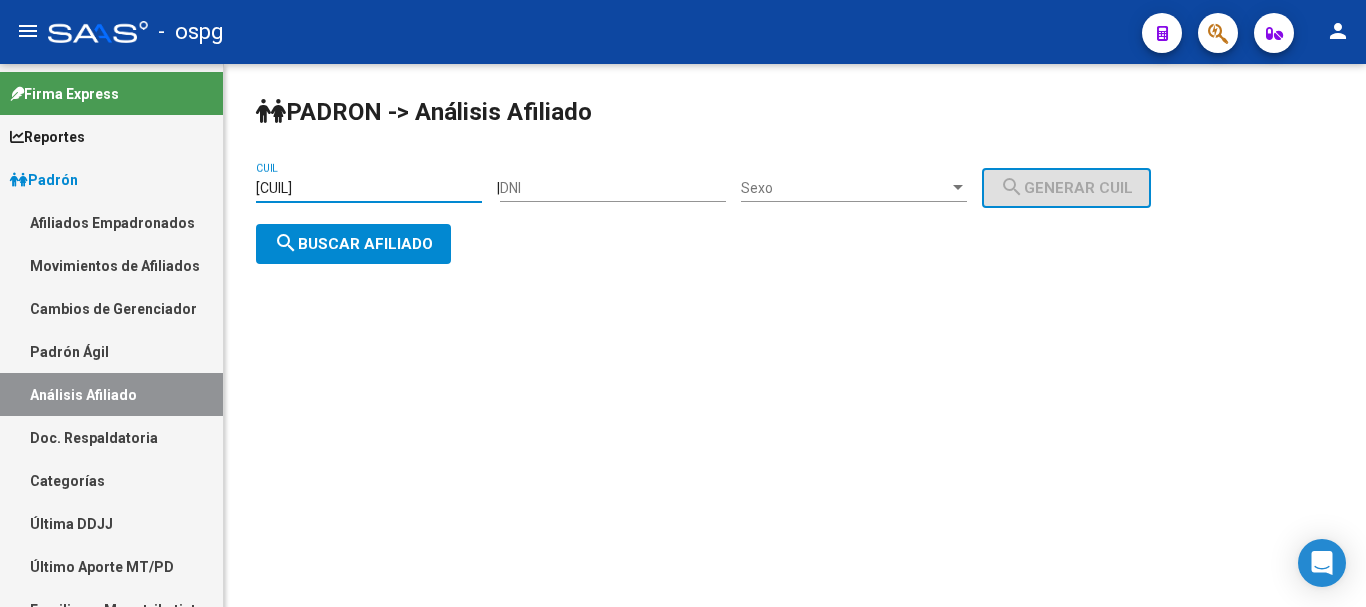 drag, startPoint x: 163, startPoint y: 137, endPoint x: 0, endPoint y: 80, distance: 172.6789 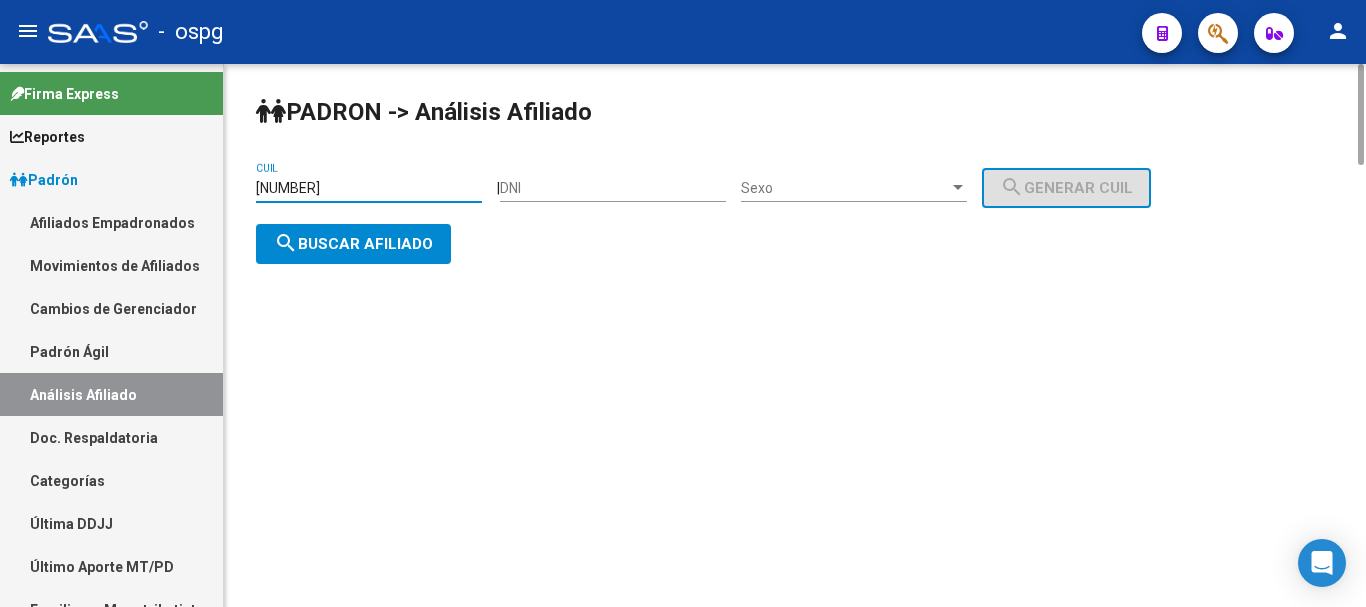 type on "[NUMBER]" 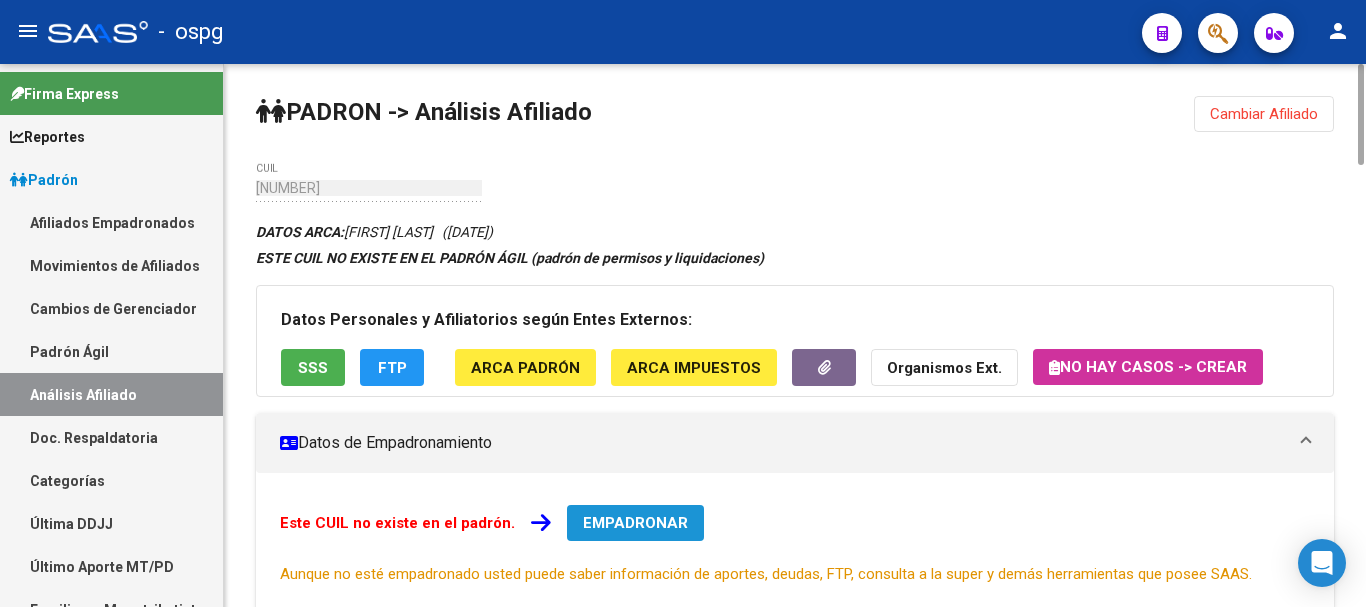 click on "EMPADRONAR" at bounding box center (635, 523) 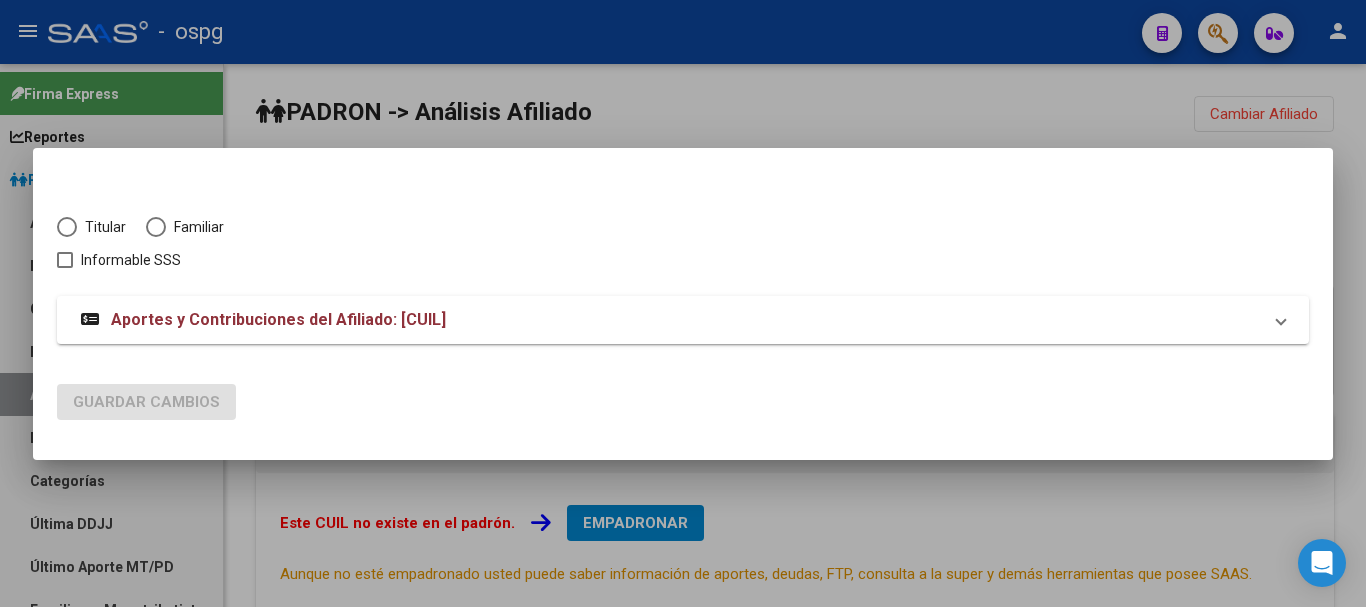 click at bounding box center (67, 227) 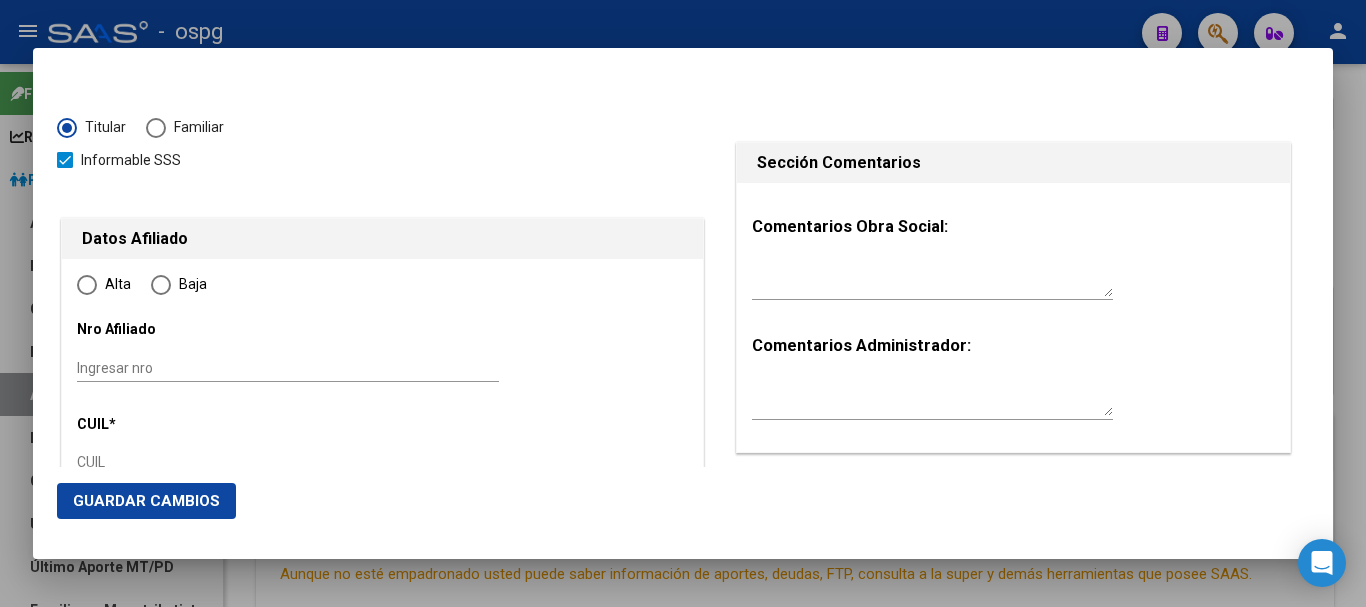type on "[NUMBER]" 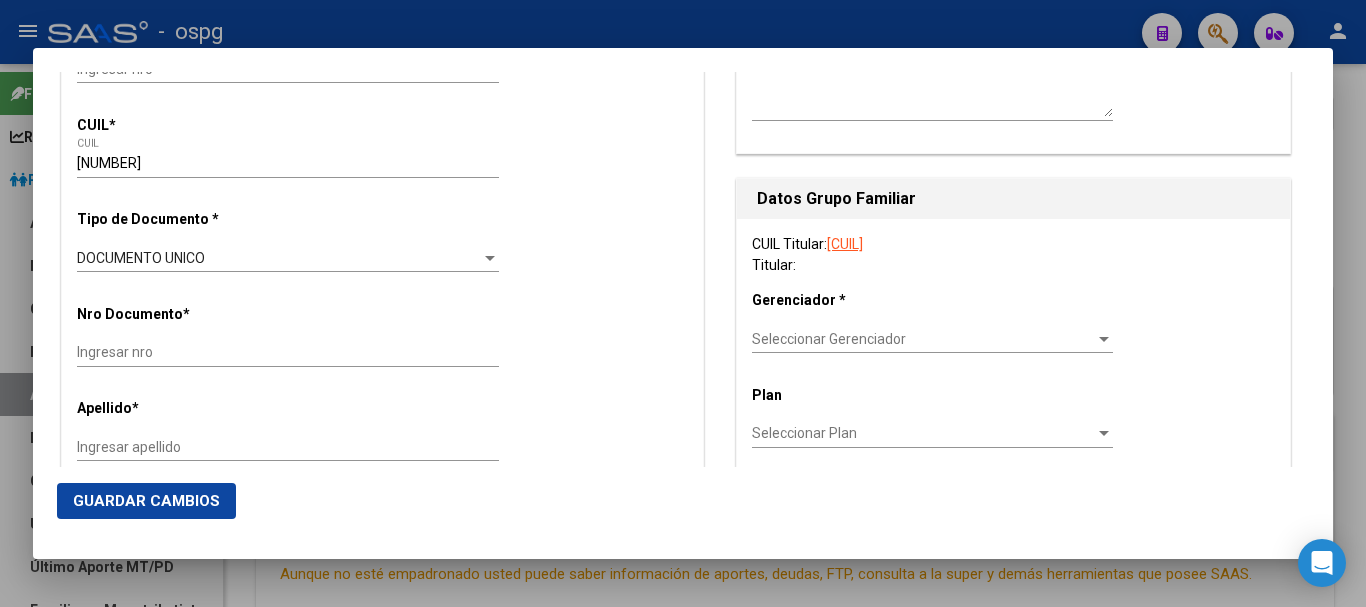 radio on "true" 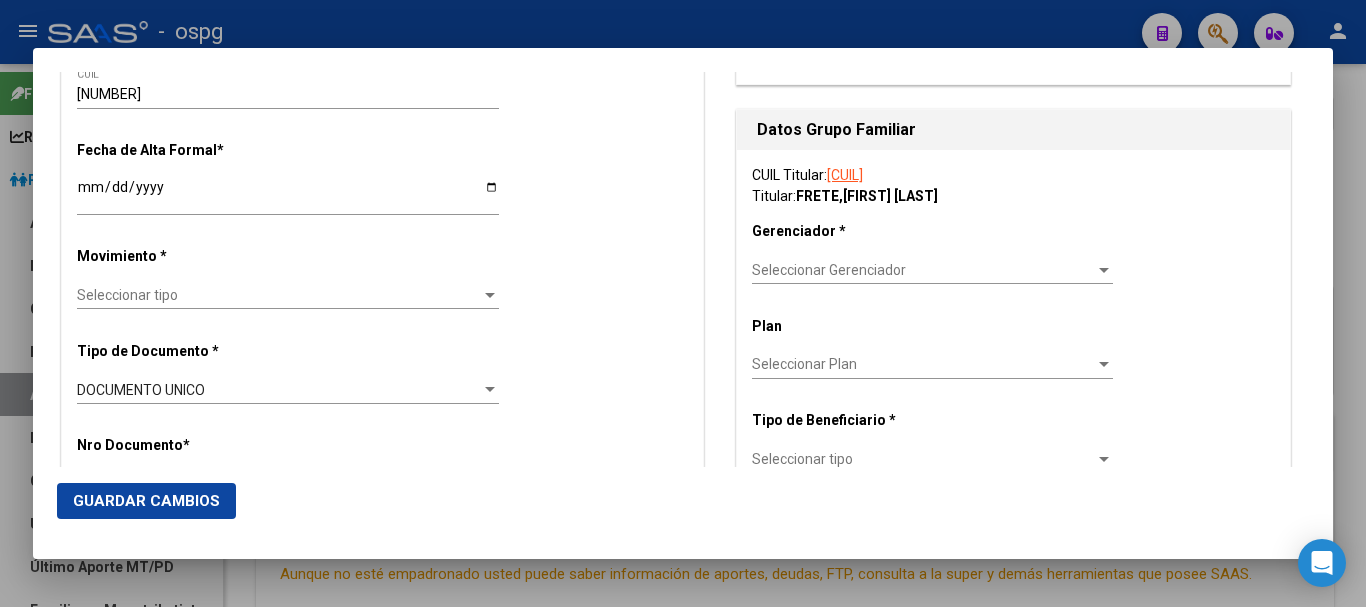 scroll, scrollTop: 400, scrollLeft: 0, axis: vertical 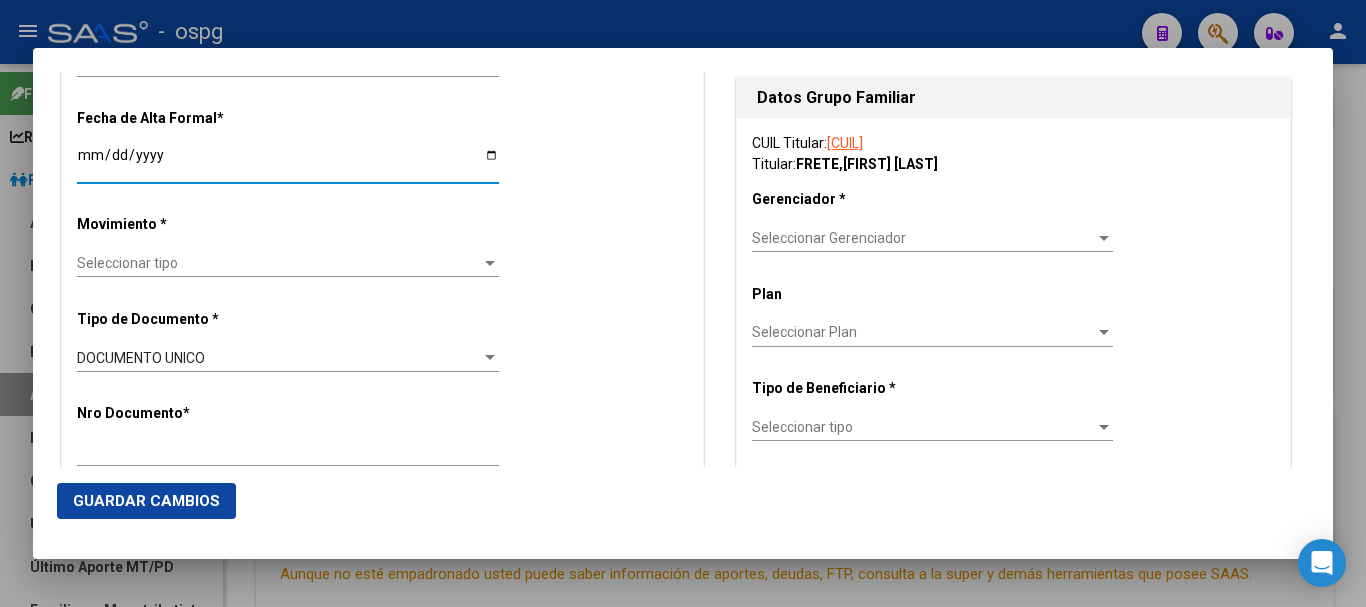 click on "Ingresar fecha" at bounding box center [288, 162] 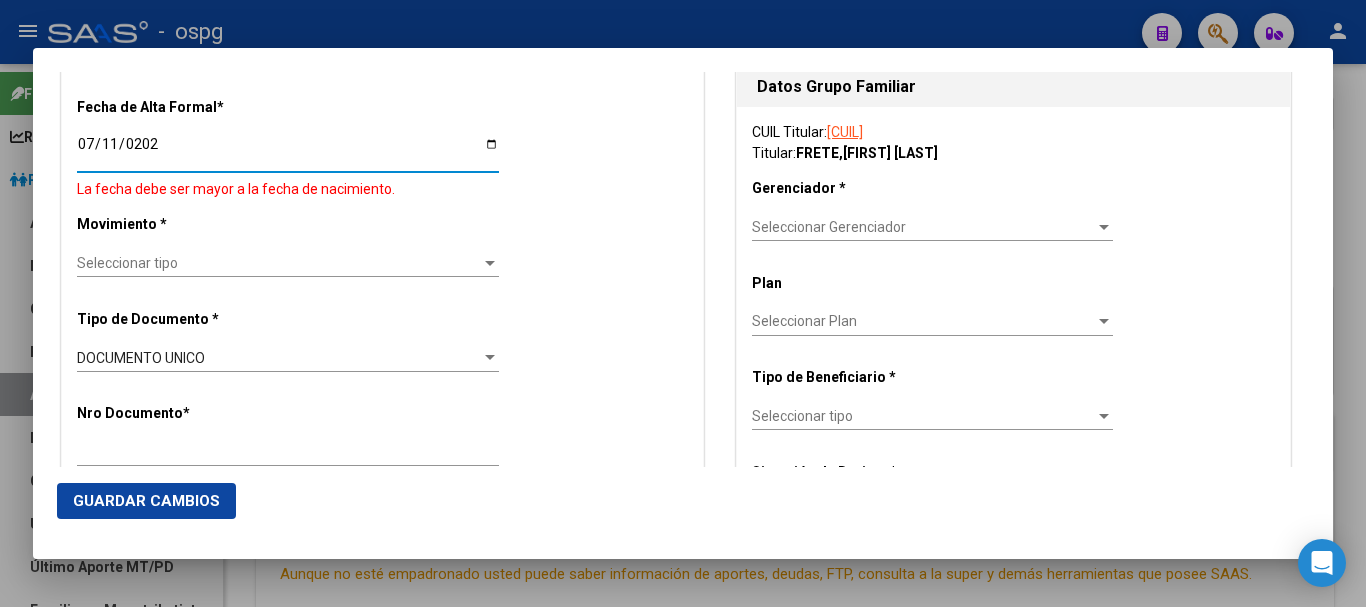 type on "2025-07-11" 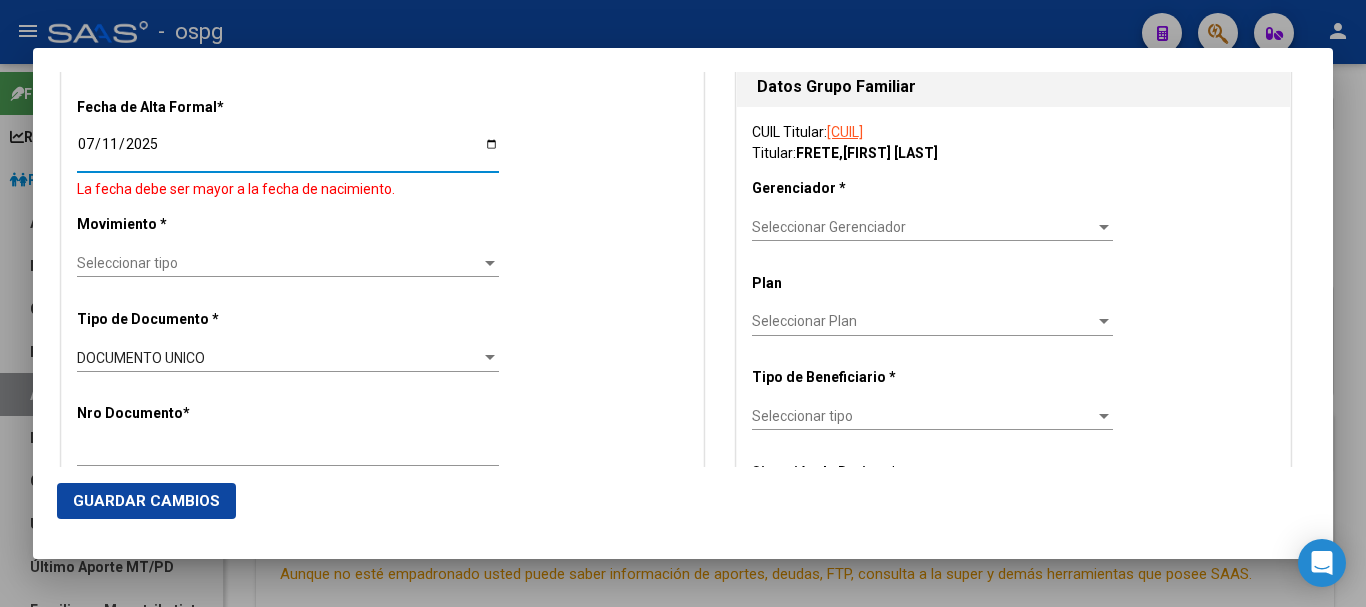 scroll, scrollTop: 400, scrollLeft: 0, axis: vertical 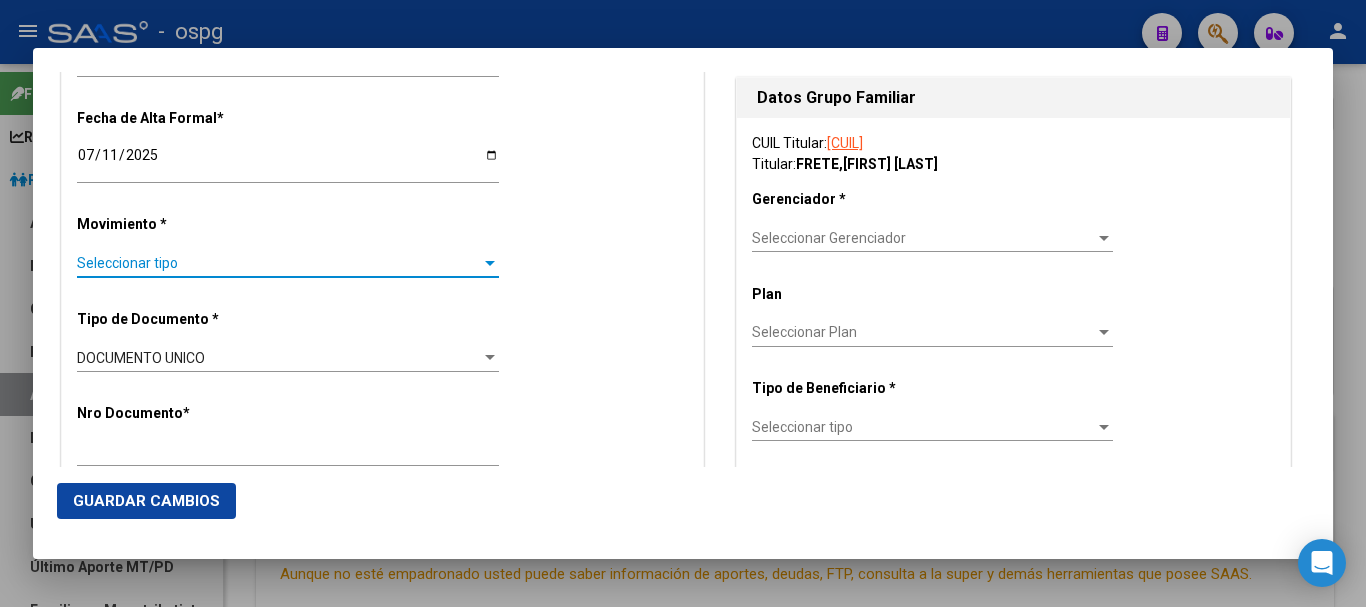 click on "Seleccionar tipo" at bounding box center [279, 263] 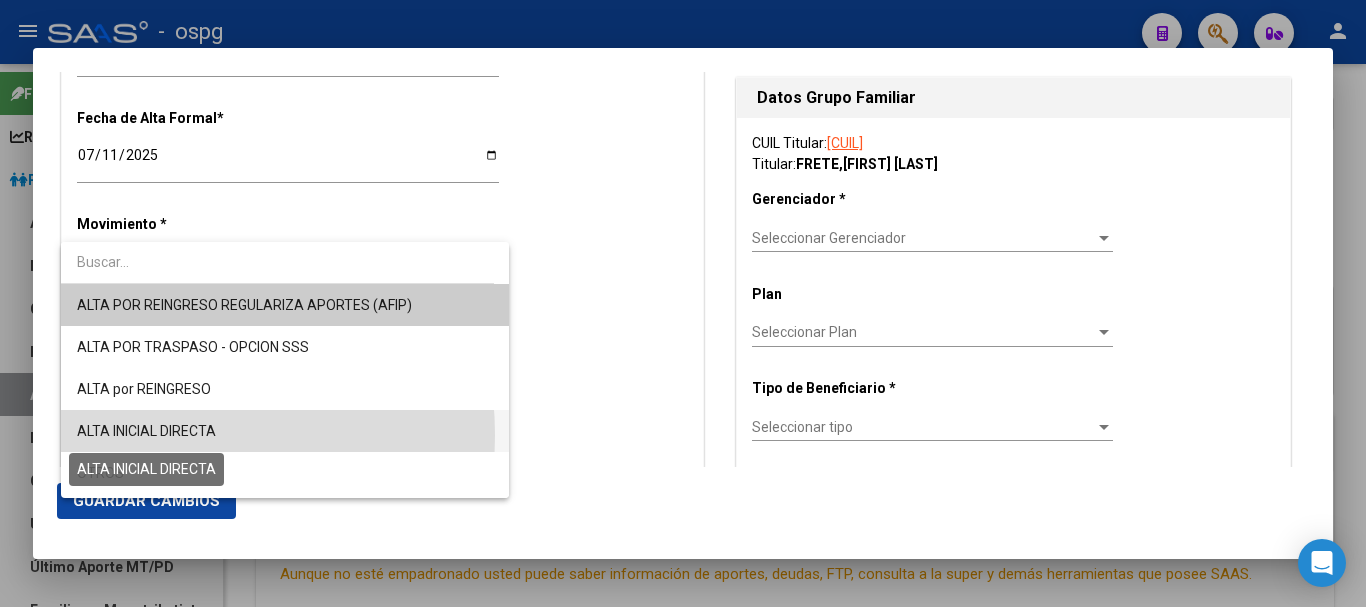 click on "ALTA INICIAL DIRECTA" at bounding box center [146, 431] 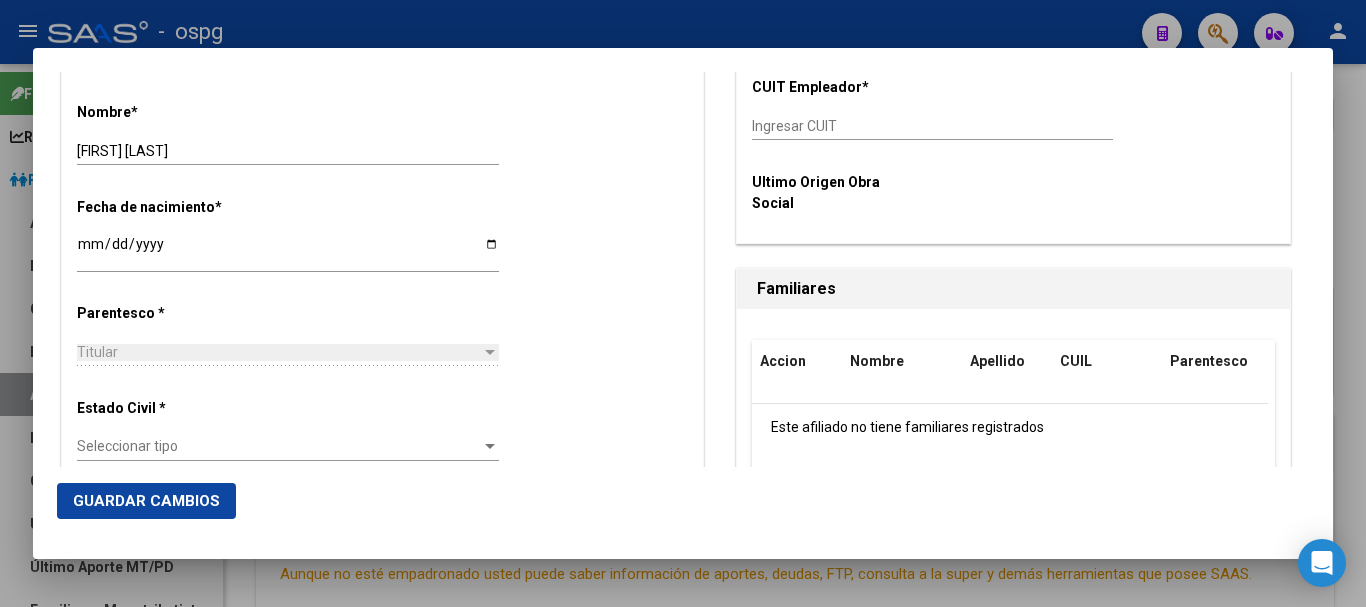 scroll, scrollTop: 1000, scrollLeft: 0, axis: vertical 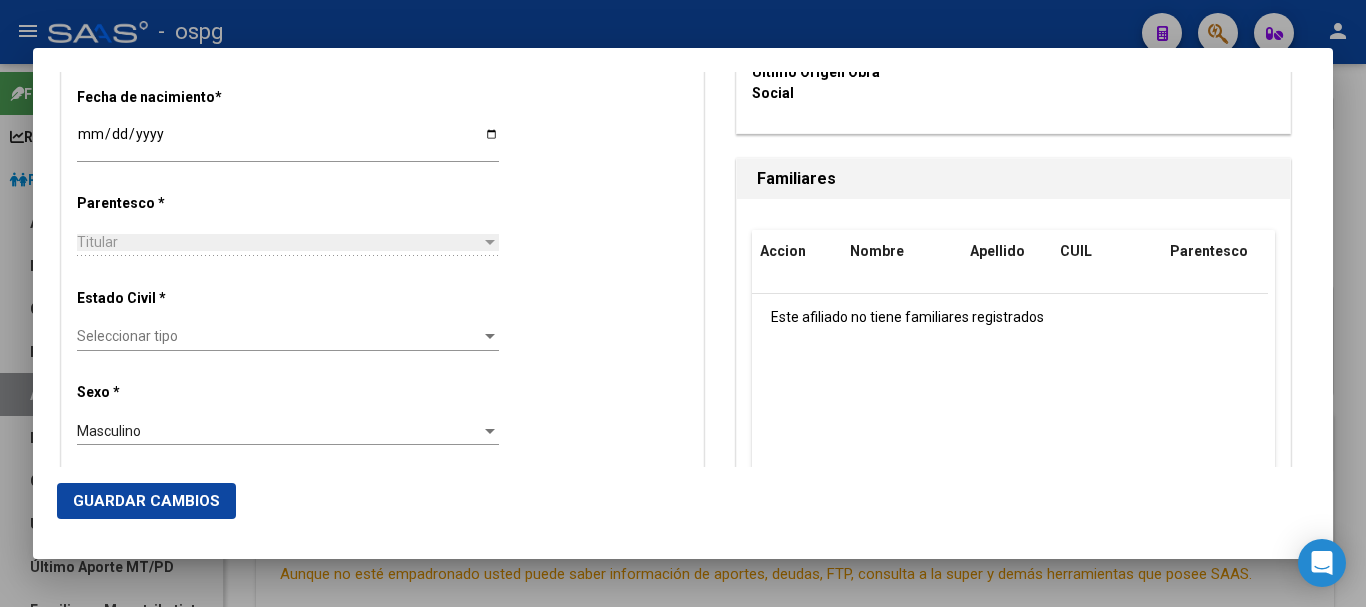 click on "Seleccionar tipo Seleccionar tipo" at bounding box center [288, 337] 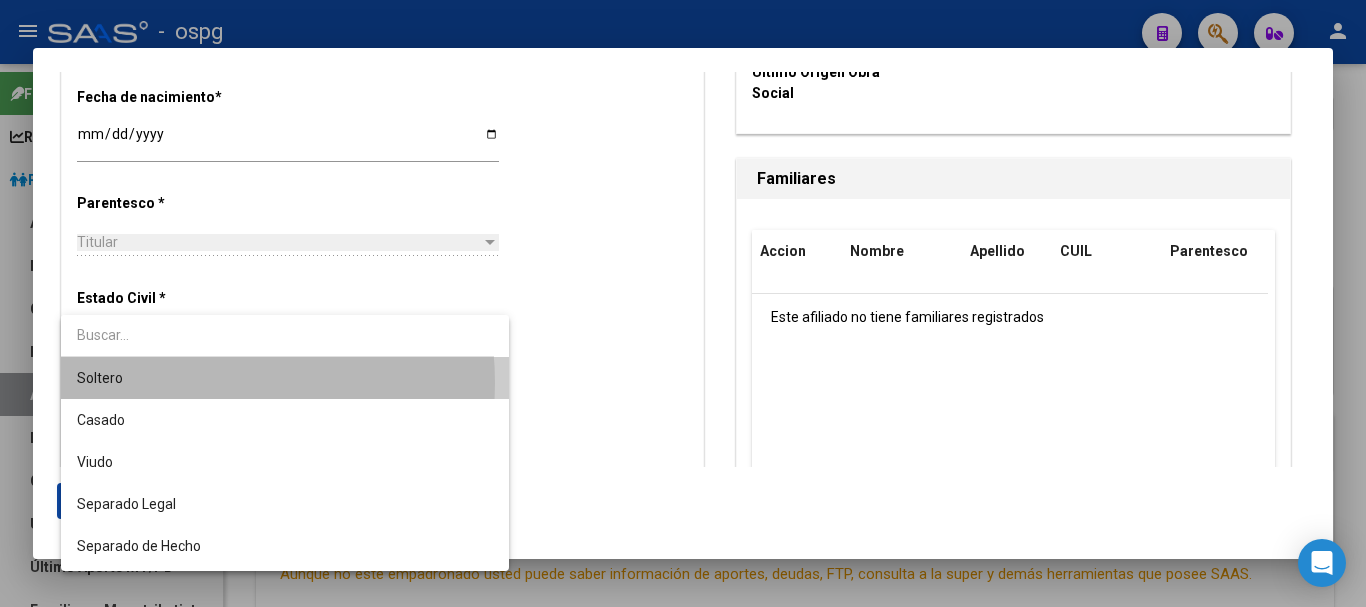 drag, startPoint x: 169, startPoint y: 383, endPoint x: 186, endPoint y: 371, distance: 20.808653 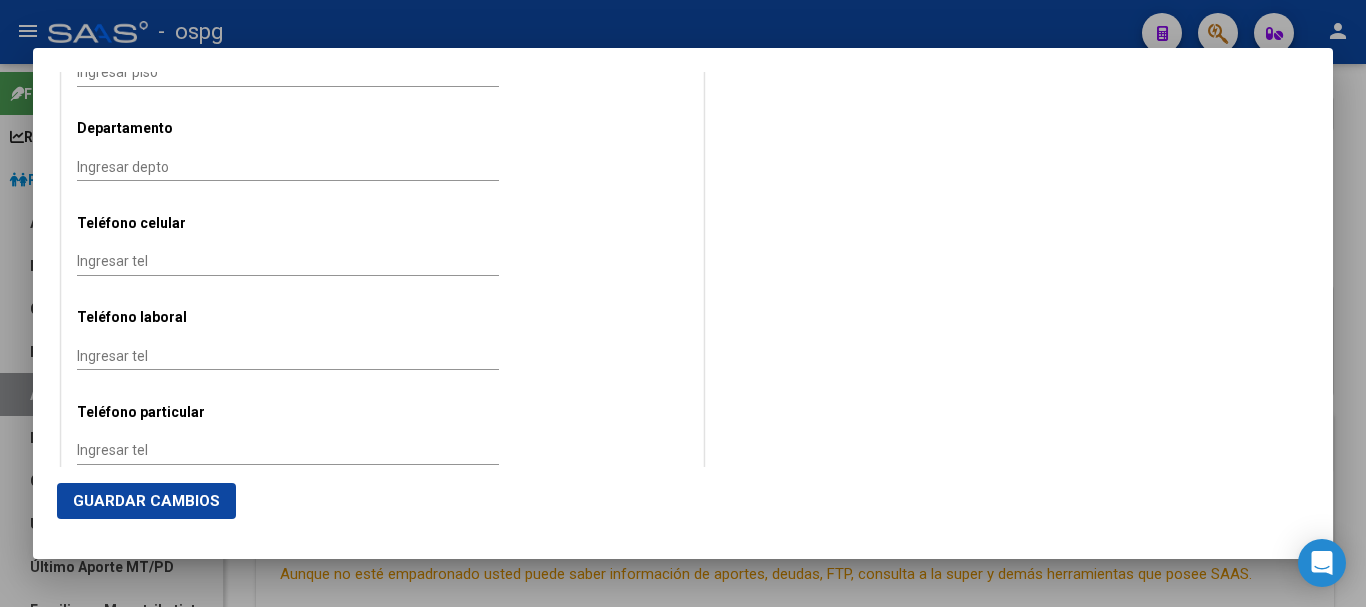 scroll, scrollTop: 2400, scrollLeft: 0, axis: vertical 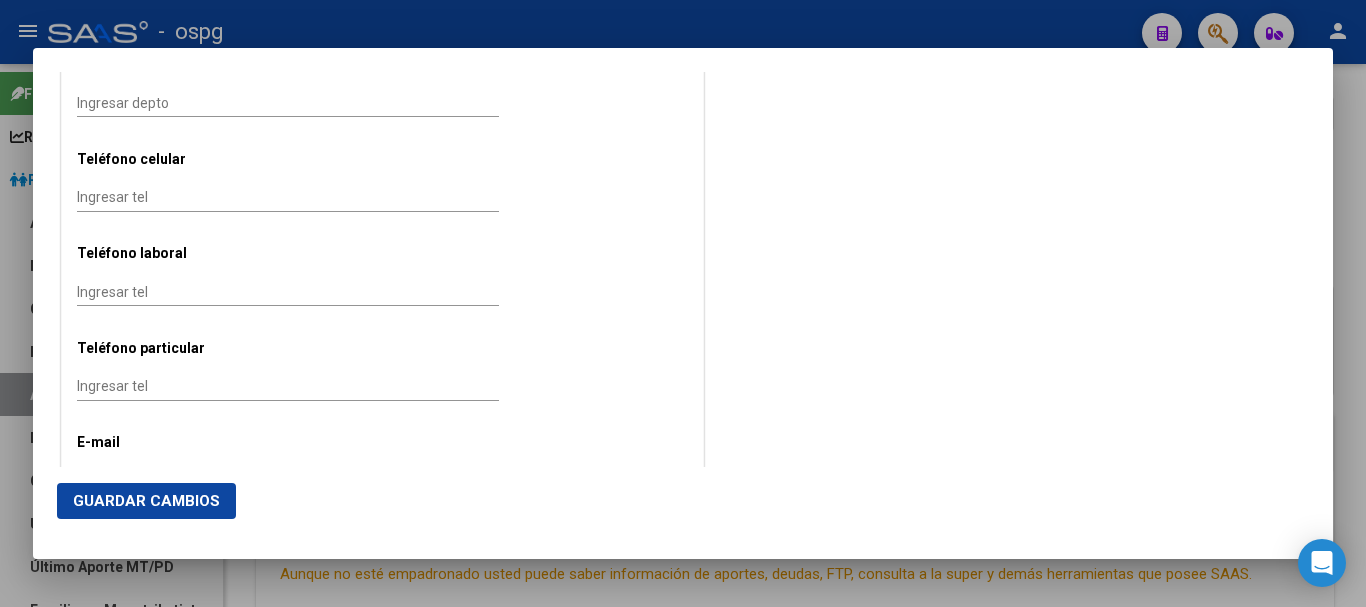 click on "Ingresar tel" at bounding box center [288, 197] 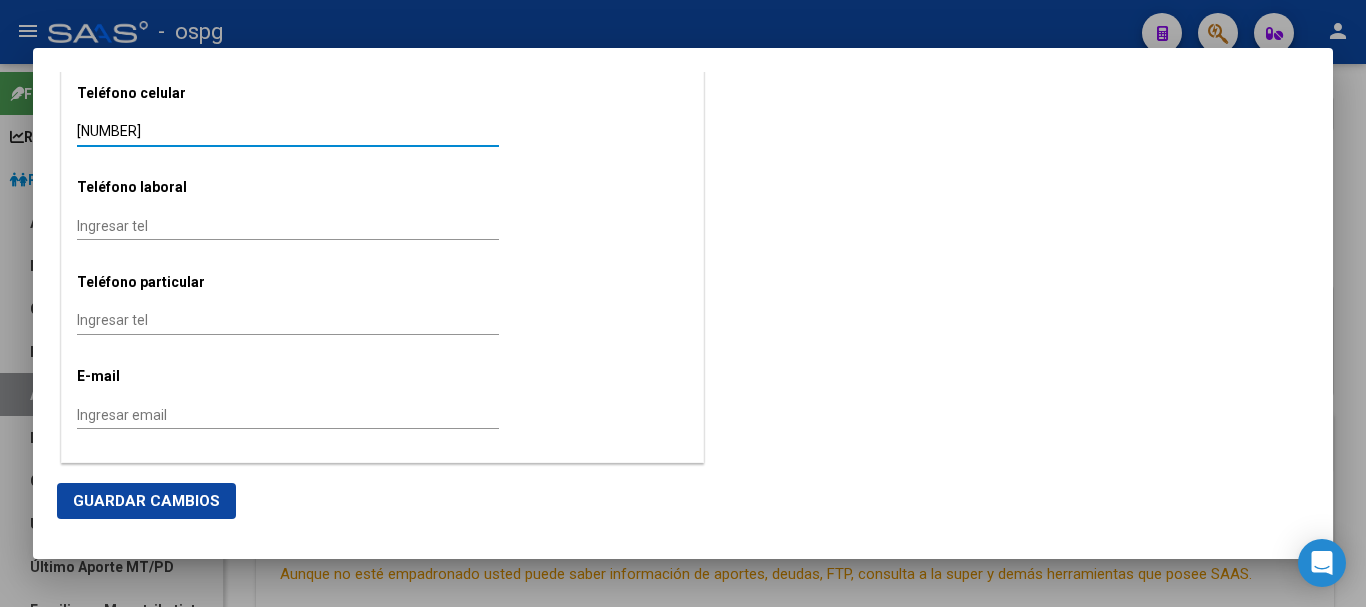 scroll, scrollTop: 2500, scrollLeft: 0, axis: vertical 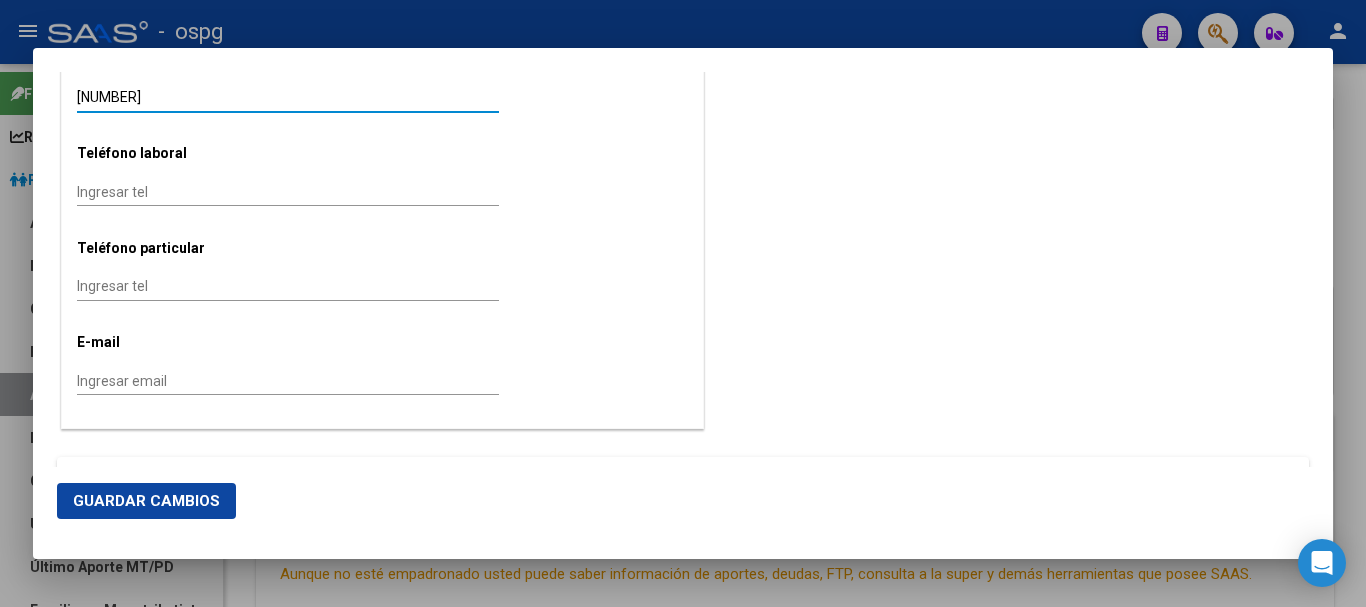 type on "[NUMBER]" 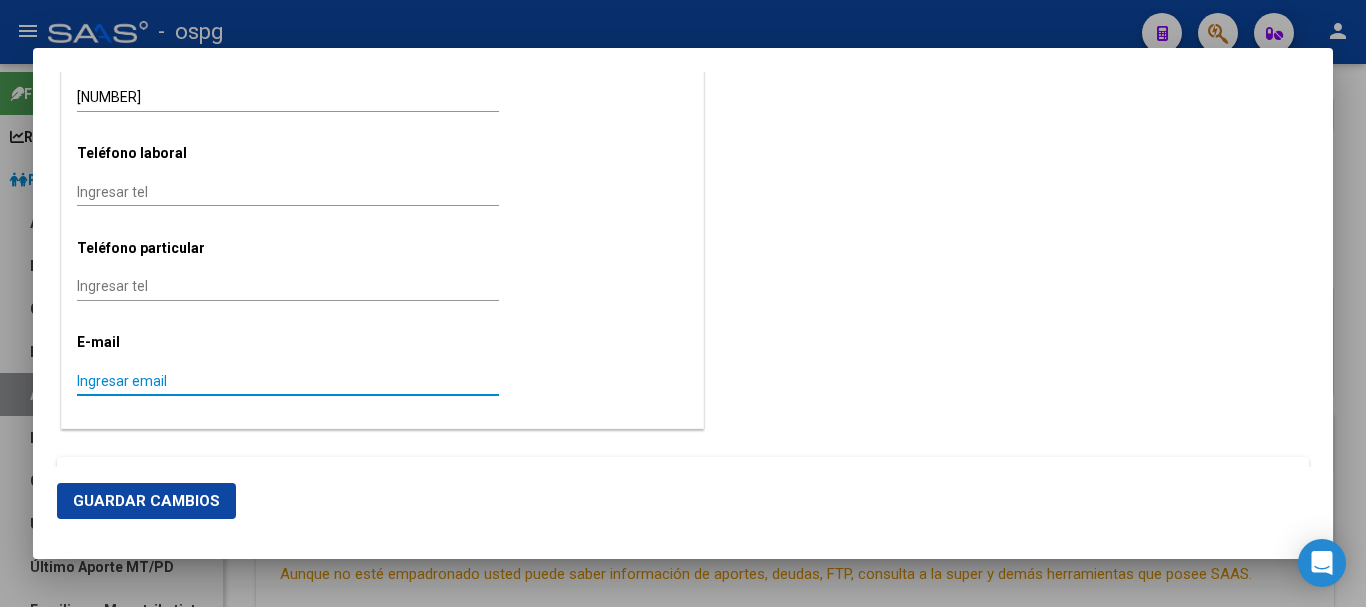 click on "Ingresar email" at bounding box center (288, 381) 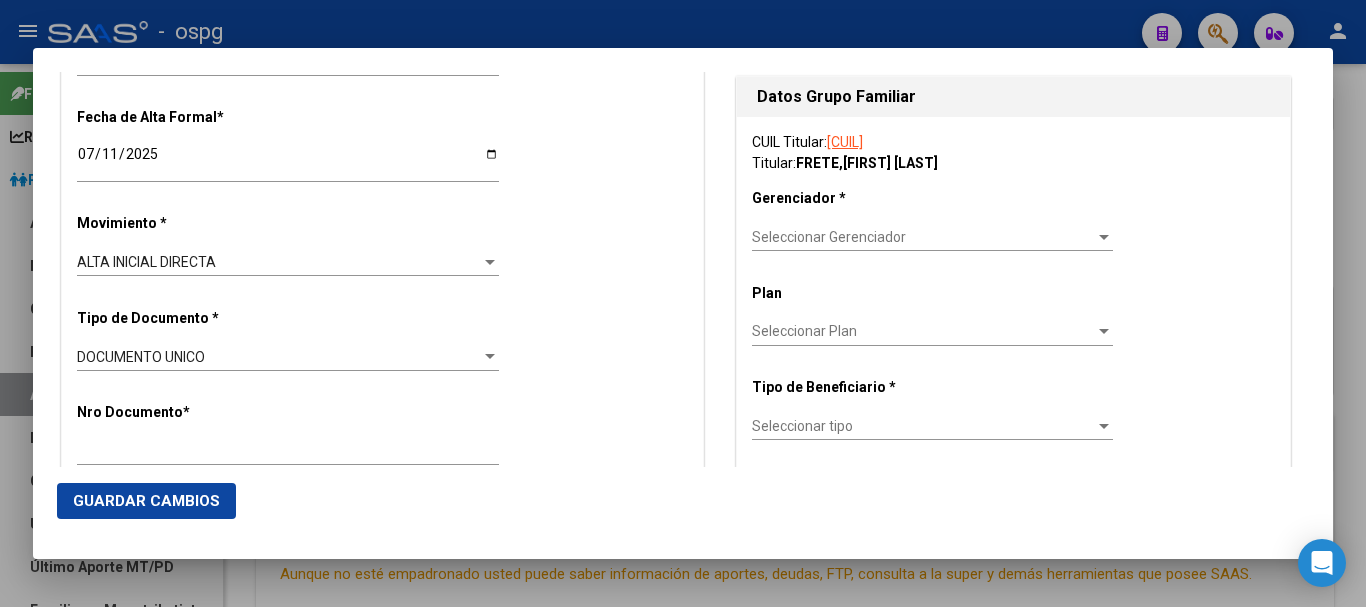 scroll, scrollTop: 400, scrollLeft: 0, axis: vertical 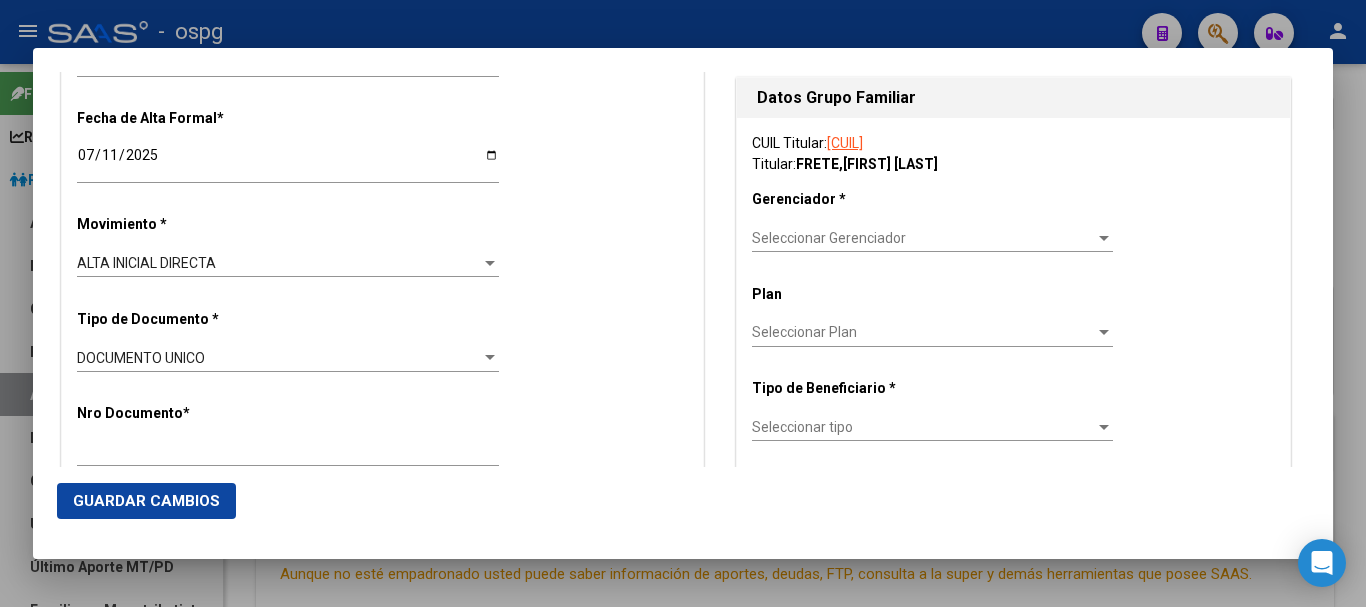 type on "[EMAIL]" 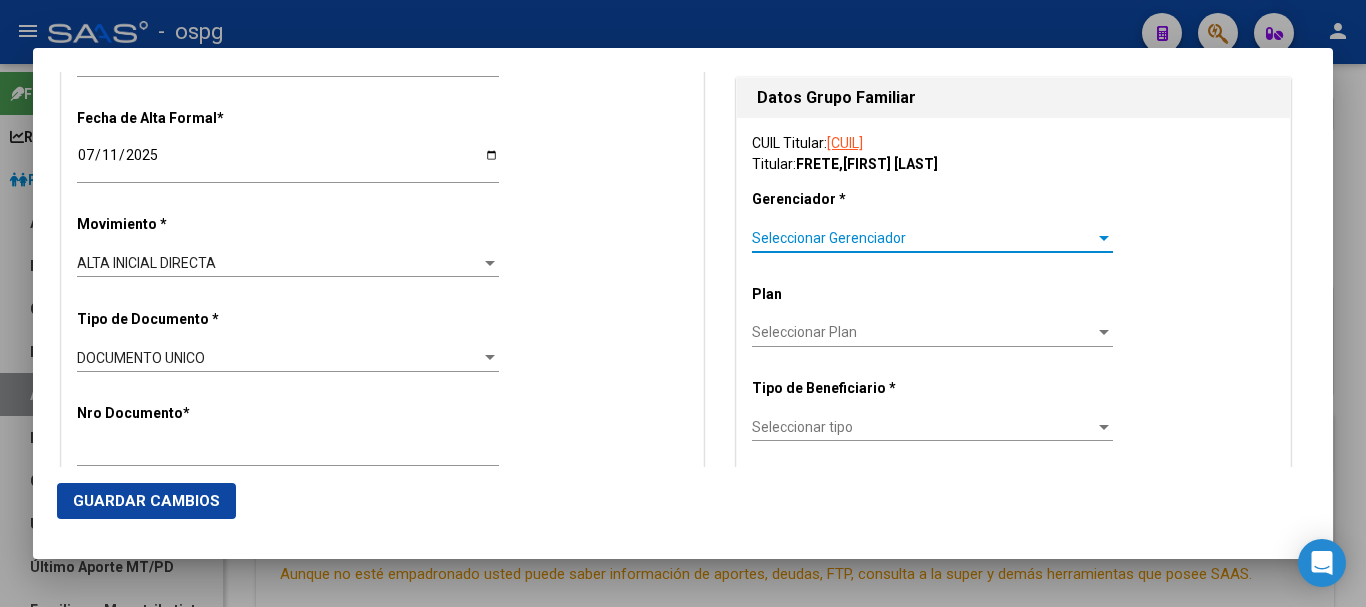 click on "Seleccionar Gerenciador" at bounding box center [923, 238] 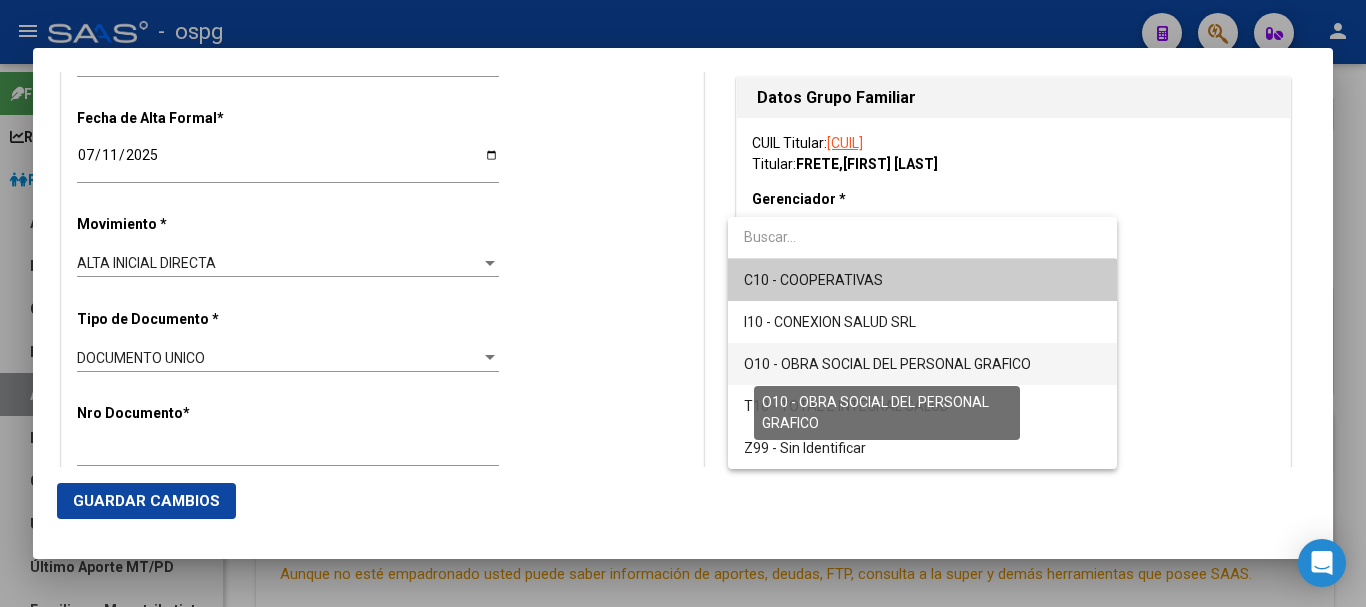 click on "O10 - OBRA SOCIAL DEL PERSONAL GRAFICO" at bounding box center (887, 364) 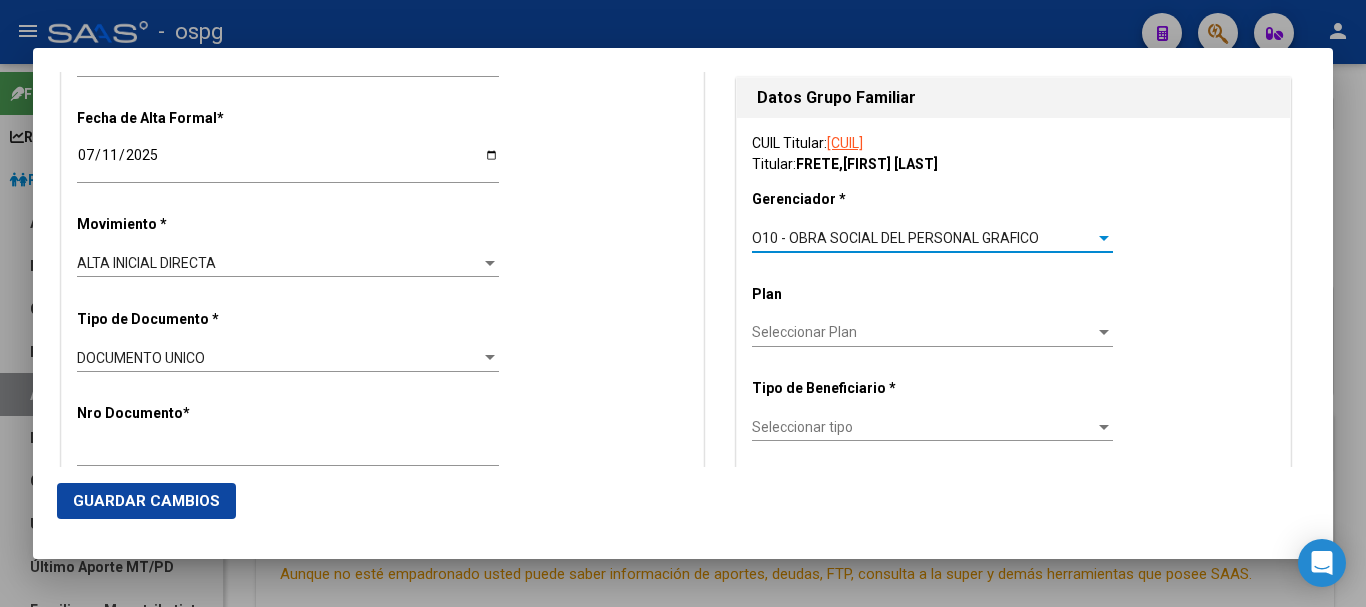 click on "Seleccionar tipo" at bounding box center (923, 427) 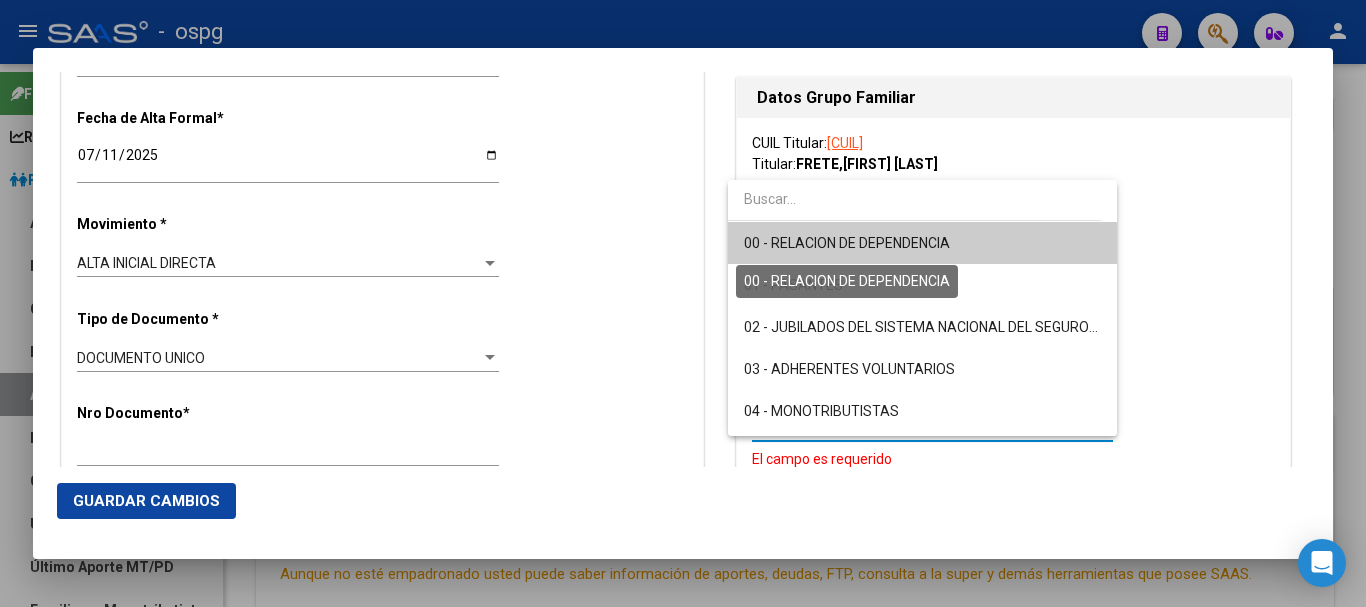 click on "00 - RELACION DE DEPENDENCIA" at bounding box center [847, 243] 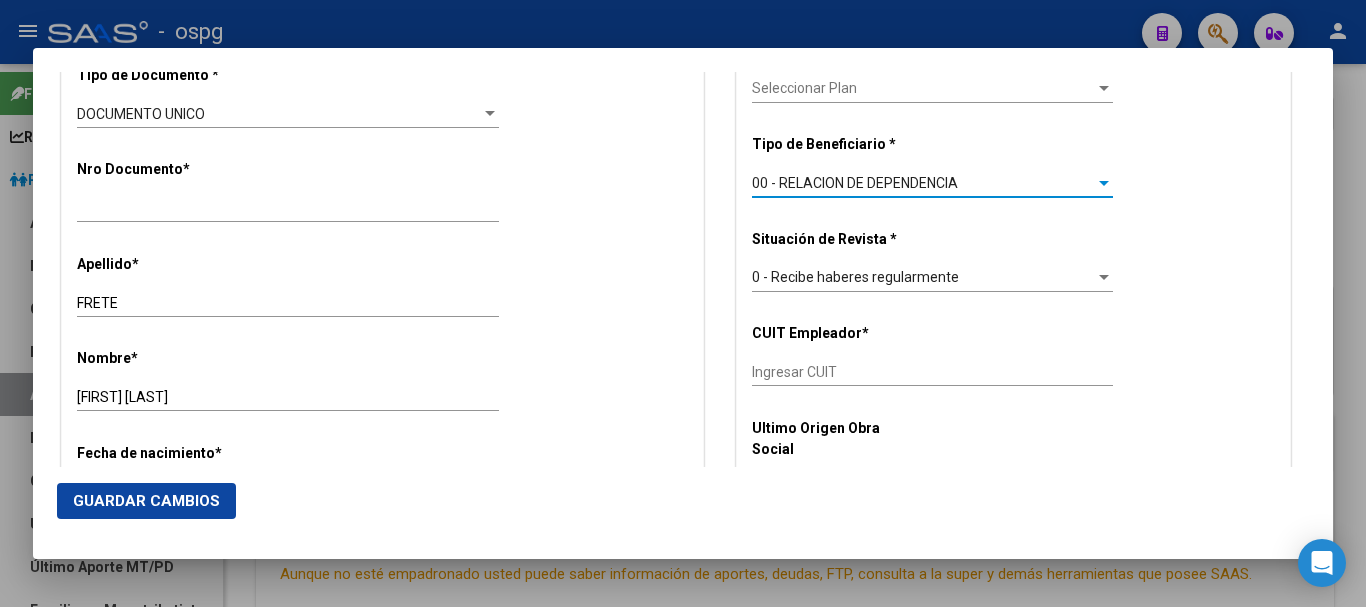 scroll, scrollTop: 700, scrollLeft: 0, axis: vertical 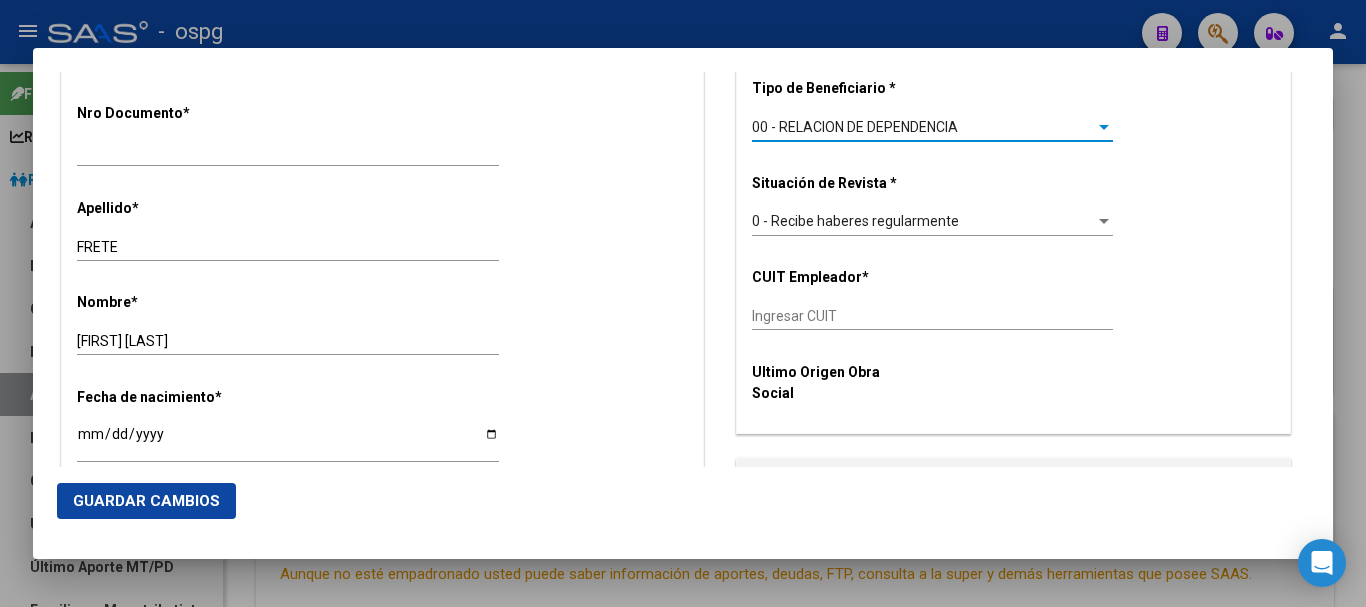 click on "Ingresar CUIT" at bounding box center (932, 316) 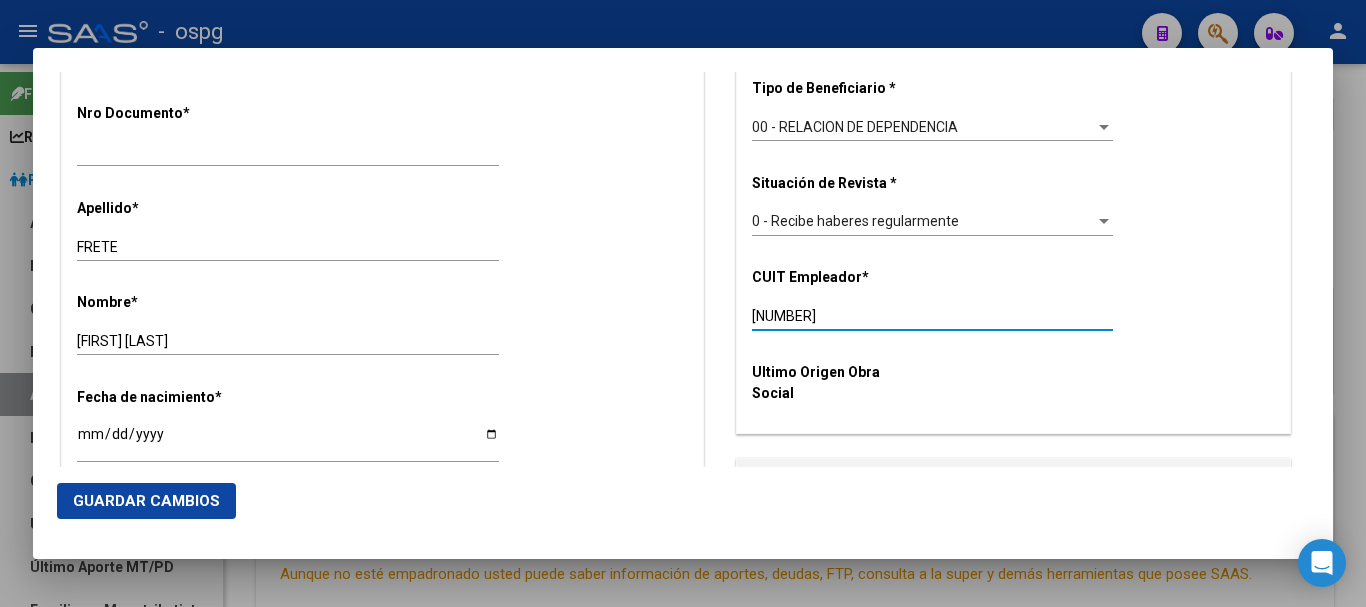 type on "[NUMBER]" 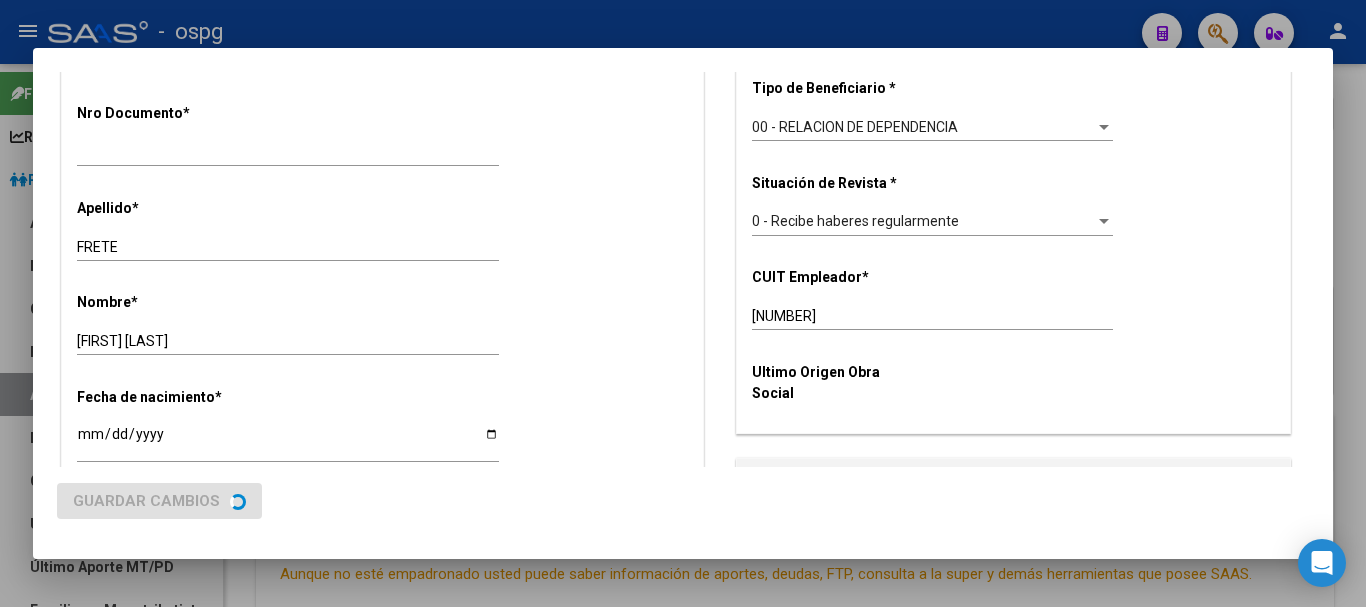 scroll, scrollTop: 0, scrollLeft: 0, axis: both 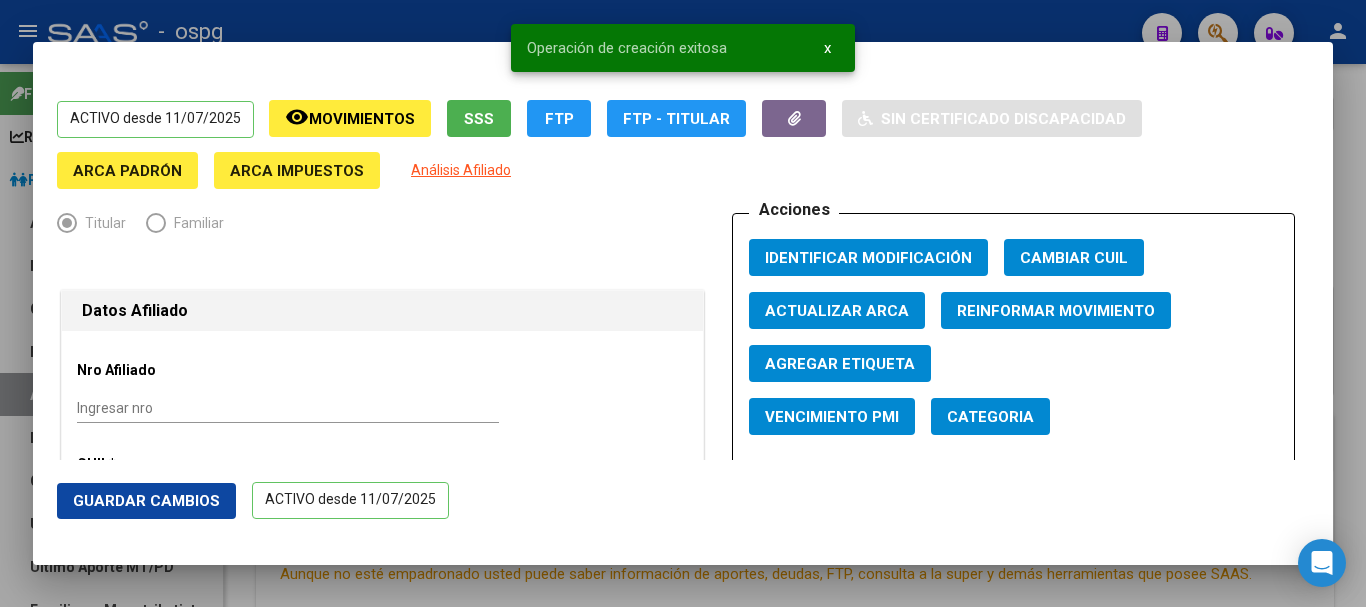 click at bounding box center [683, 303] 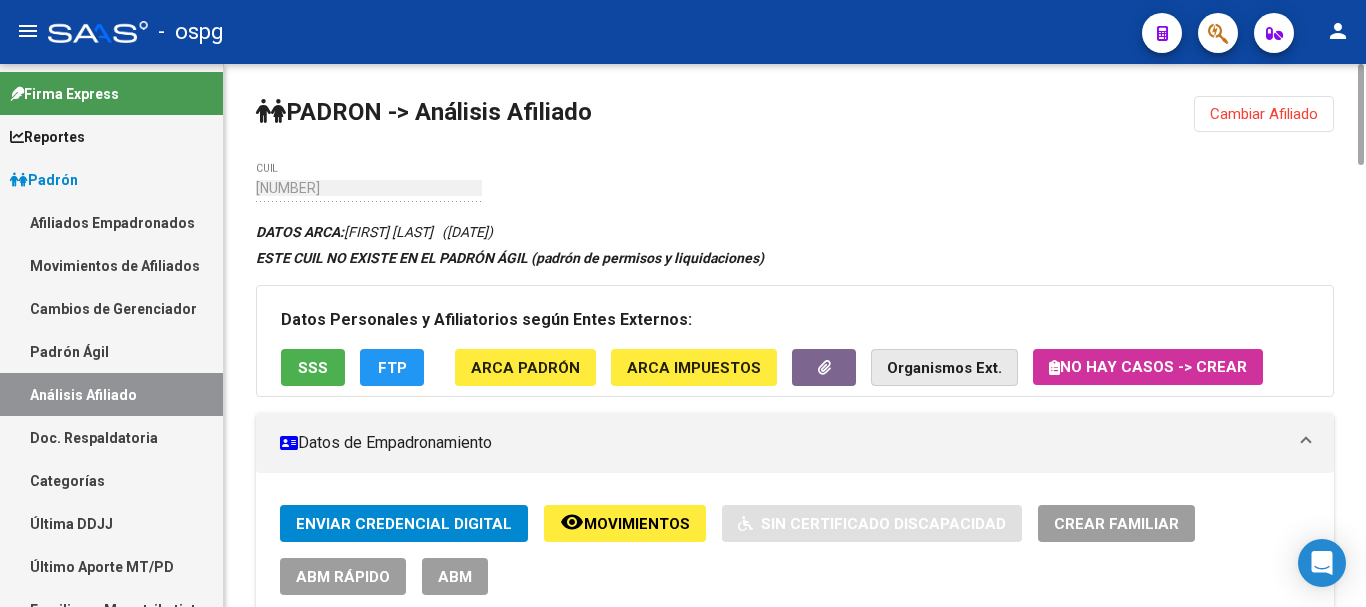 click on "Organismos Ext." 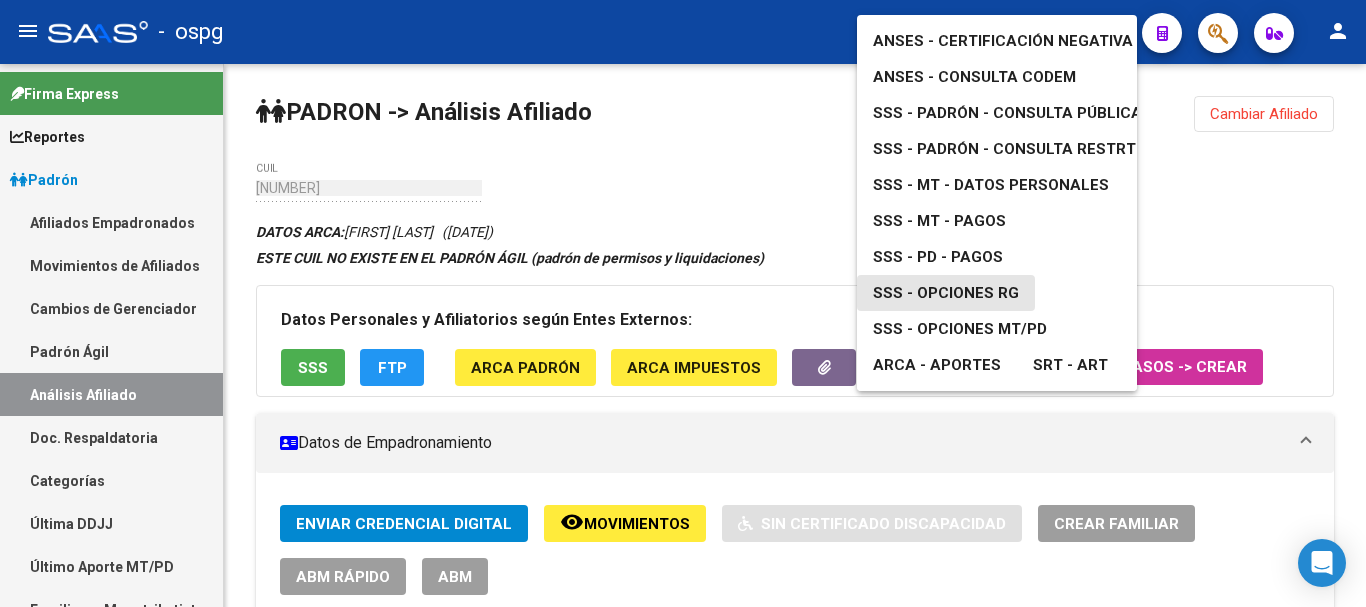 click on "SSS - Opciones RG" at bounding box center (946, 293) 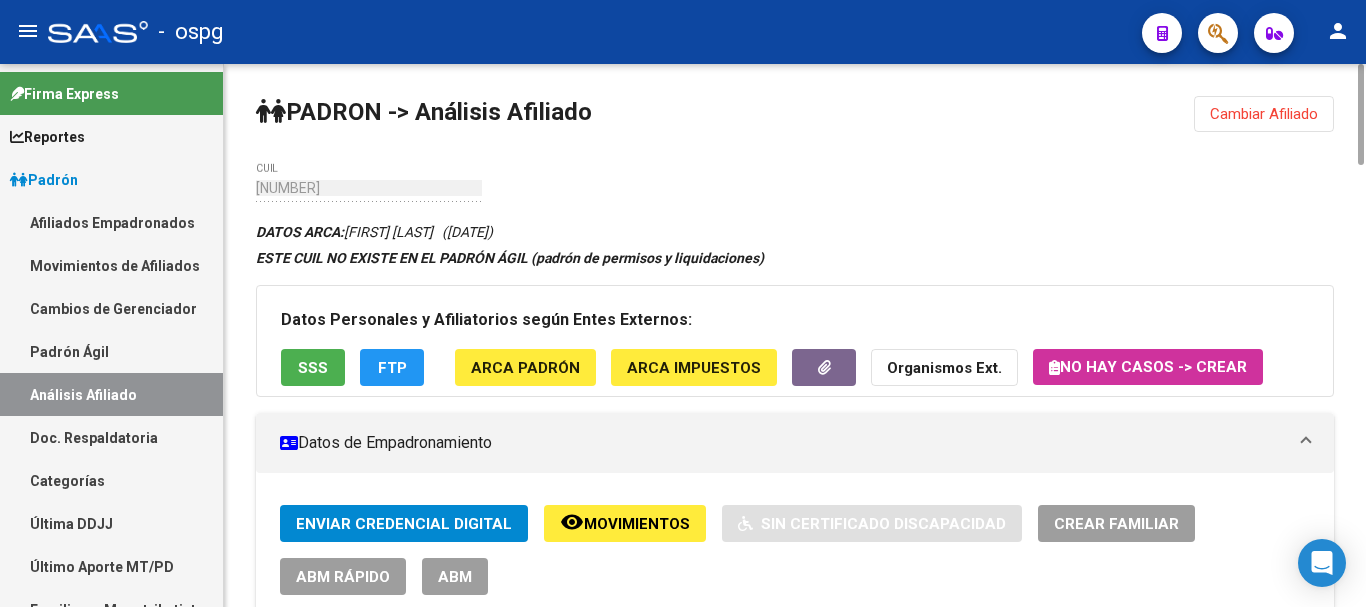 click on "Cambiar Afiliado" 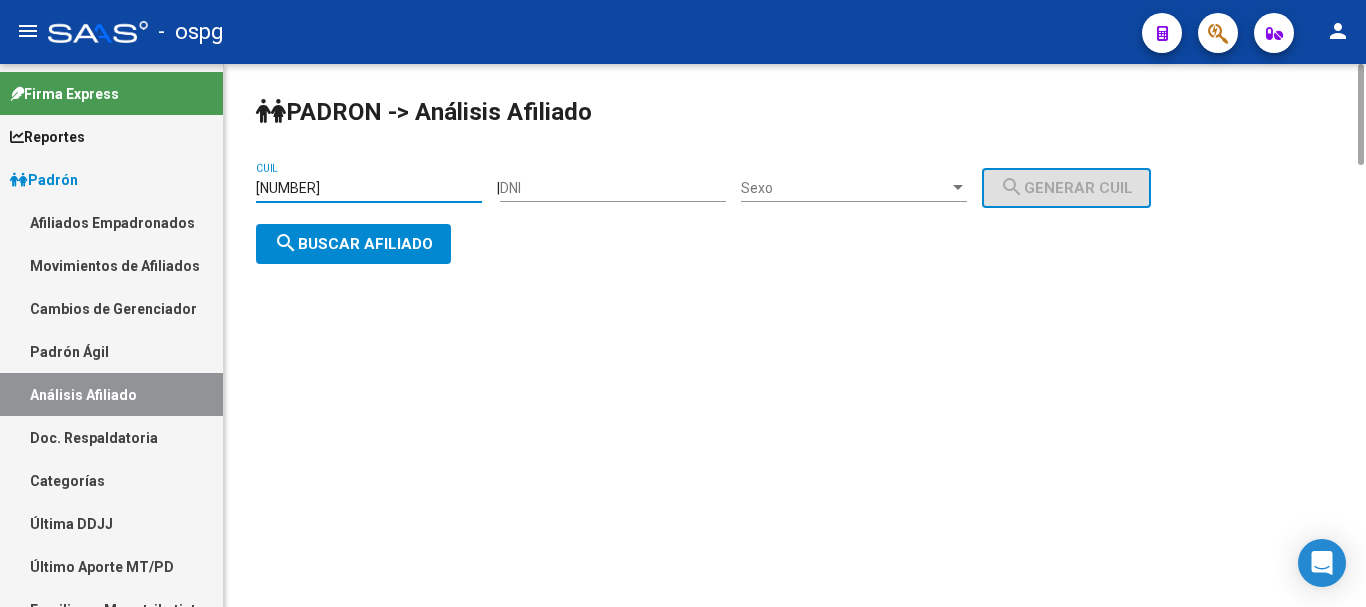 drag, startPoint x: 222, startPoint y: 184, endPoint x: 0, endPoint y: 172, distance: 222.32408 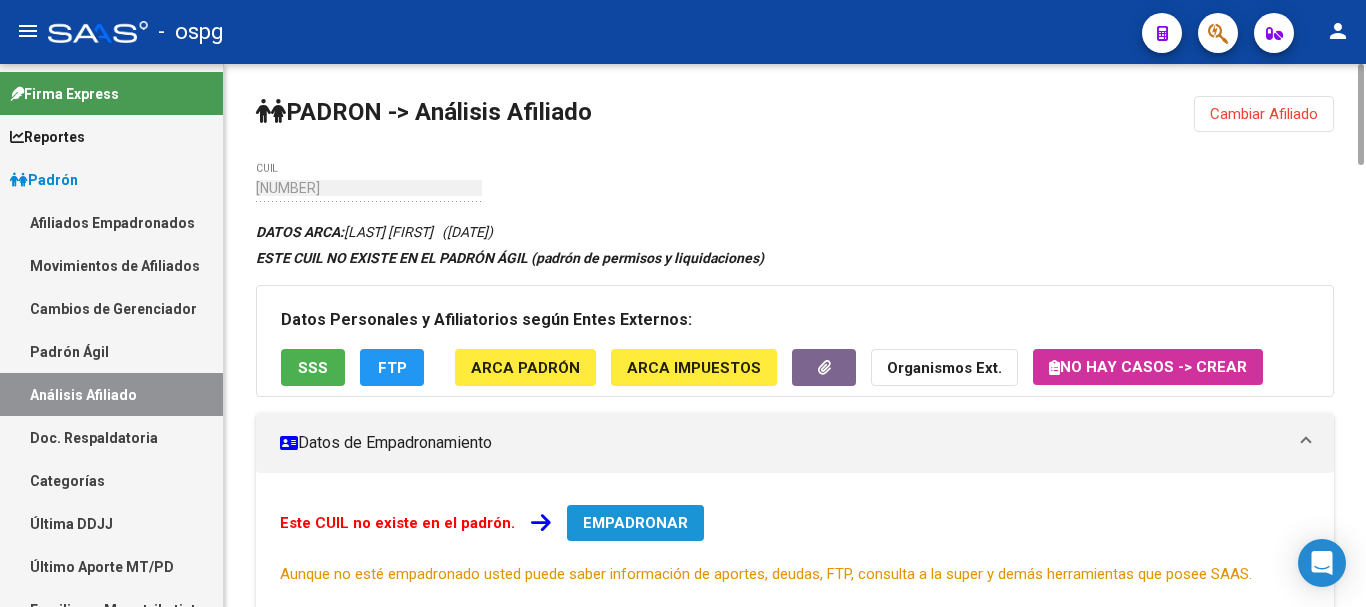 click on "EMPADRONAR" at bounding box center (635, 523) 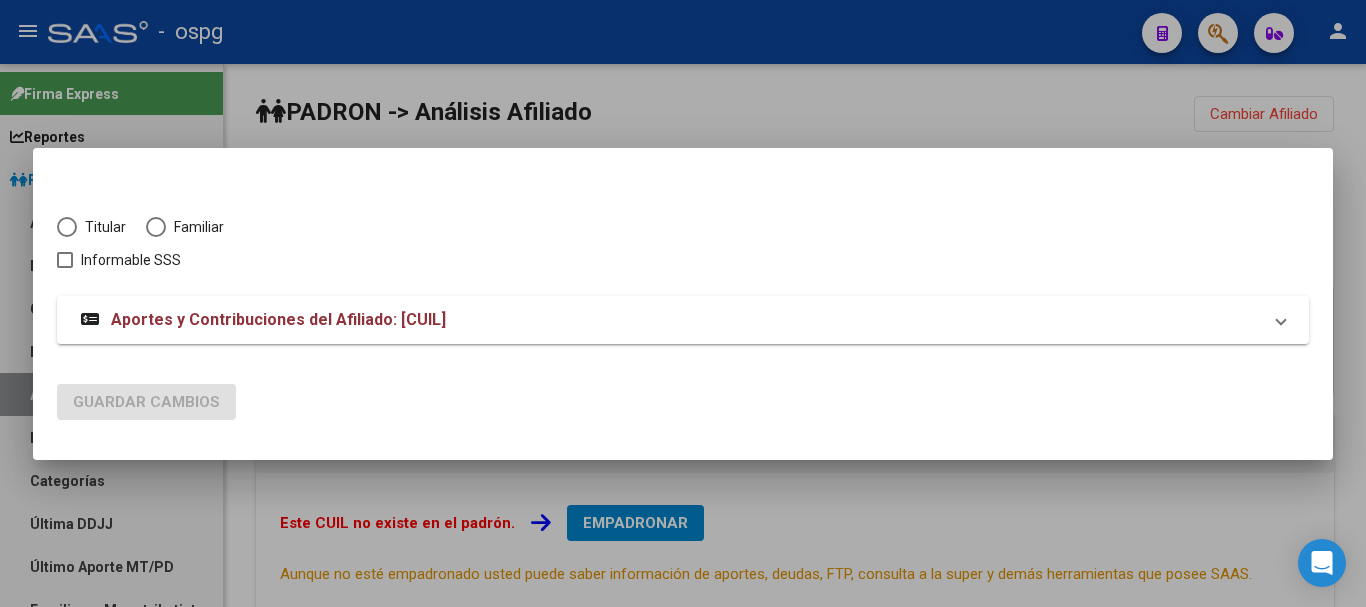 click on "Titular" at bounding box center (101, 227) 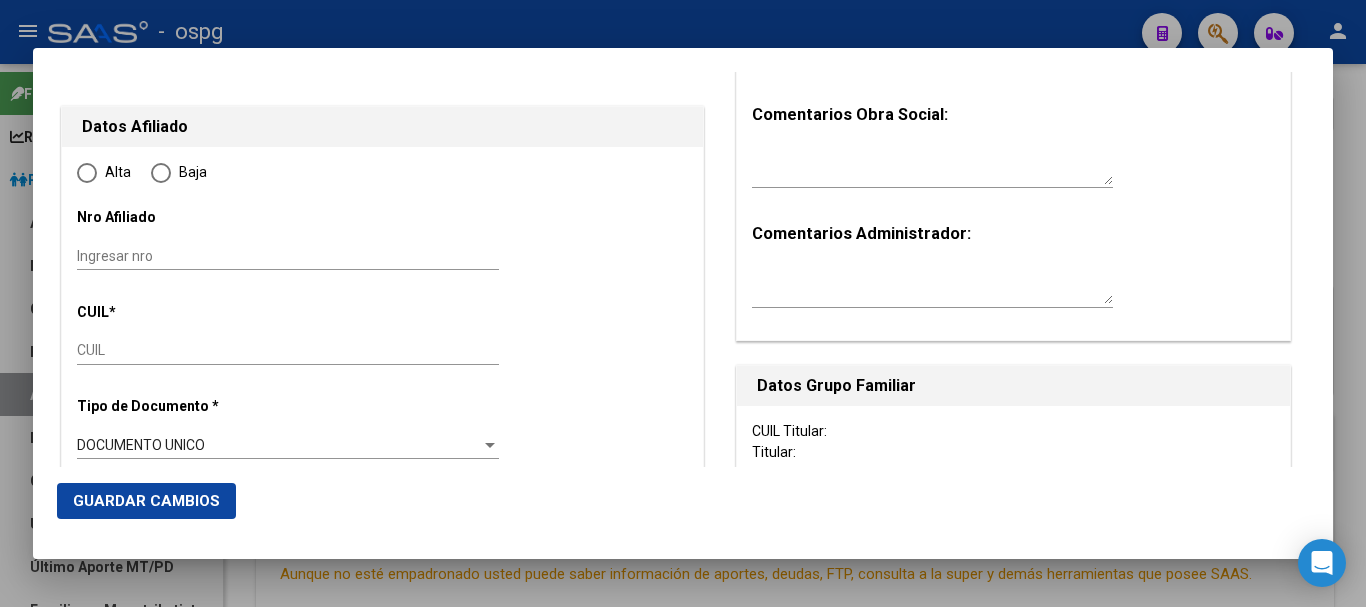 type on "[NUMBER]" 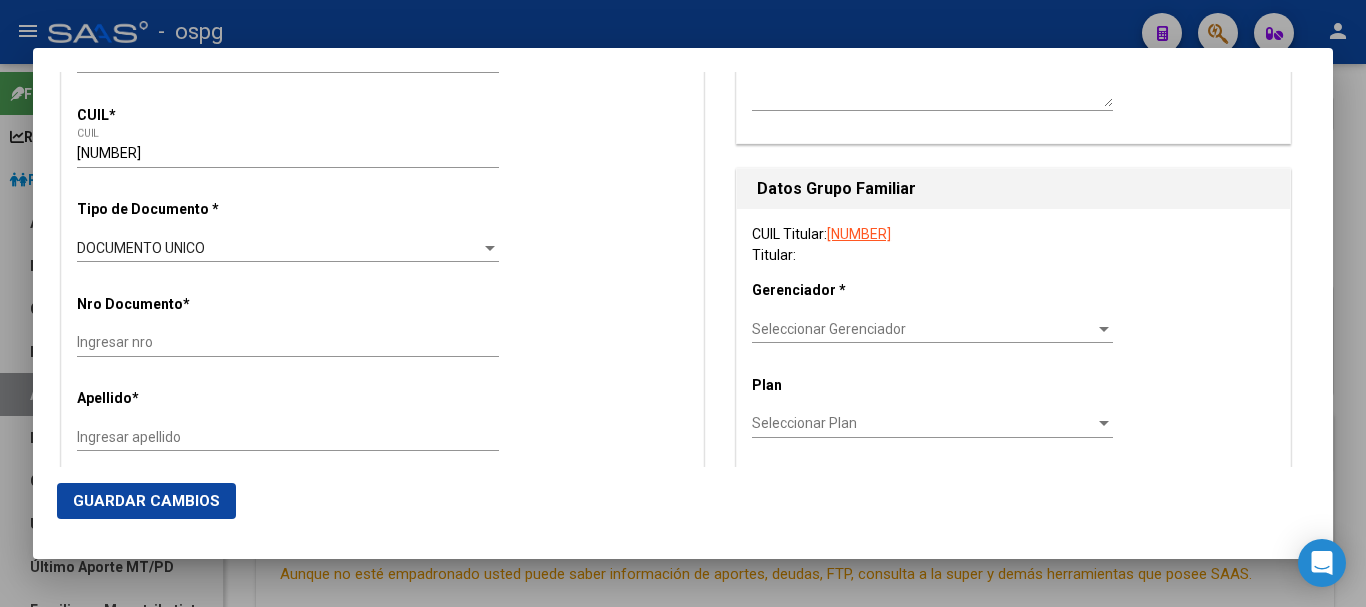 scroll, scrollTop: 400, scrollLeft: 0, axis: vertical 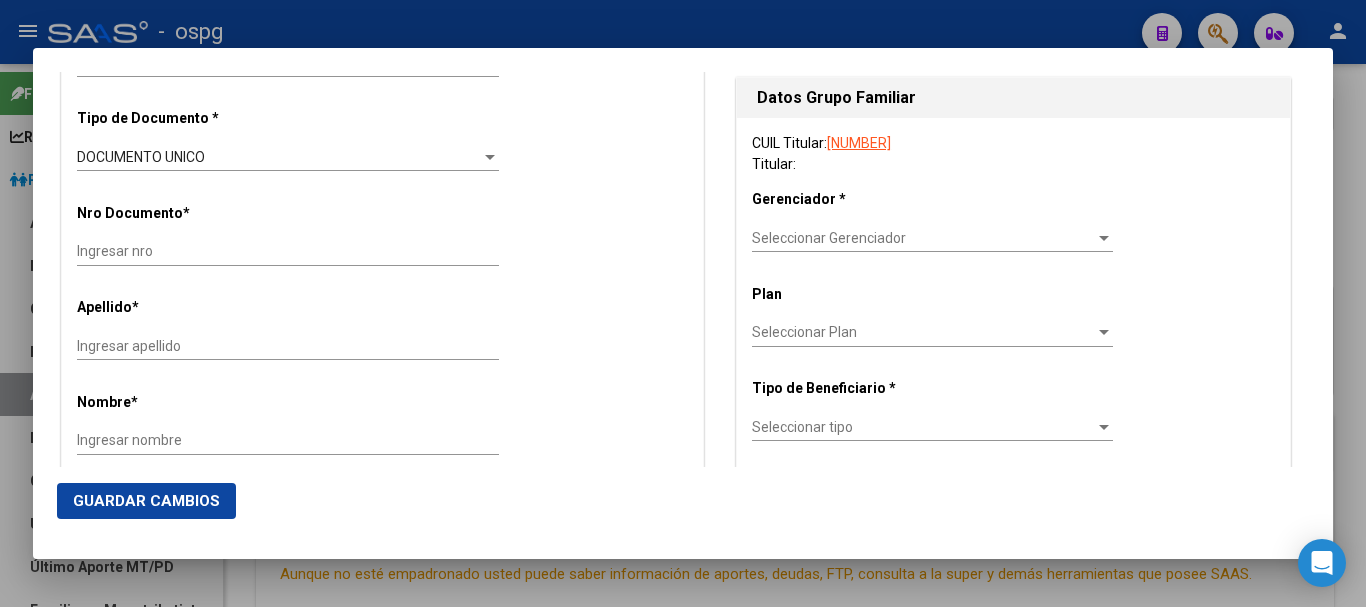 type on "[NUMBER]" 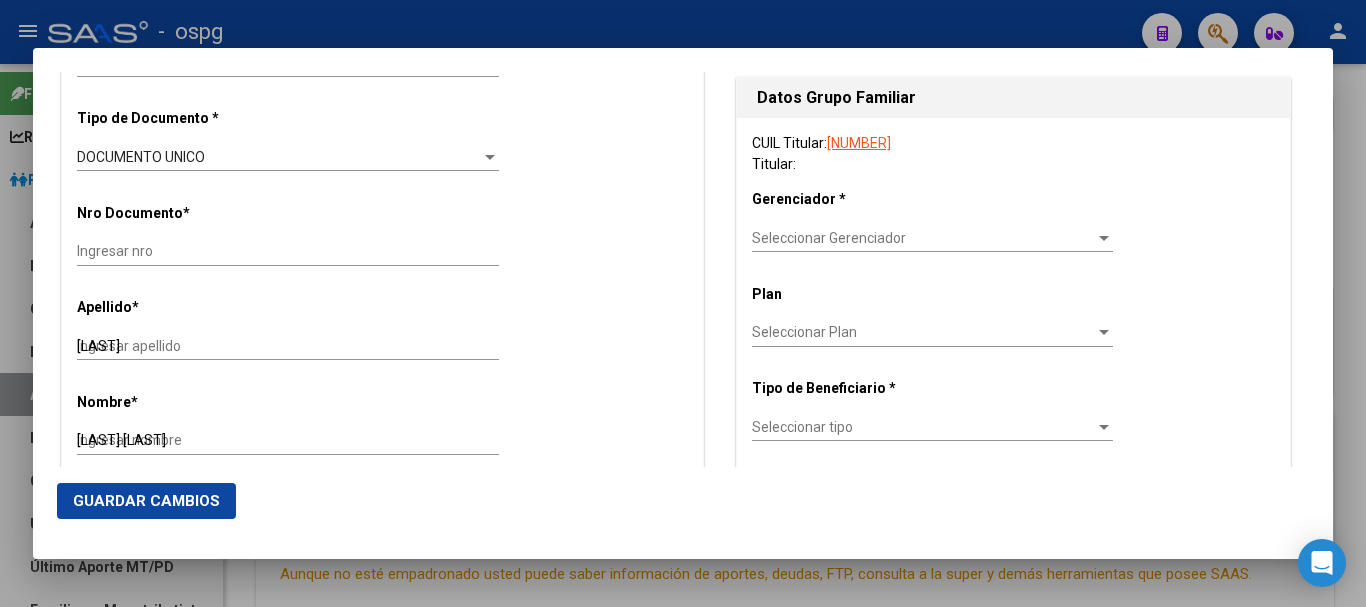 radio on "true" 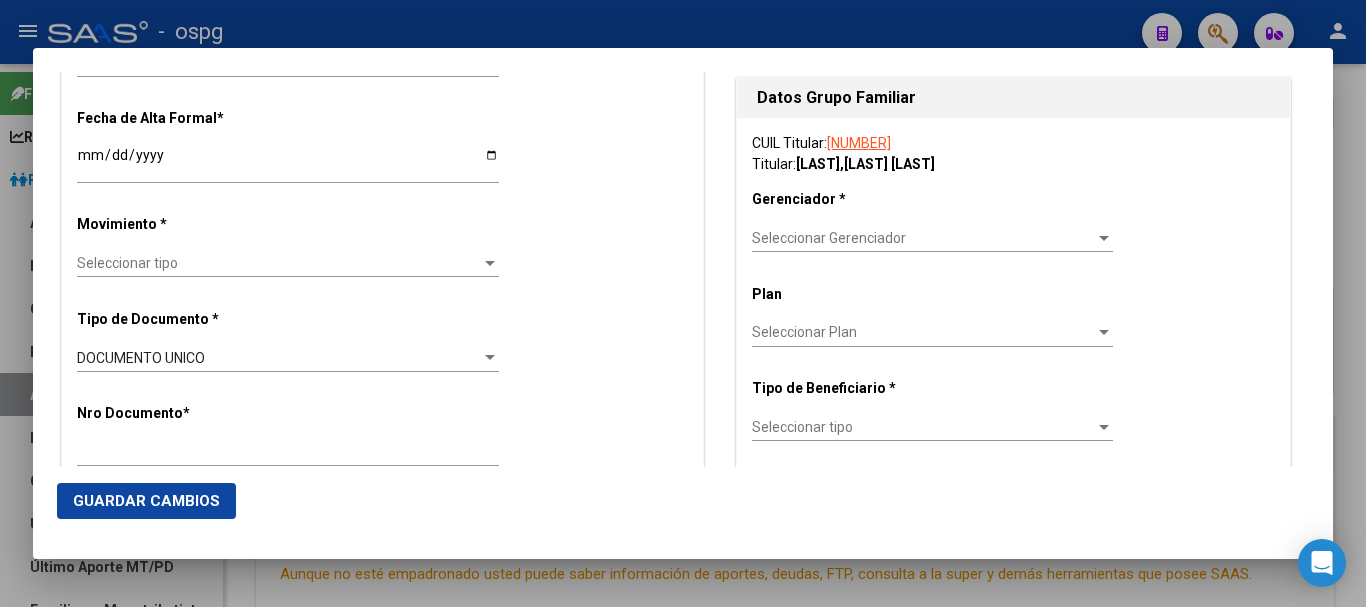 click on "Seleccionar tipo Seleccionar tipo" 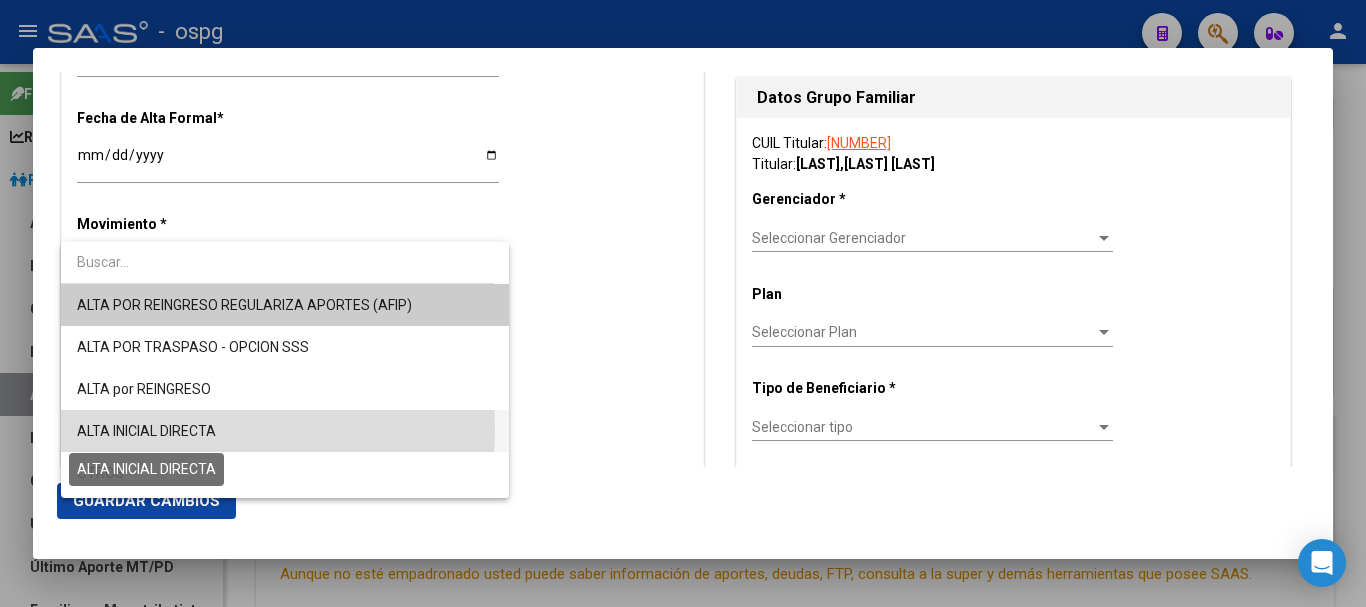 click on "ALTA INICIAL DIRECTA" at bounding box center [146, 431] 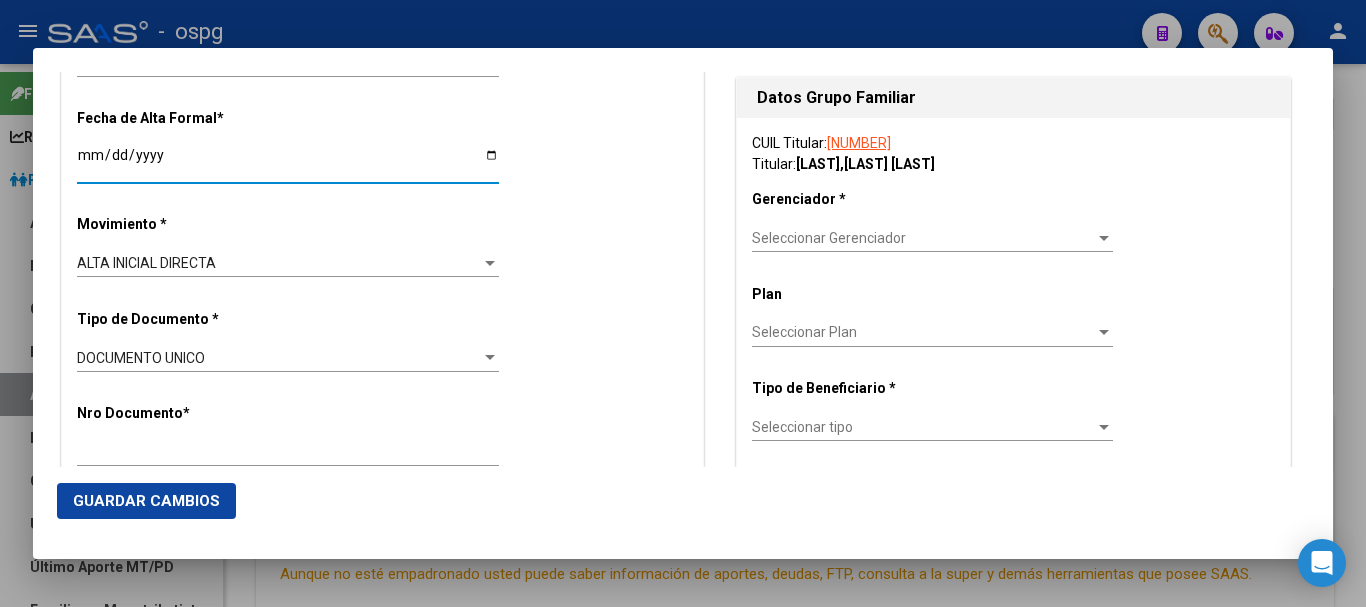 click on "Ingresar fecha" at bounding box center (288, 162) 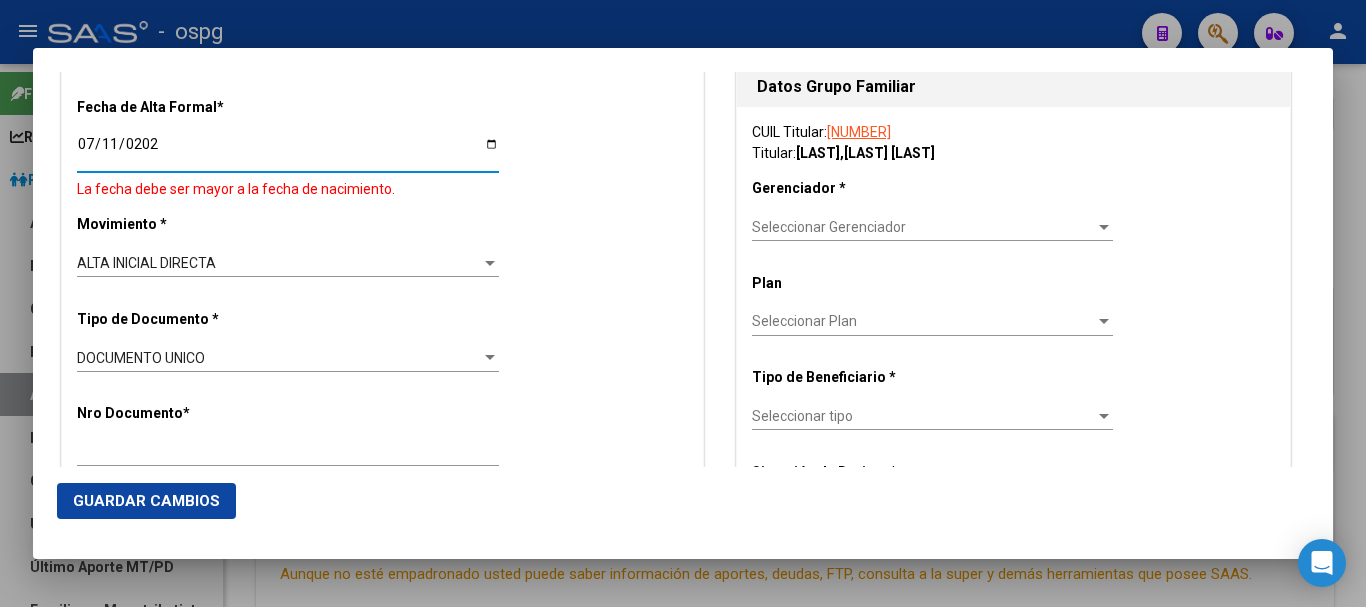 type on "2025-07-11" 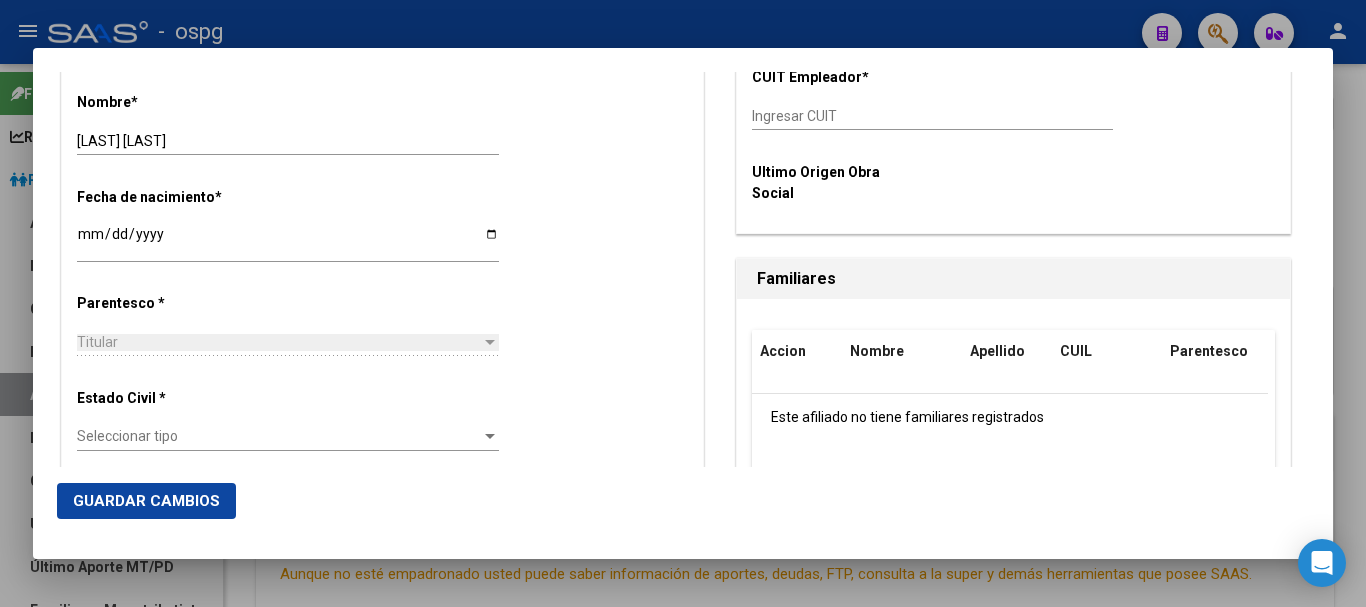 scroll, scrollTop: 1000, scrollLeft: 0, axis: vertical 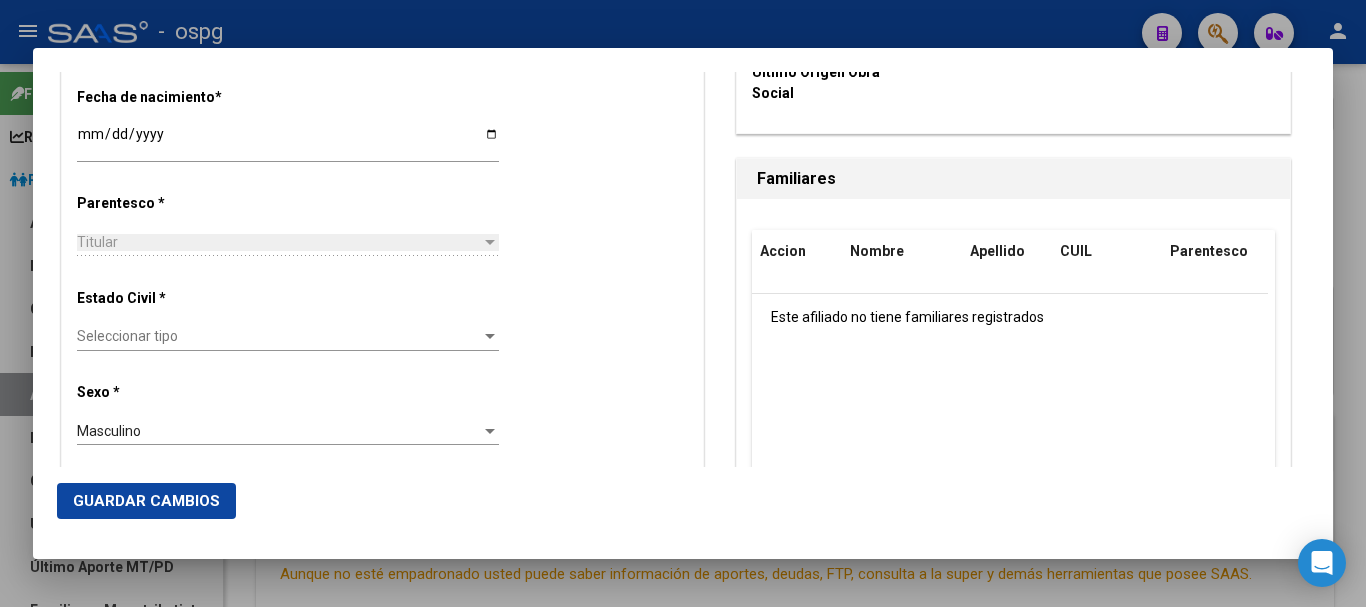click on "Seleccionar tipo Seleccionar tipo" at bounding box center (288, 337) 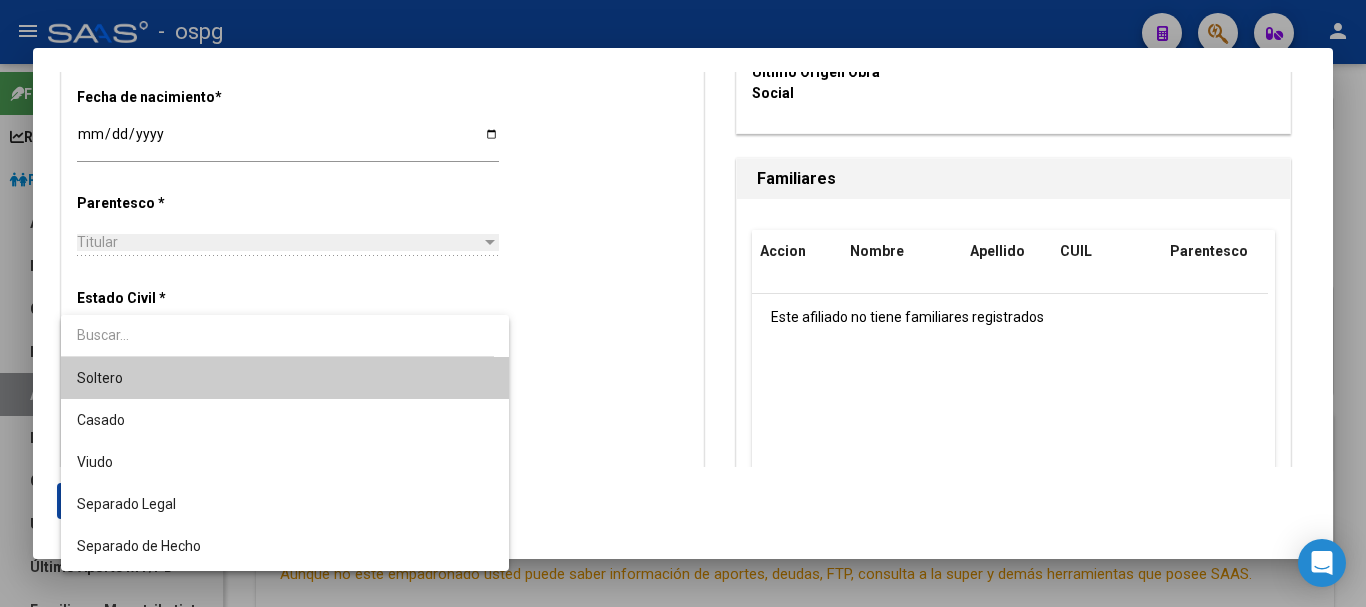 click on "Soltero" at bounding box center [285, 378] 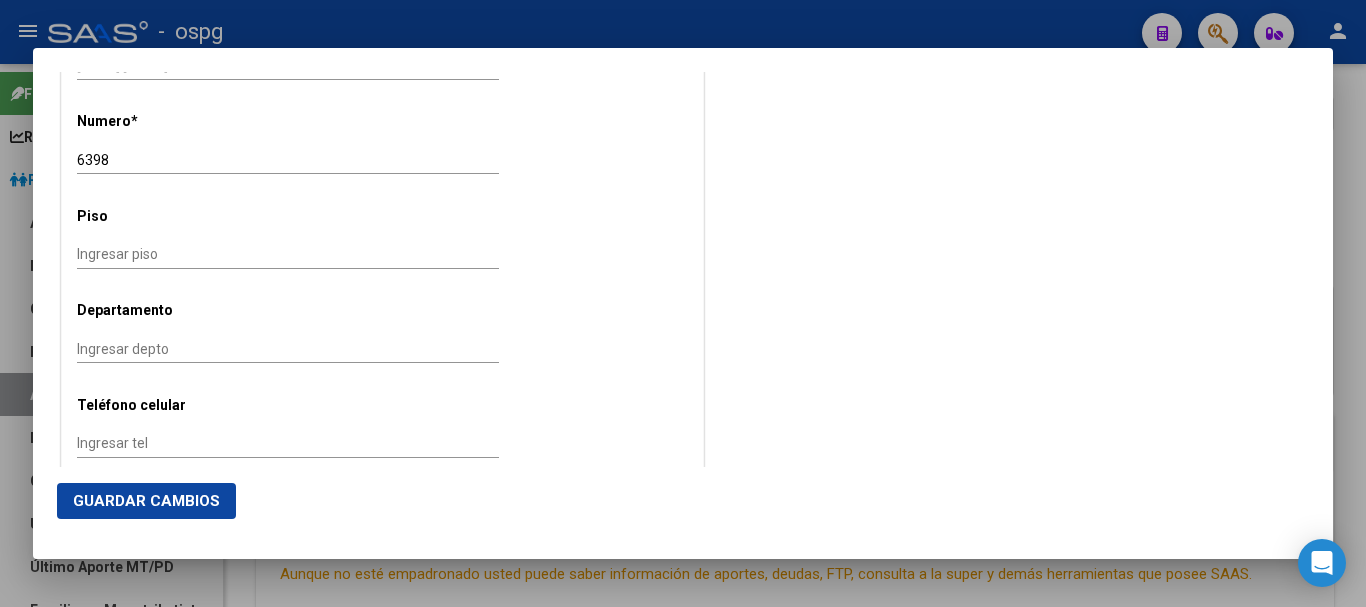 scroll, scrollTop: 2200, scrollLeft: 0, axis: vertical 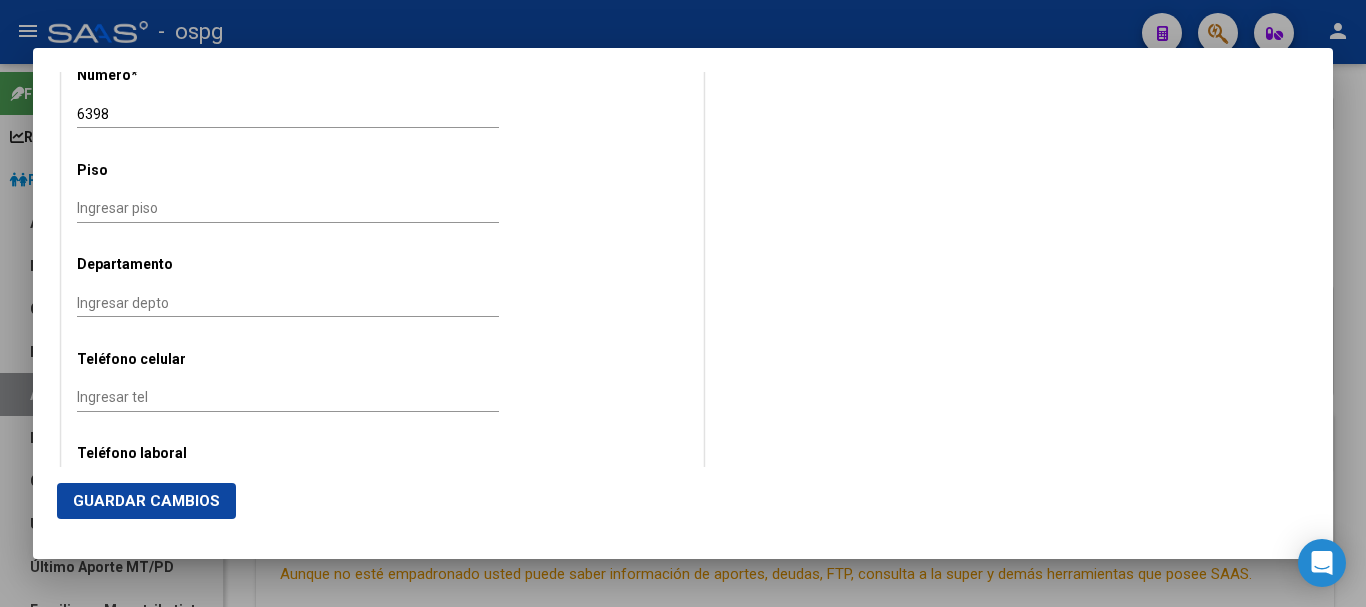 click on "Ingresar tel" at bounding box center [288, 397] 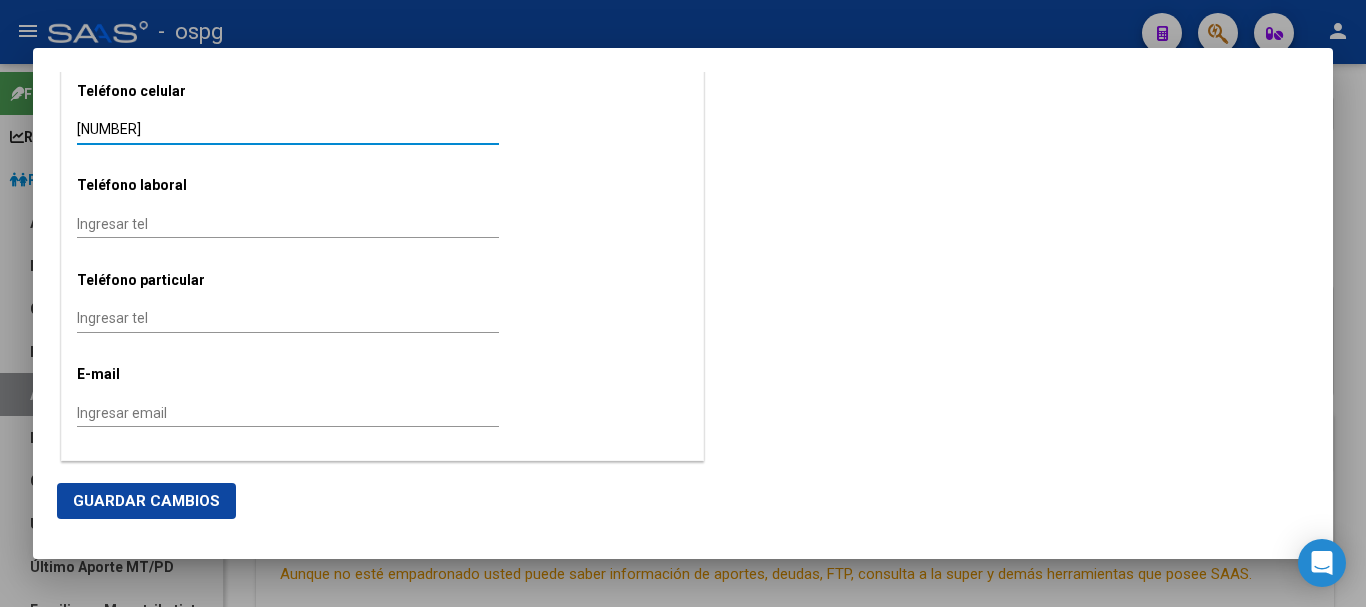 scroll, scrollTop: 2500, scrollLeft: 0, axis: vertical 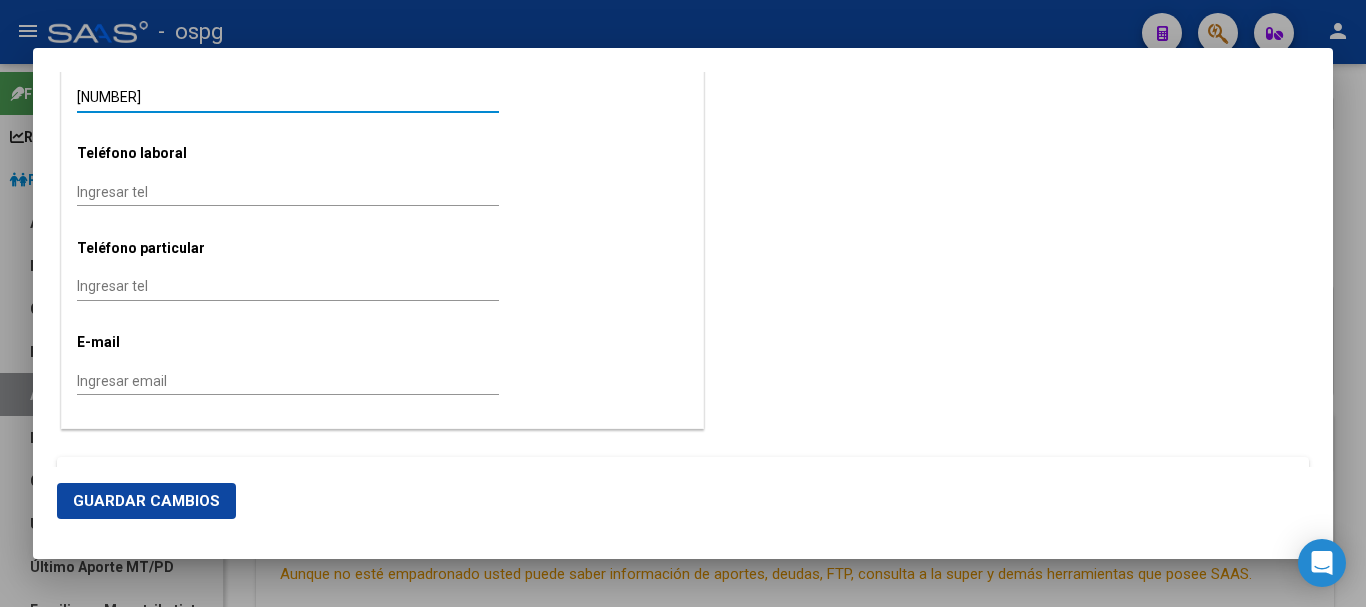 type on "[NUMBER]" 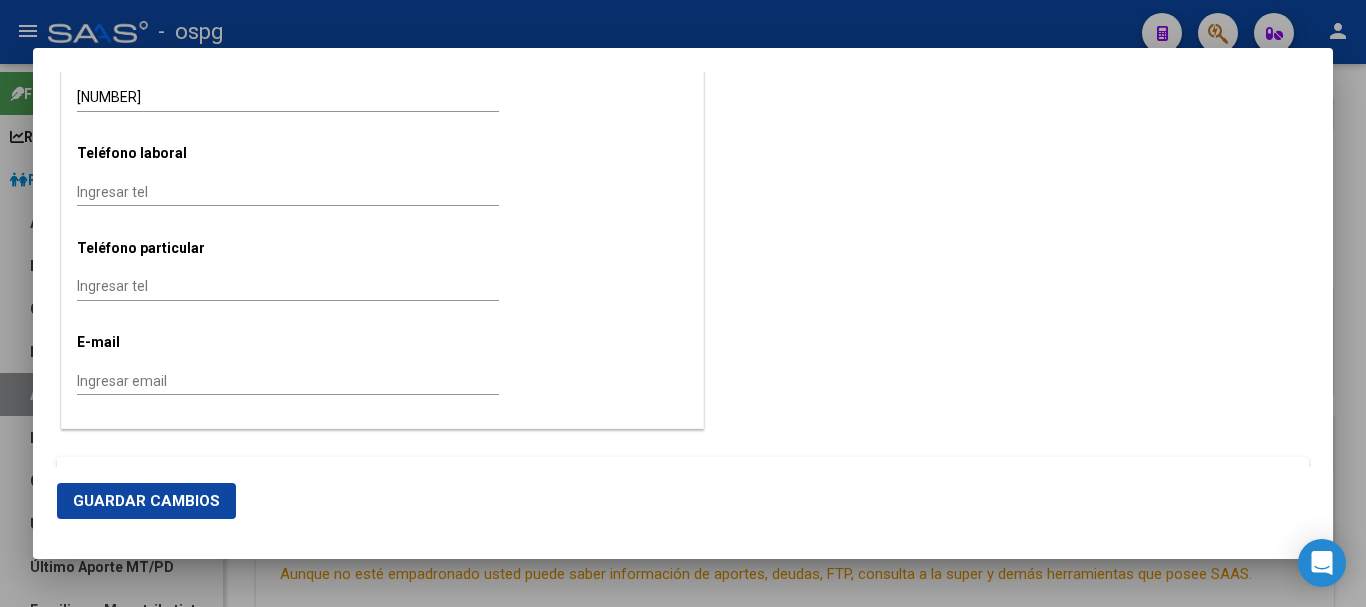 click on "Ingresar email" 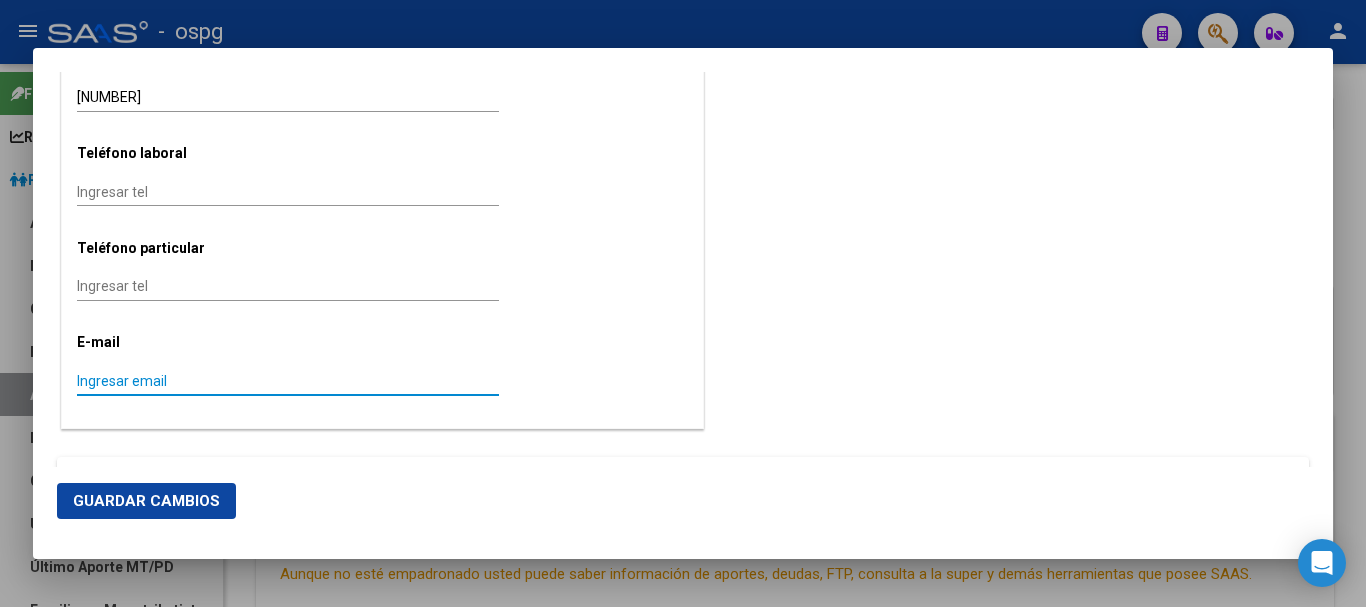 click on "Ingresar email" at bounding box center [288, 381] 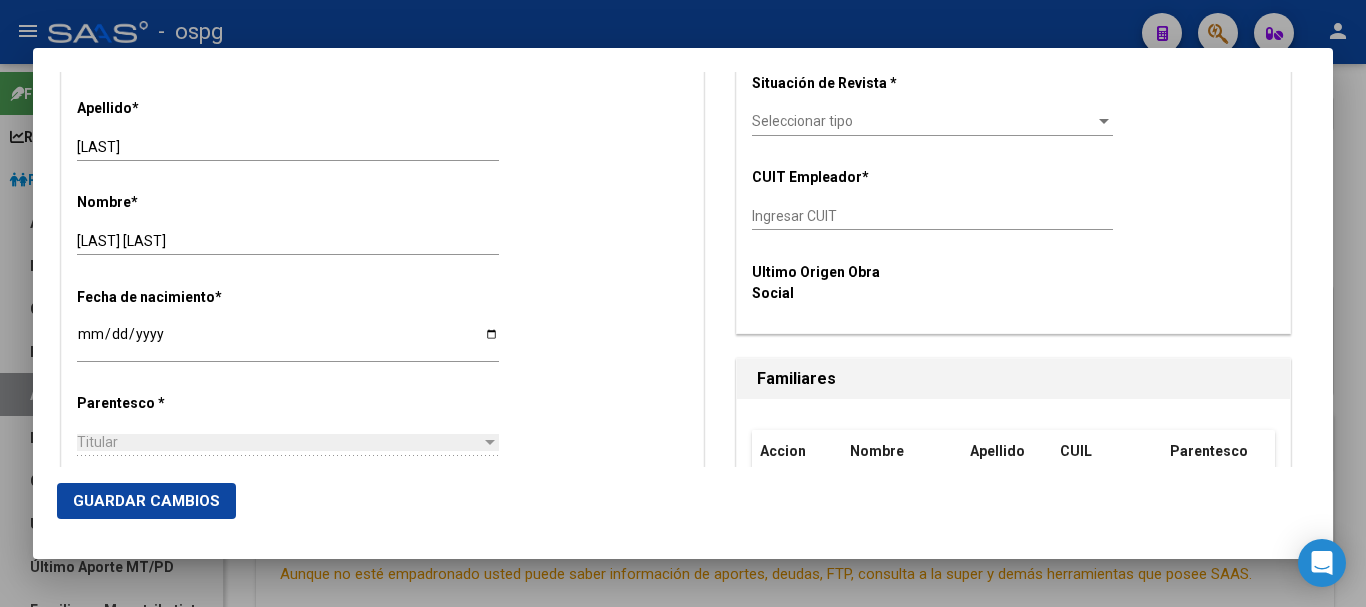 scroll, scrollTop: 200, scrollLeft: 0, axis: vertical 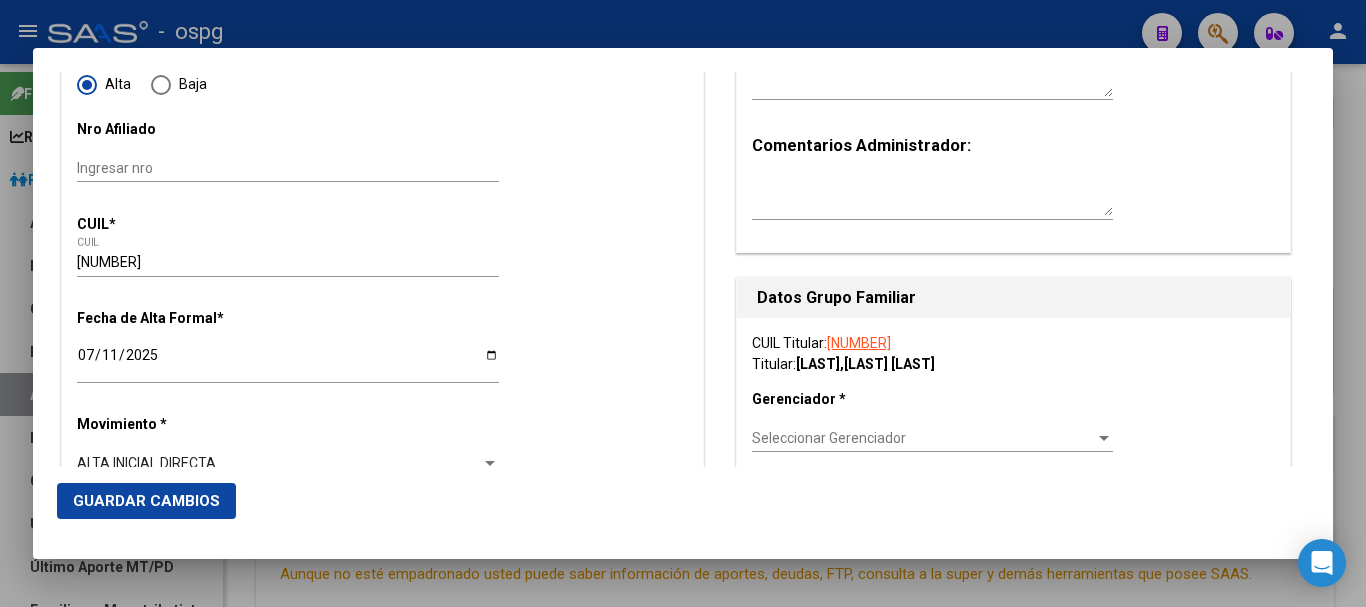 type on "[EMAIL]" 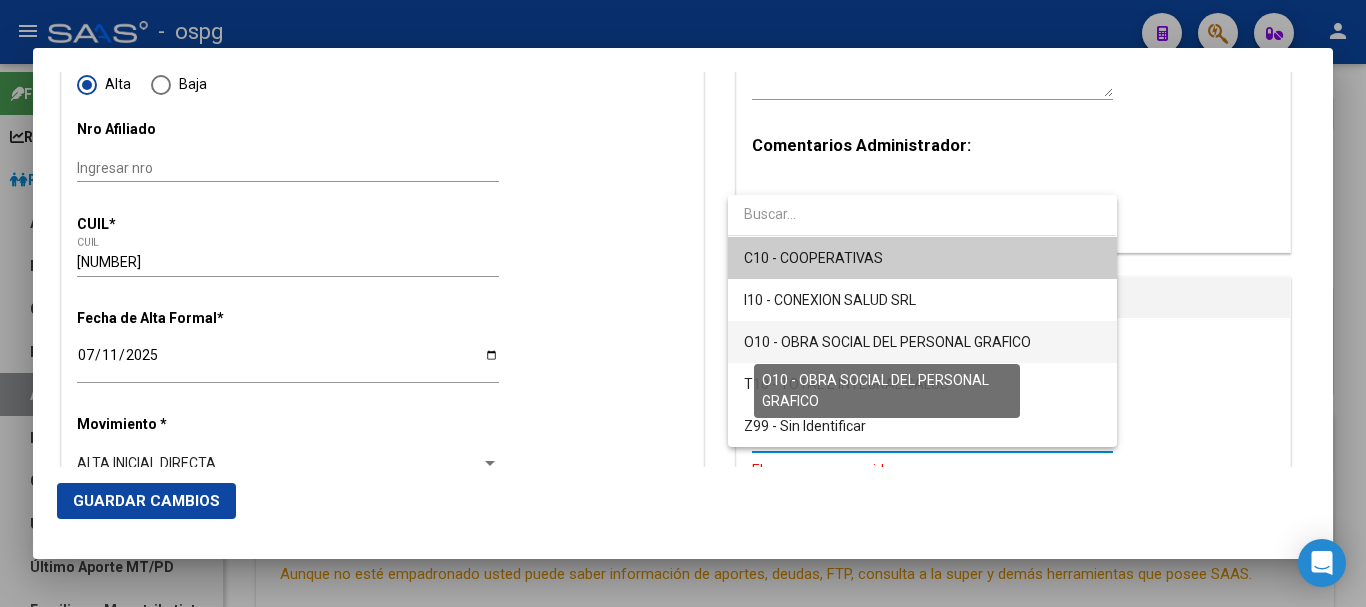 click on "O10 - OBRA SOCIAL DEL PERSONAL GRAFICO" at bounding box center [887, 342] 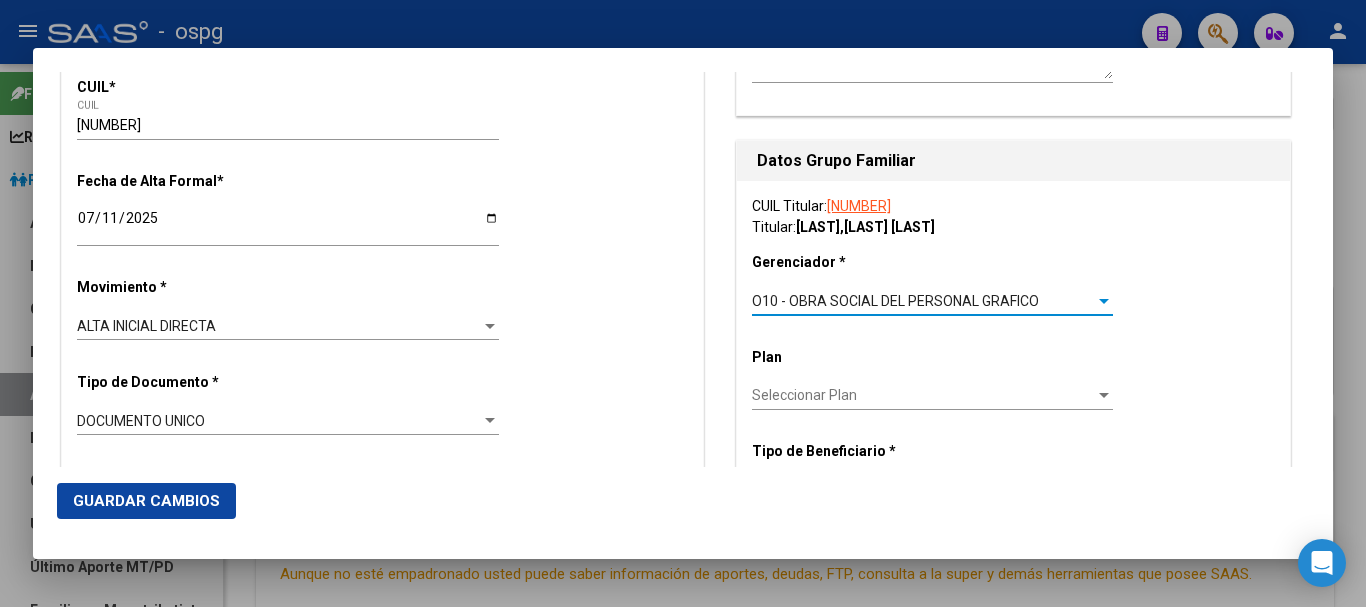 scroll, scrollTop: 400, scrollLeft: 0, axis: vertical 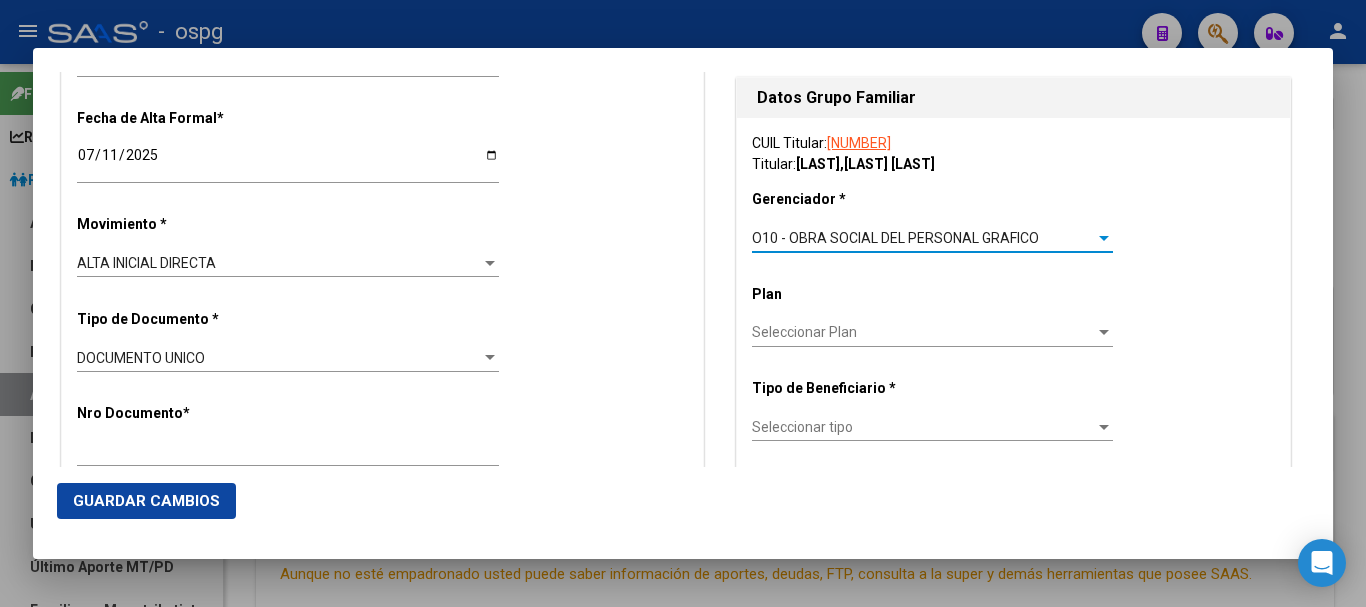 click on "Seleccionar Plan" at bounding box center [923, 332] 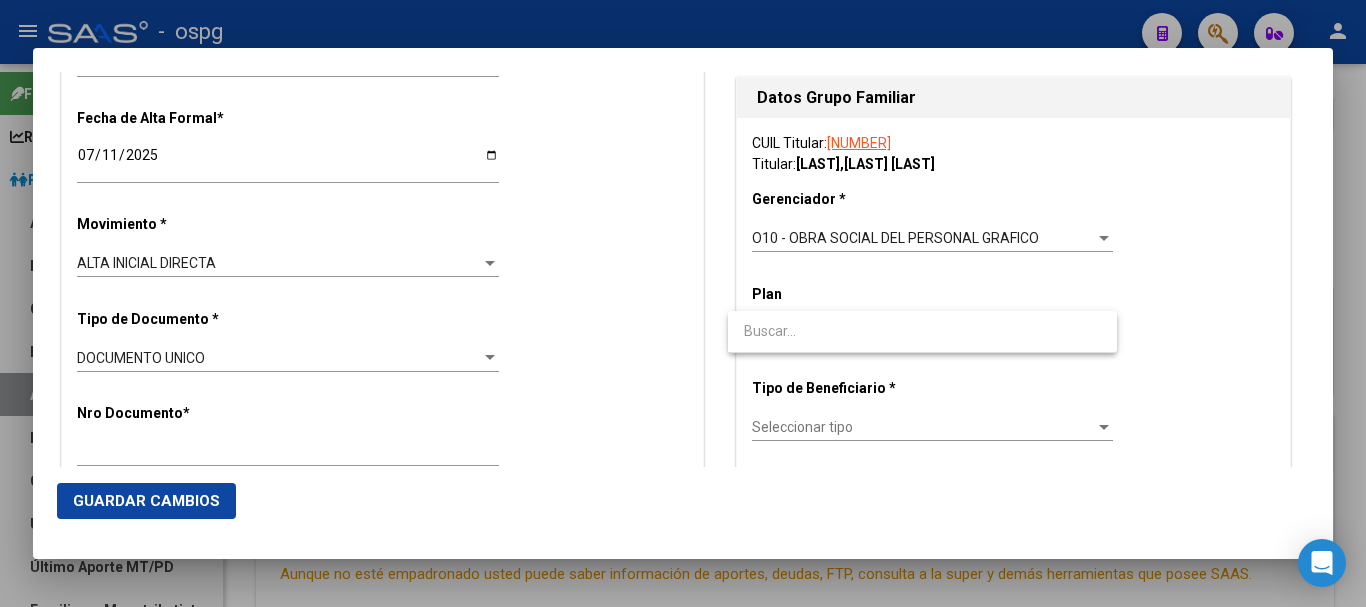 click at bounding box center [922, 331] 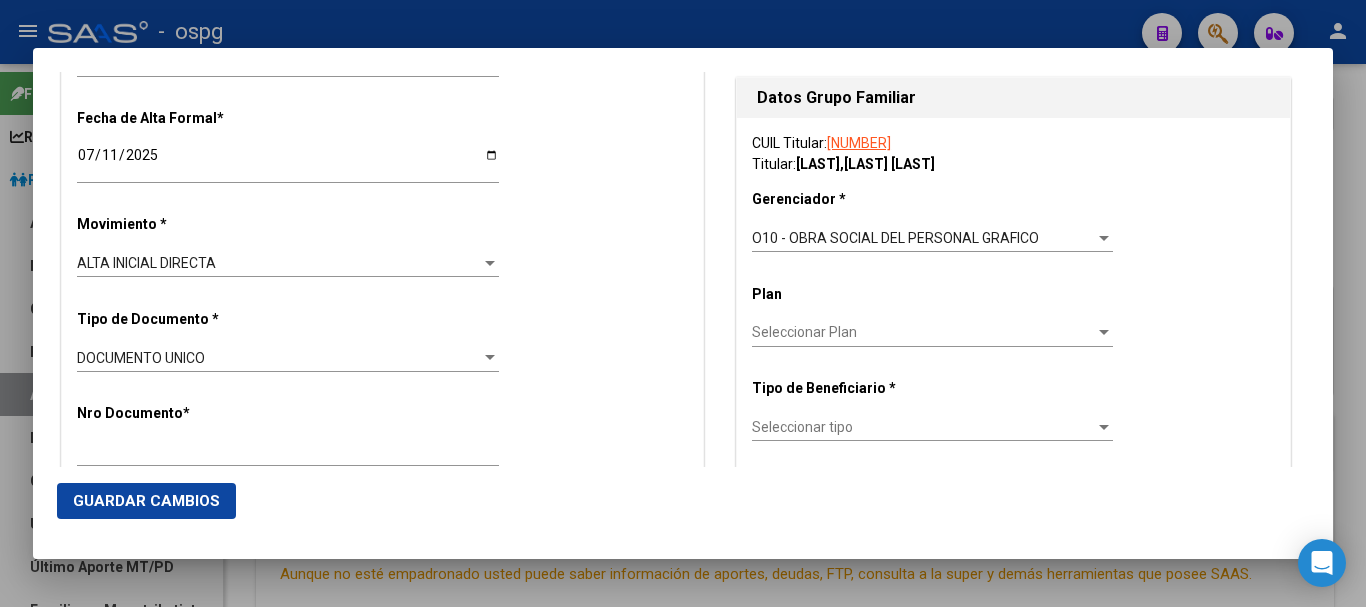 click on "Seleccionar tipo Seleccionar tipo" at bounding box center [932, 427] 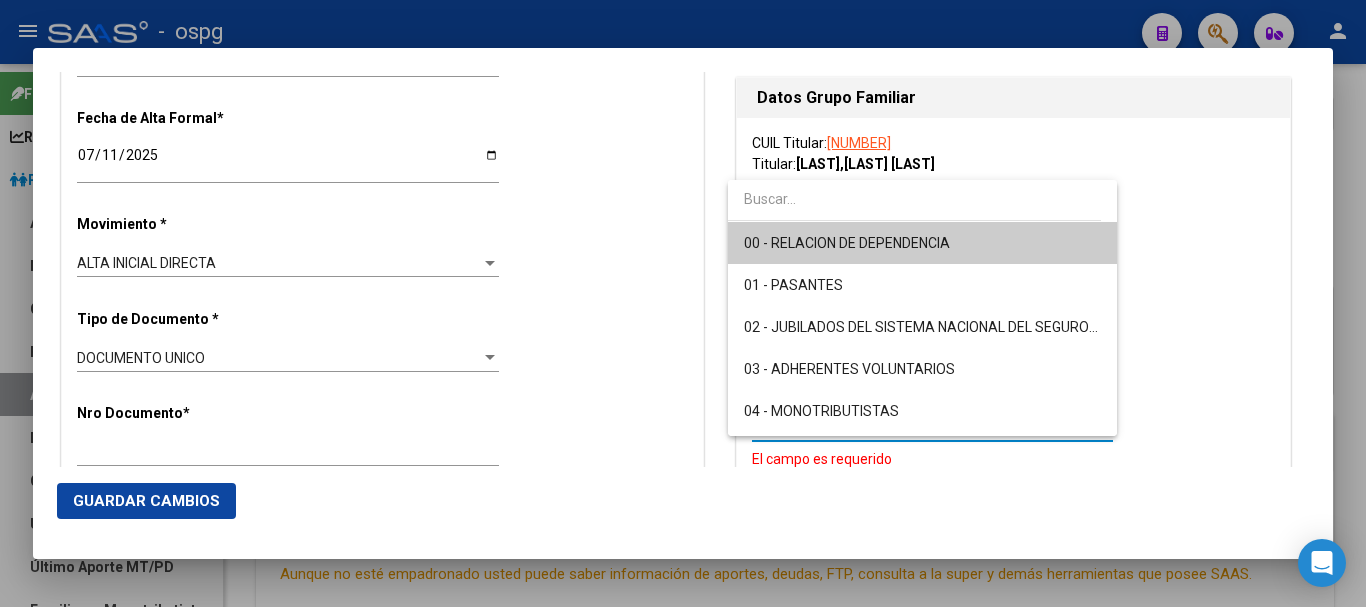 click on "00 - RELACION DE DEPENDENCIA" at bounding box center [922, 243] 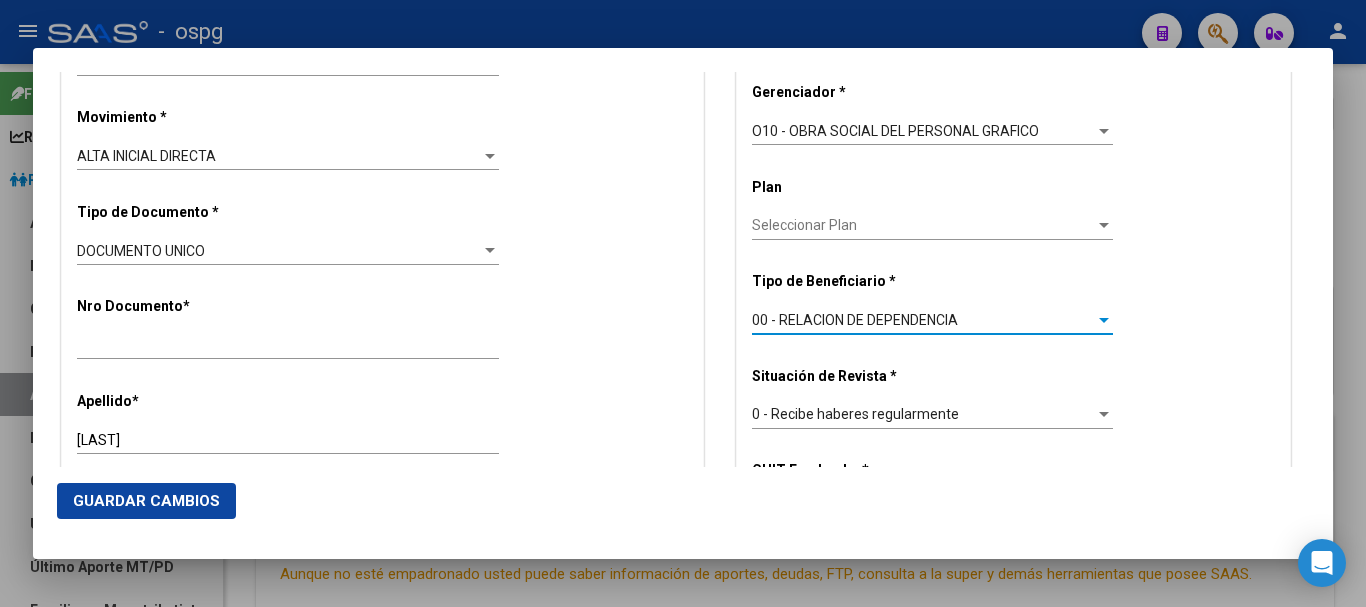 scroll, scrollTop: 600, scrollLeft: 0, axis: vertical 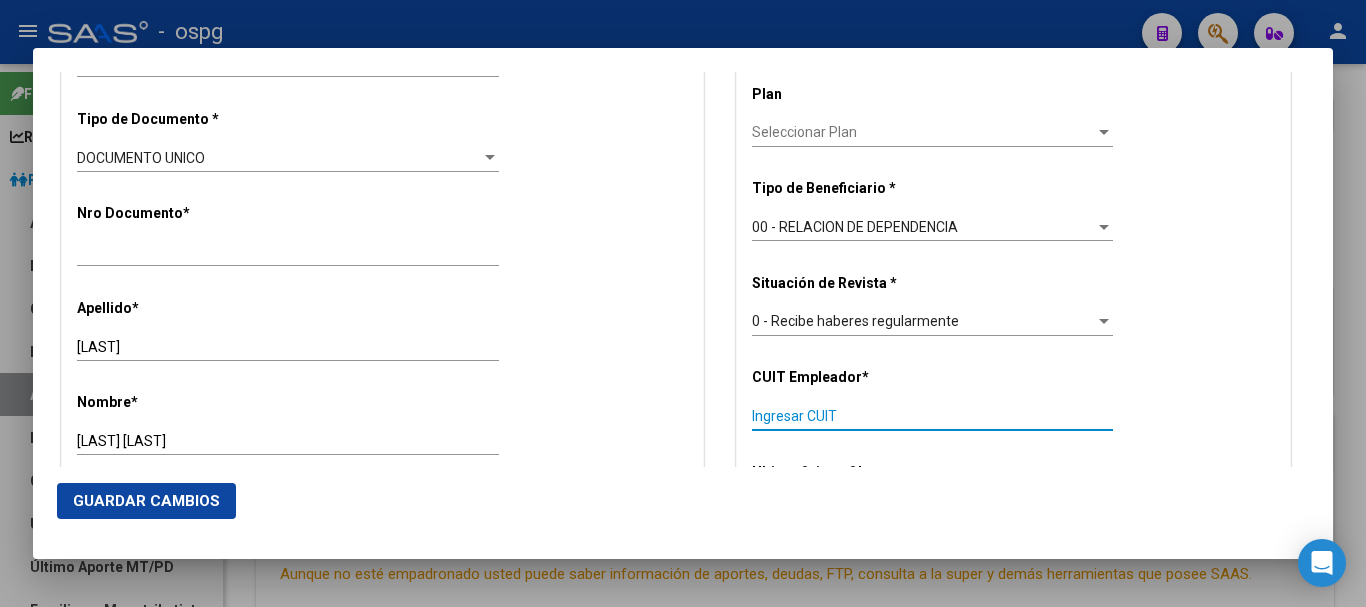 click on "Ingresar CUIT" at bounding box center (932, 416) 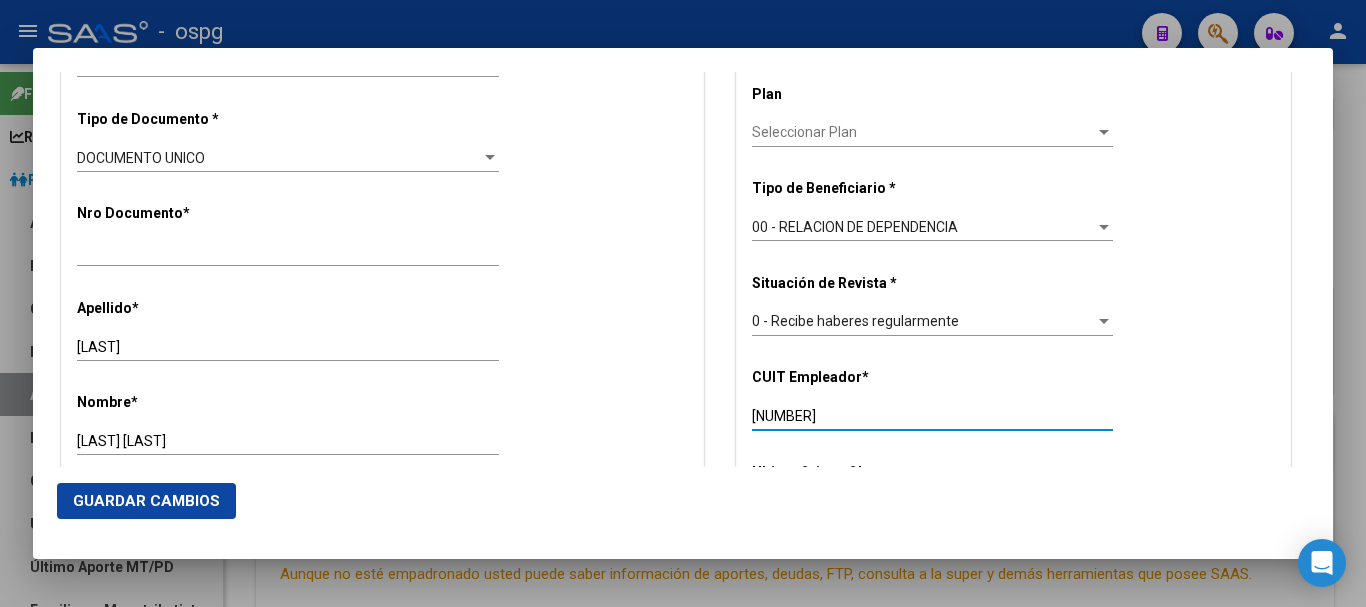 type on "[NUMBER]" 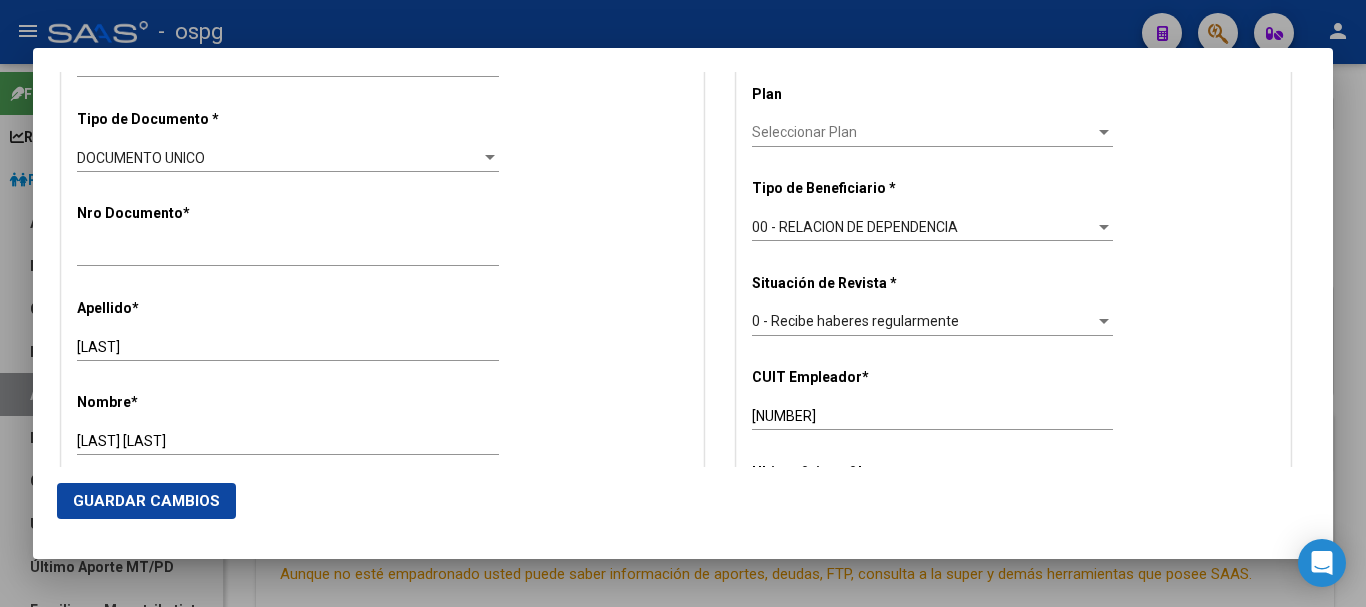 click on "Guardar Cambios" 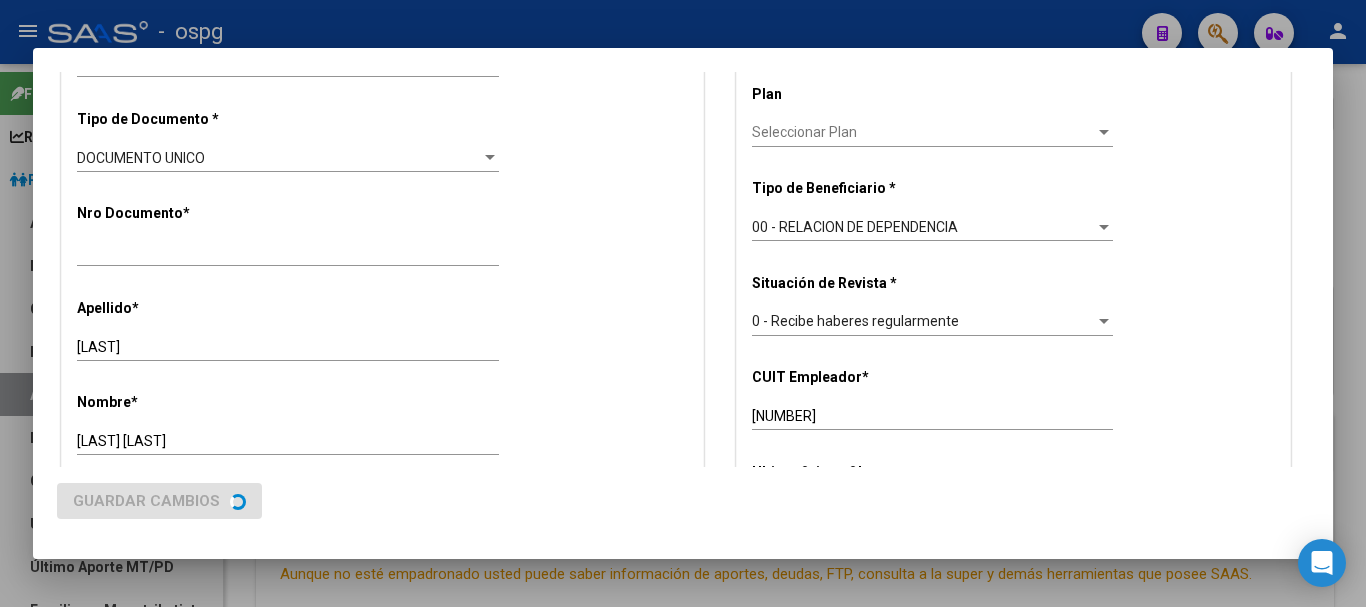 scroll, scrollTop: 0, scrollLeft: 0, axis: both 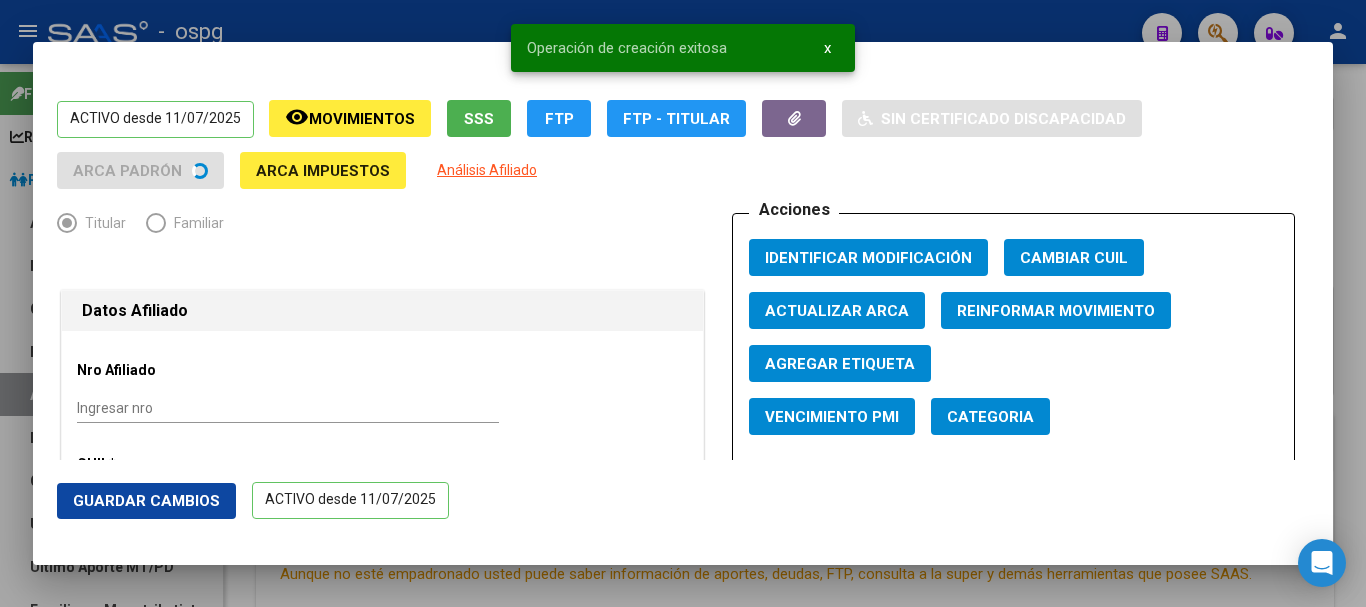 click at bounding box center (683, 303) 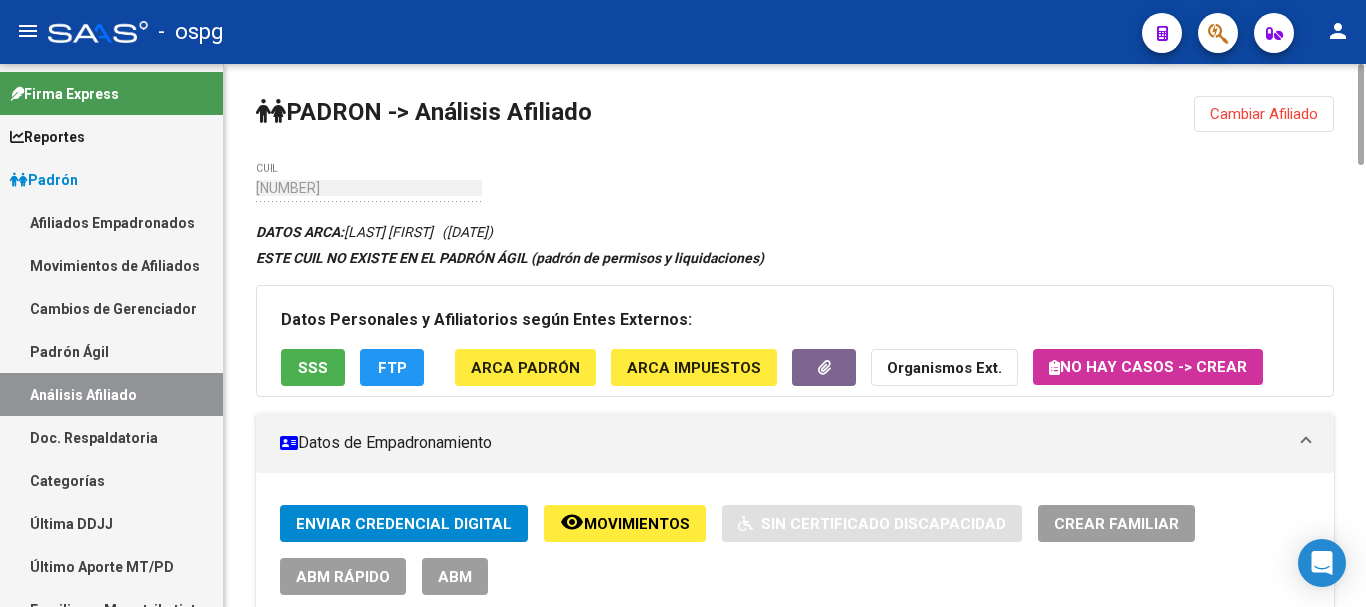 drag, startPoint x: 1255, startPoint y: 93, endPoint x: 1236, endPoint y: 110, distance: 25.495098 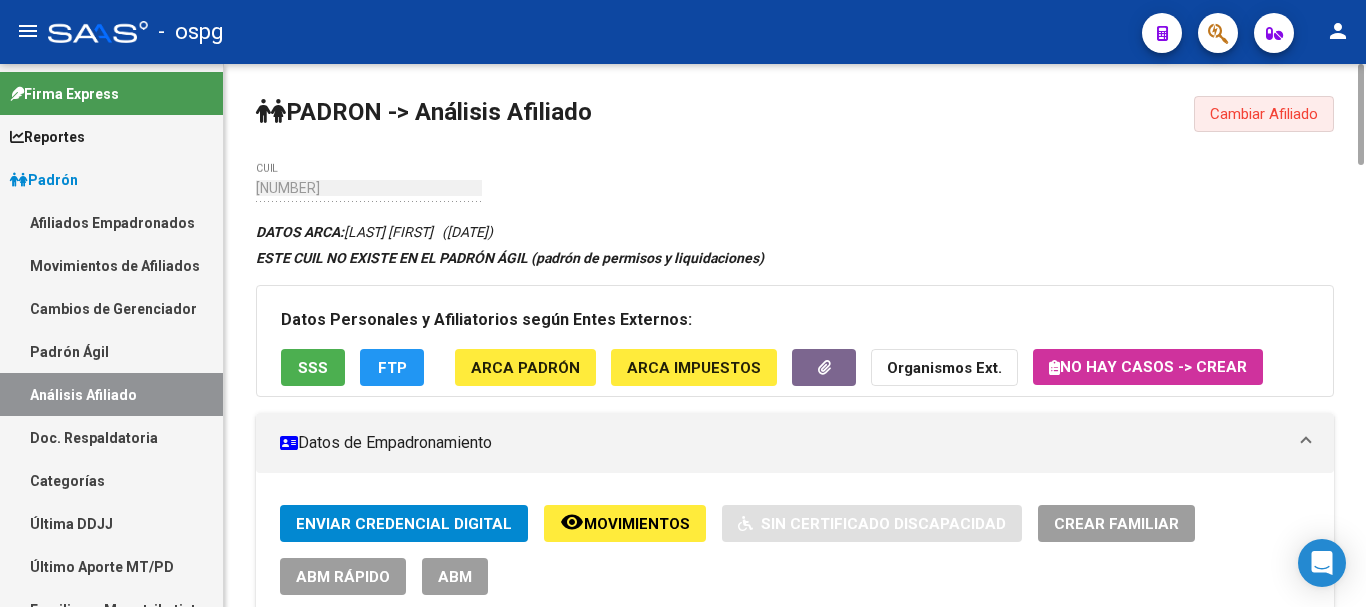 drag, startPoint x: 1236, startPoint y: 110, endPoint x: 499, endPoint y: 292, distance: 759.13965 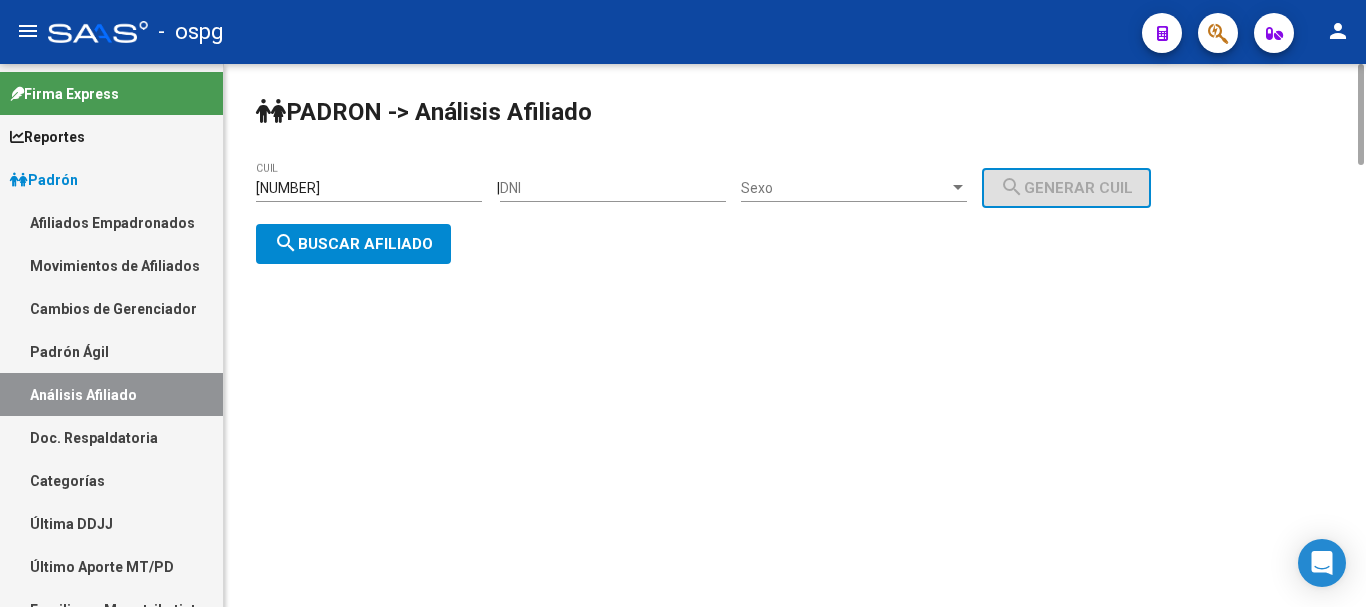 click on "search  Buscar afiliado" 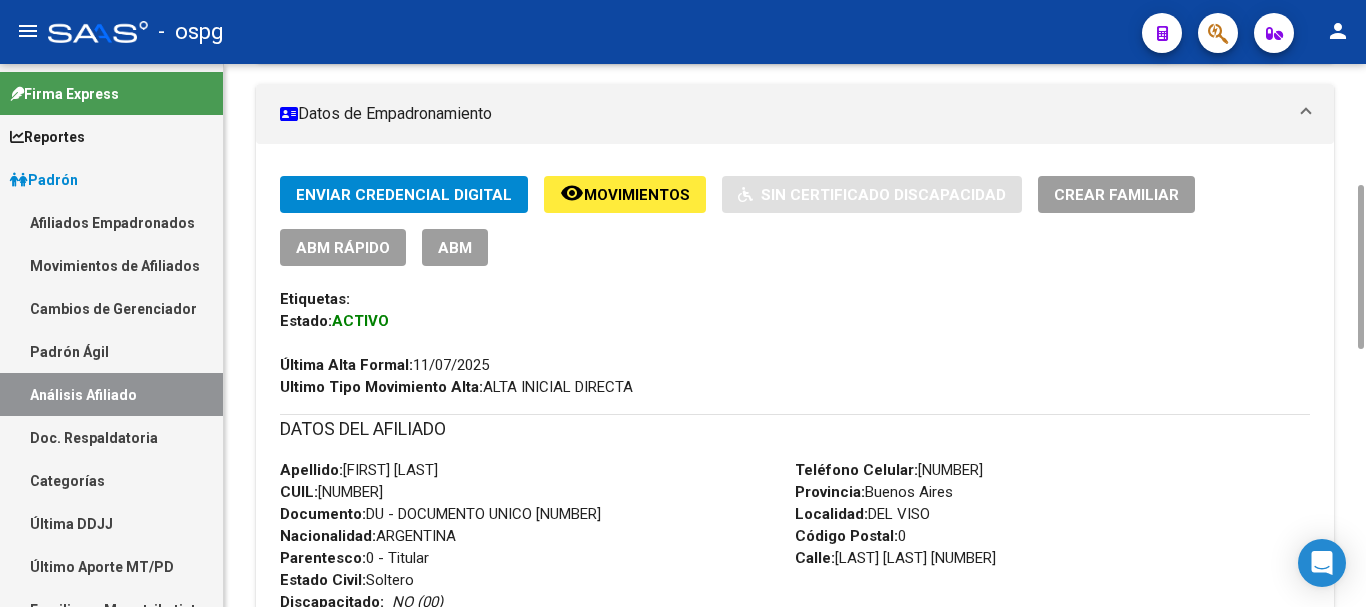 scroll, scrollTop: 0, scrollLeft: 0, axis: both 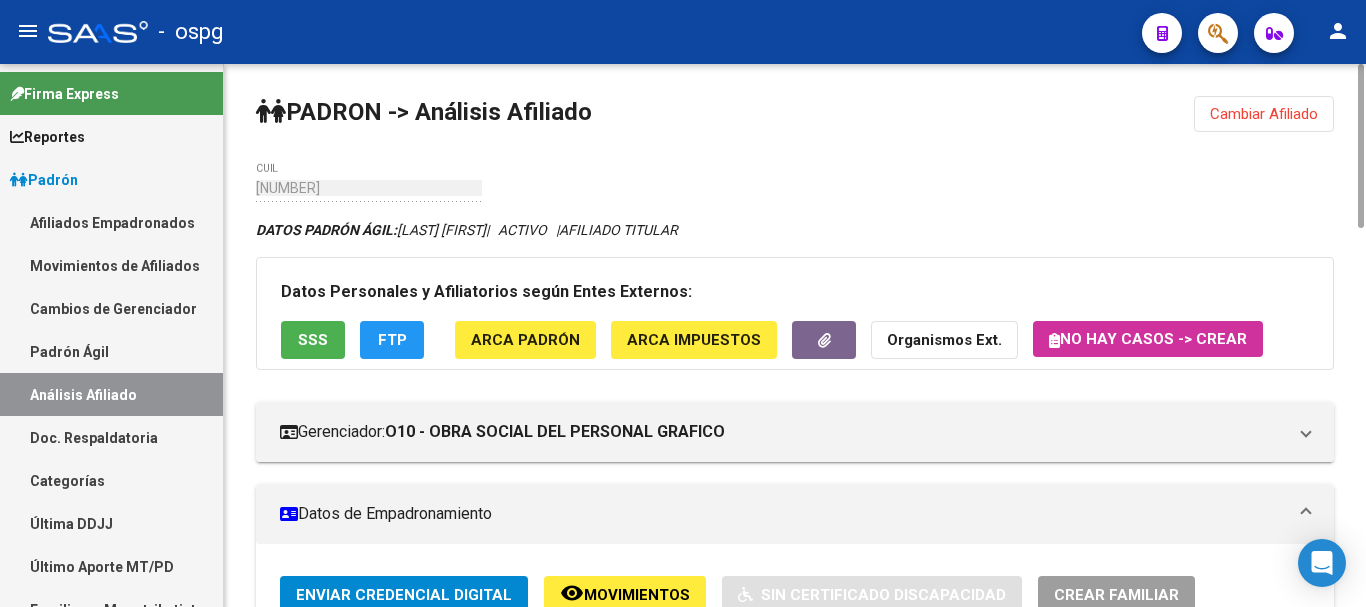click on "Organismos Ext." 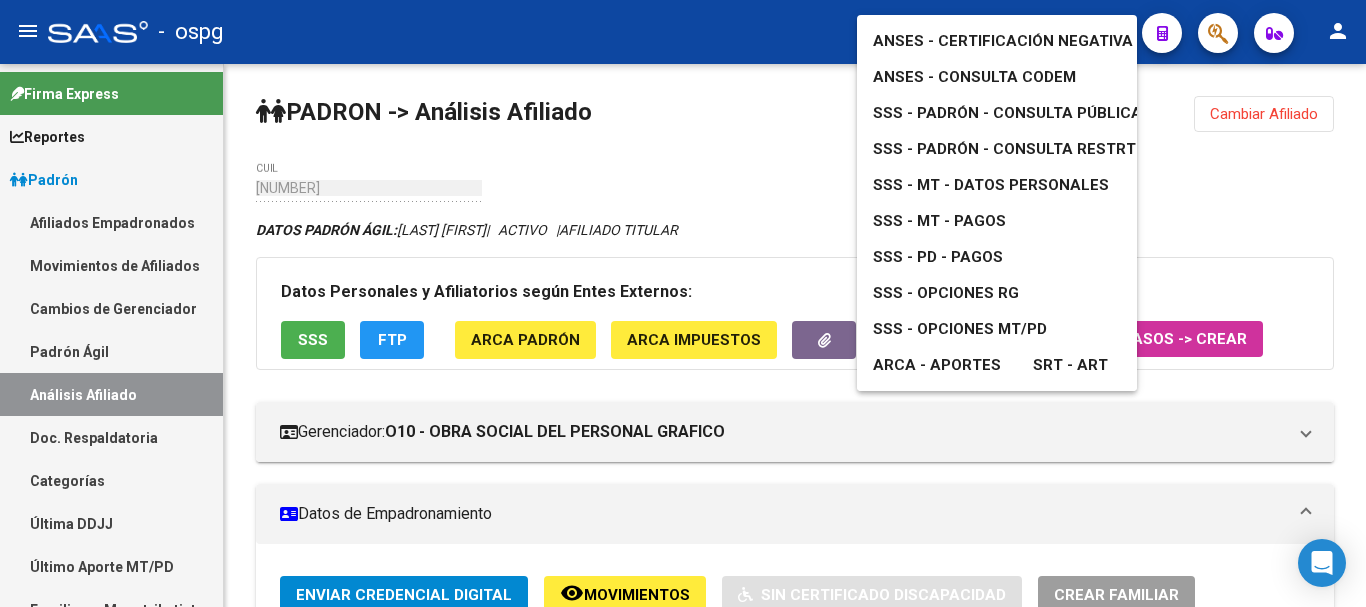 click at bounding box center [683, 303] 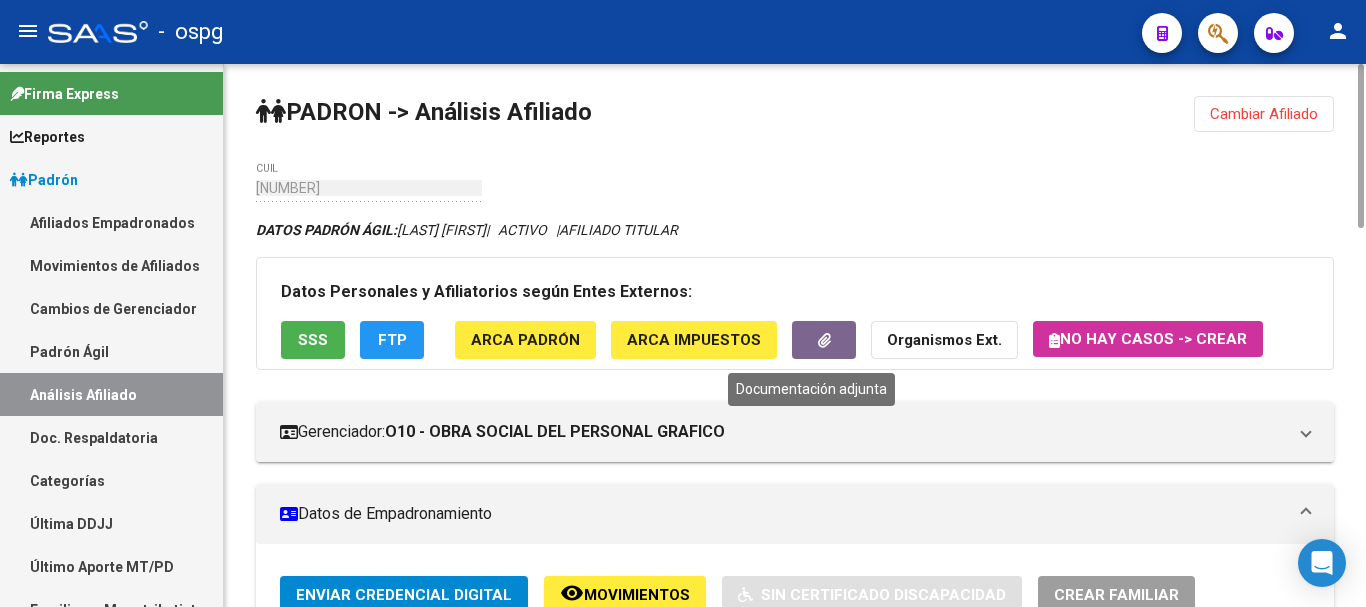 click 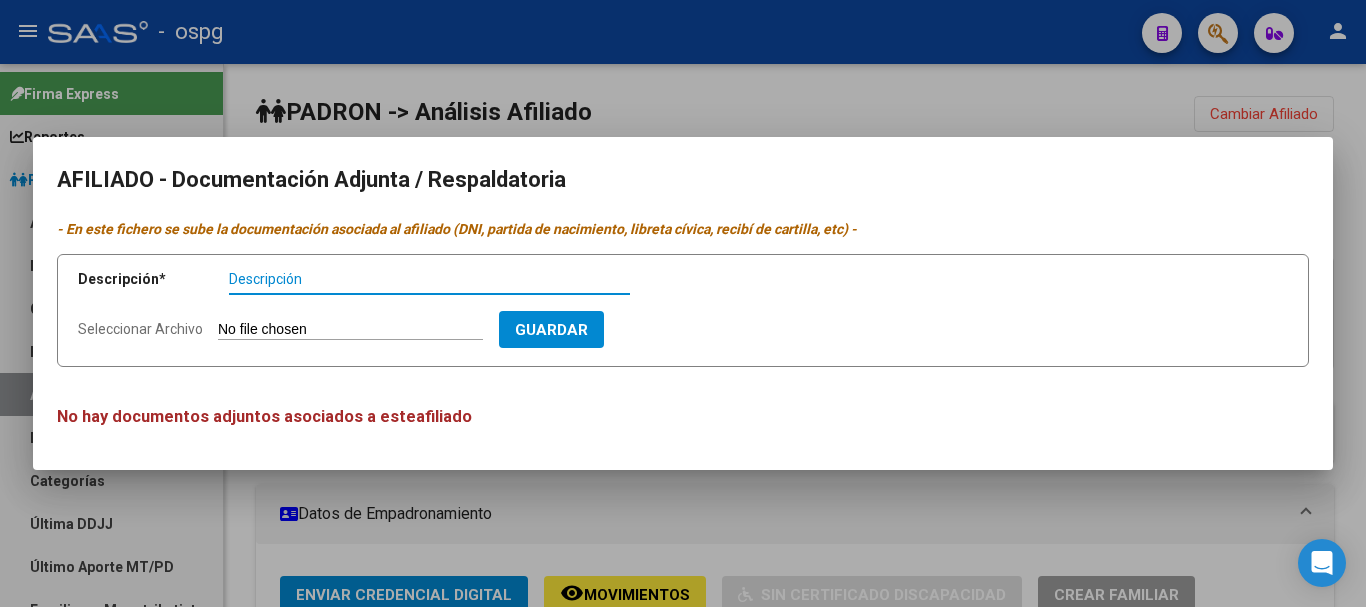 click on "Descripción" at bounding box center [429, 279] 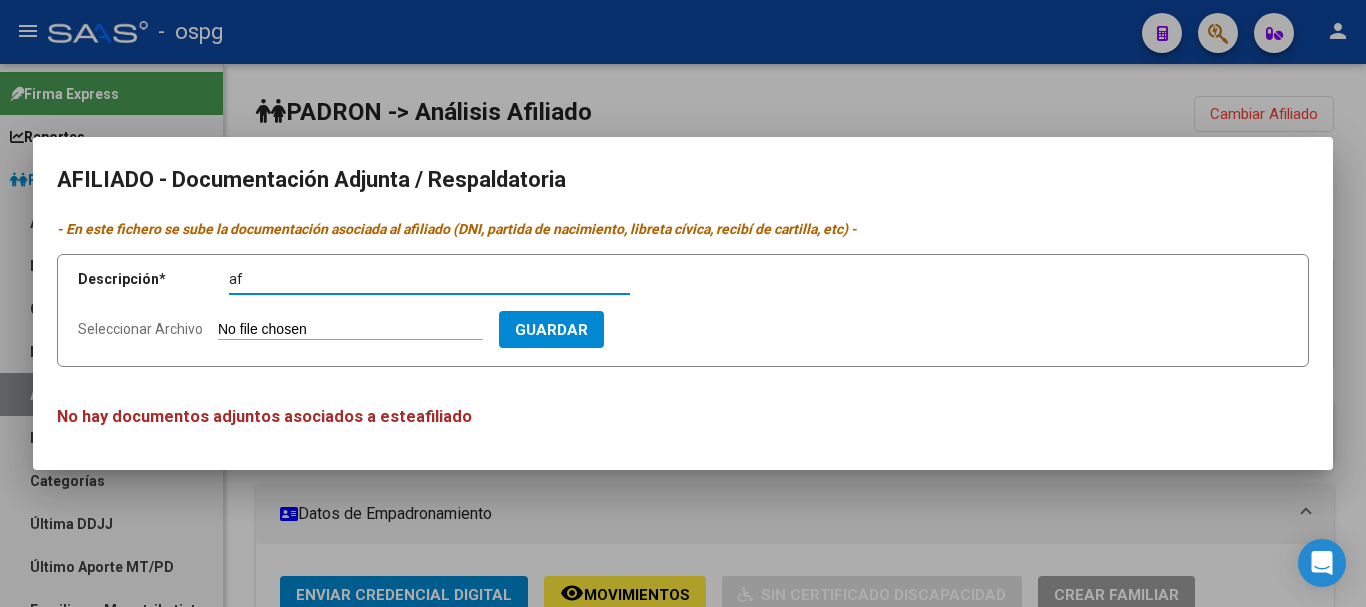 type on "af" 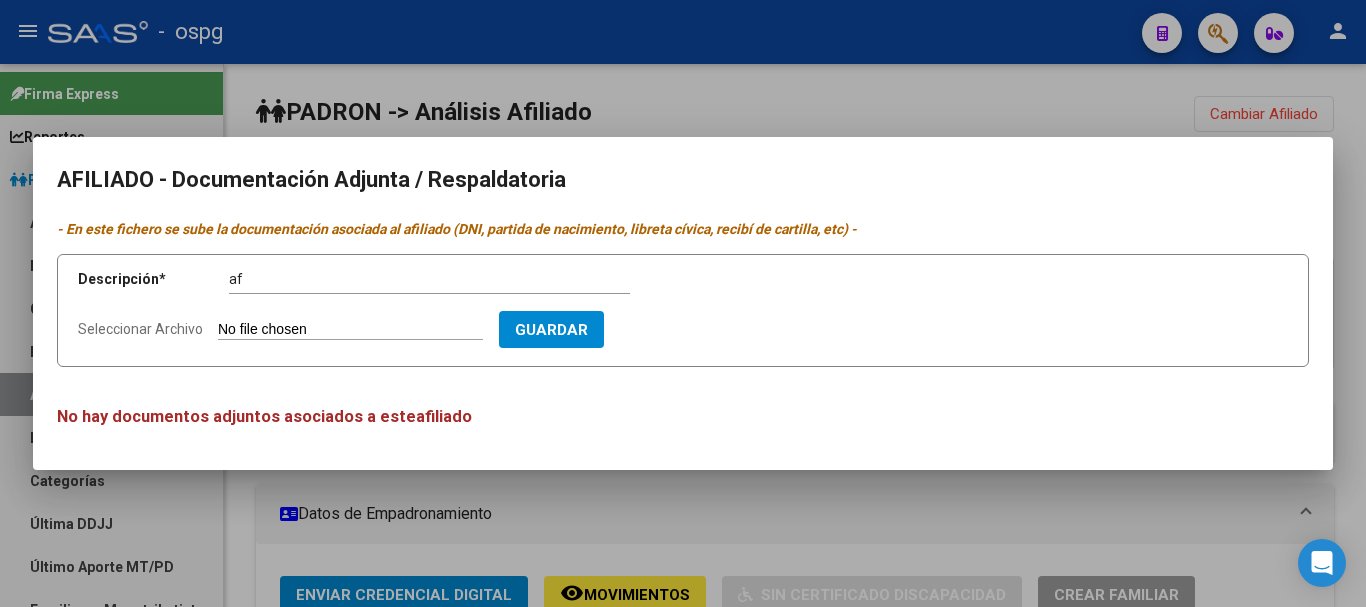 type on "C:\fakepath\[FILENAME].pdf" 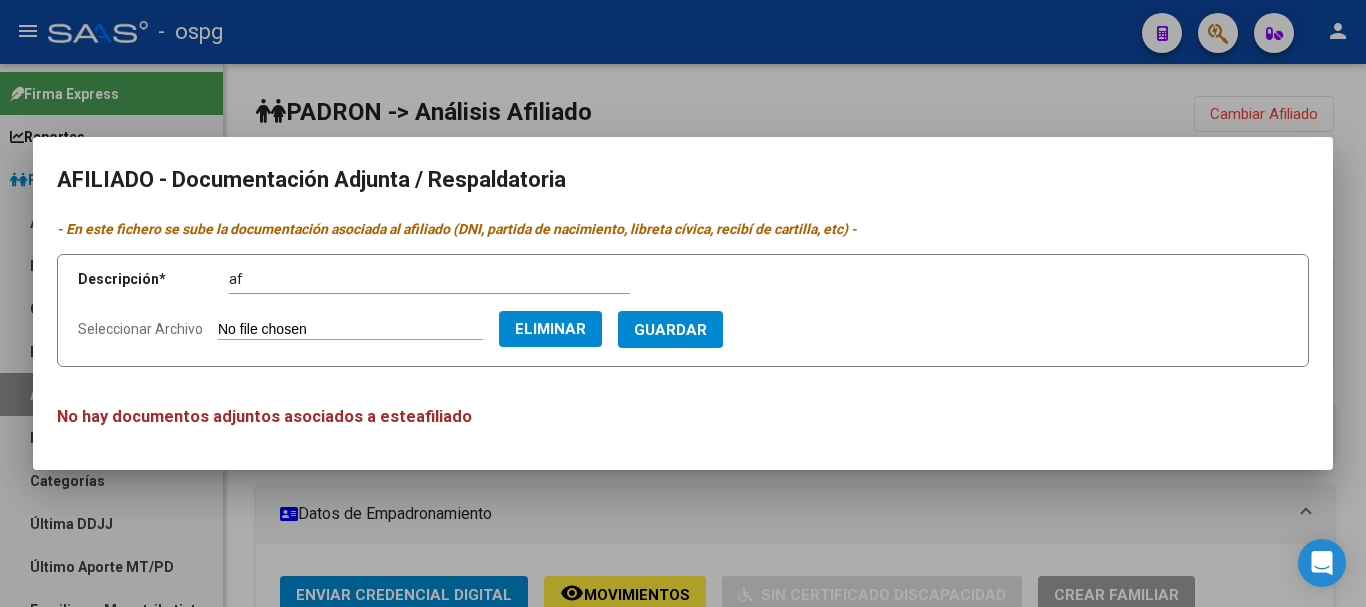 click on "Guardar" at bounding box center (670, 329) 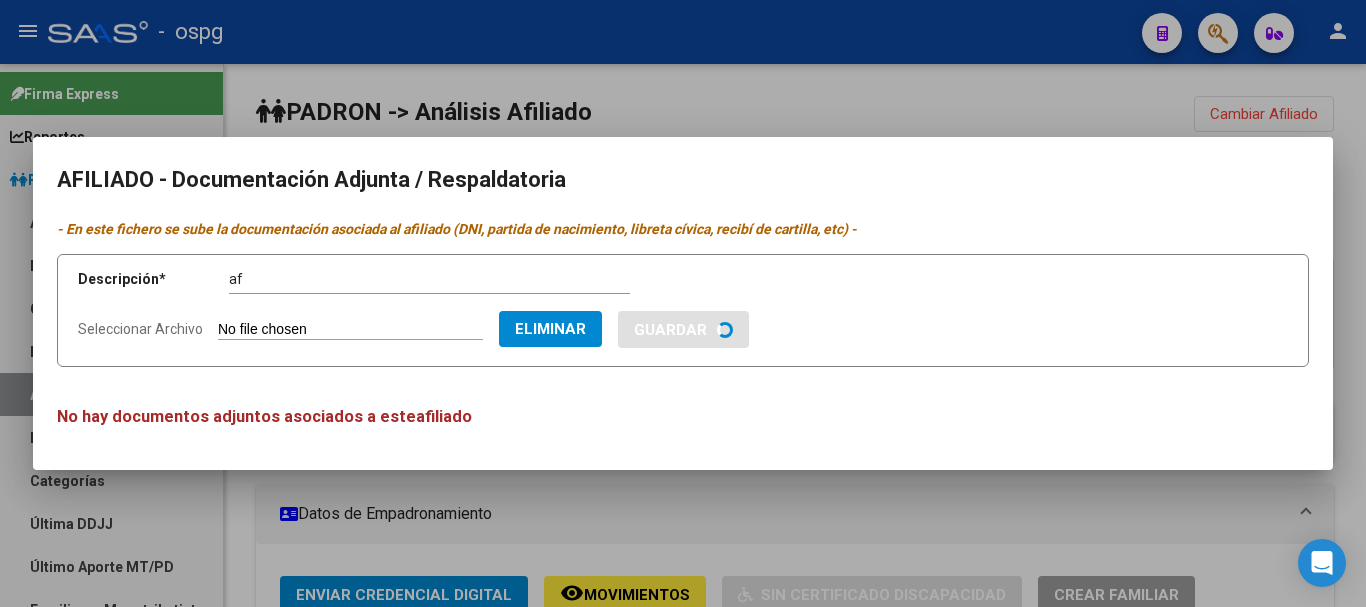 type 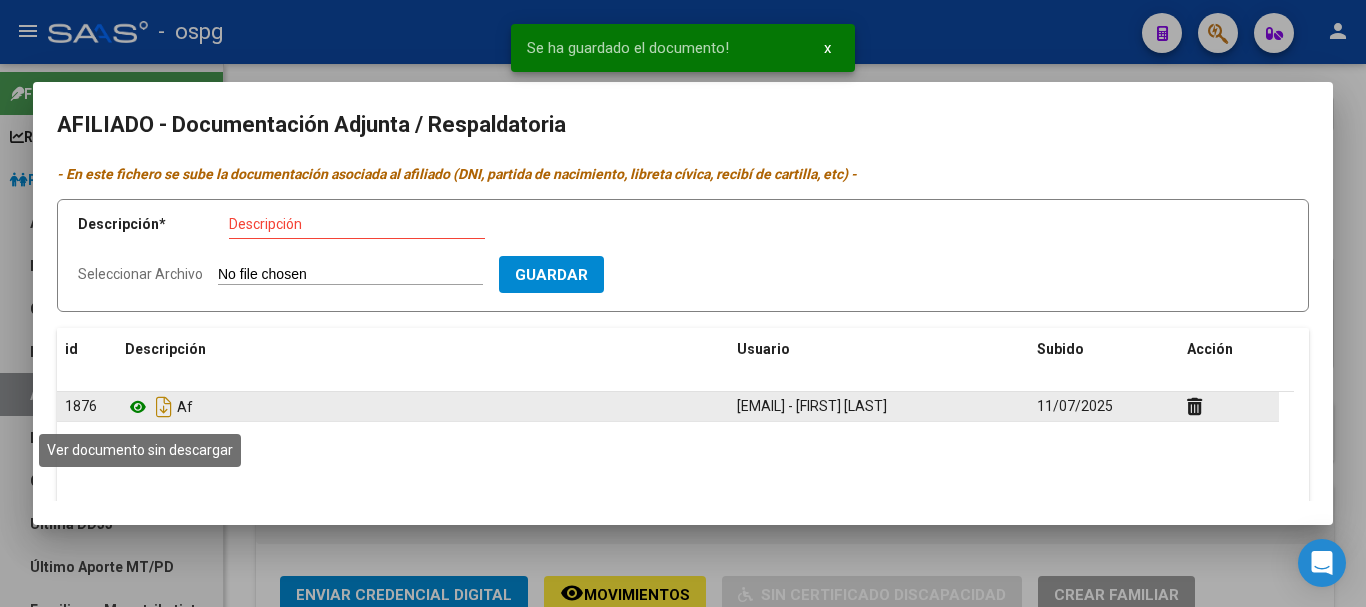 click 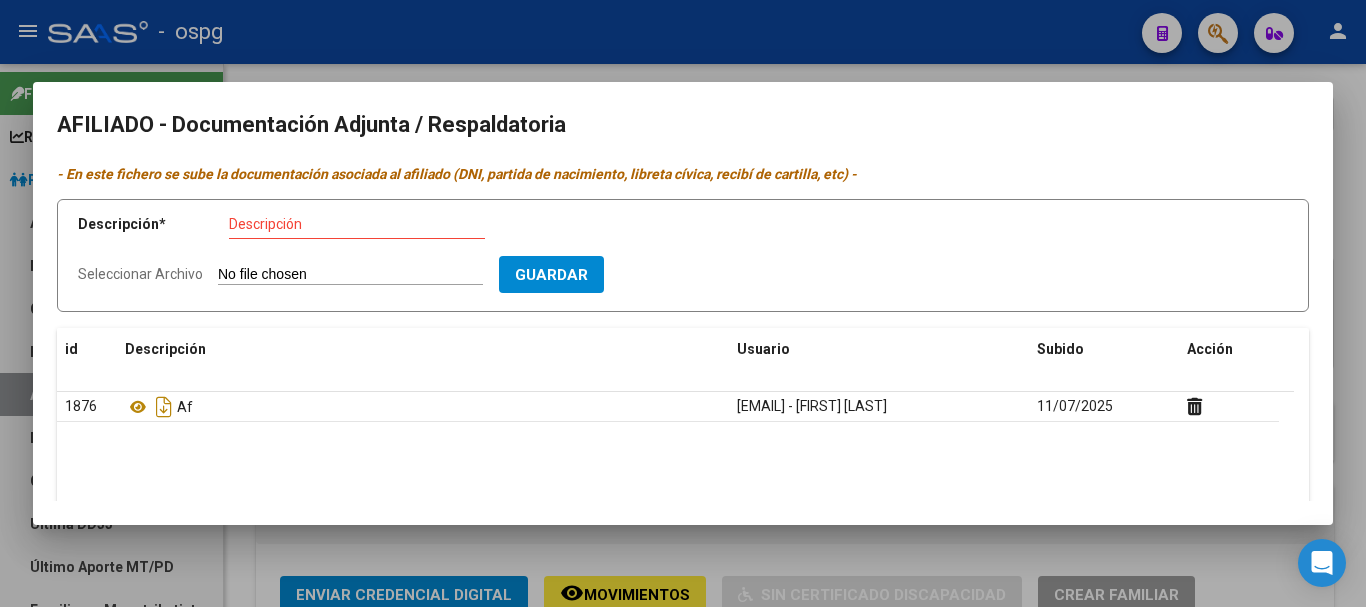 click at bounding box center [683, 303] 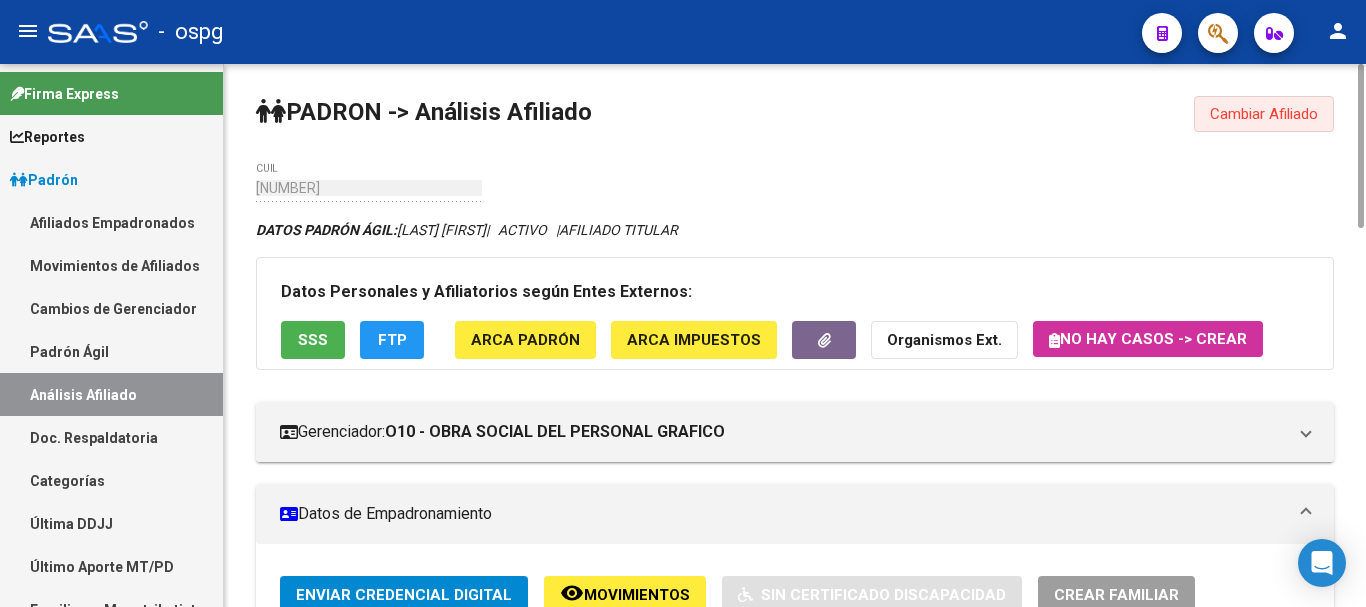 click on "Cambiar Afiliado" 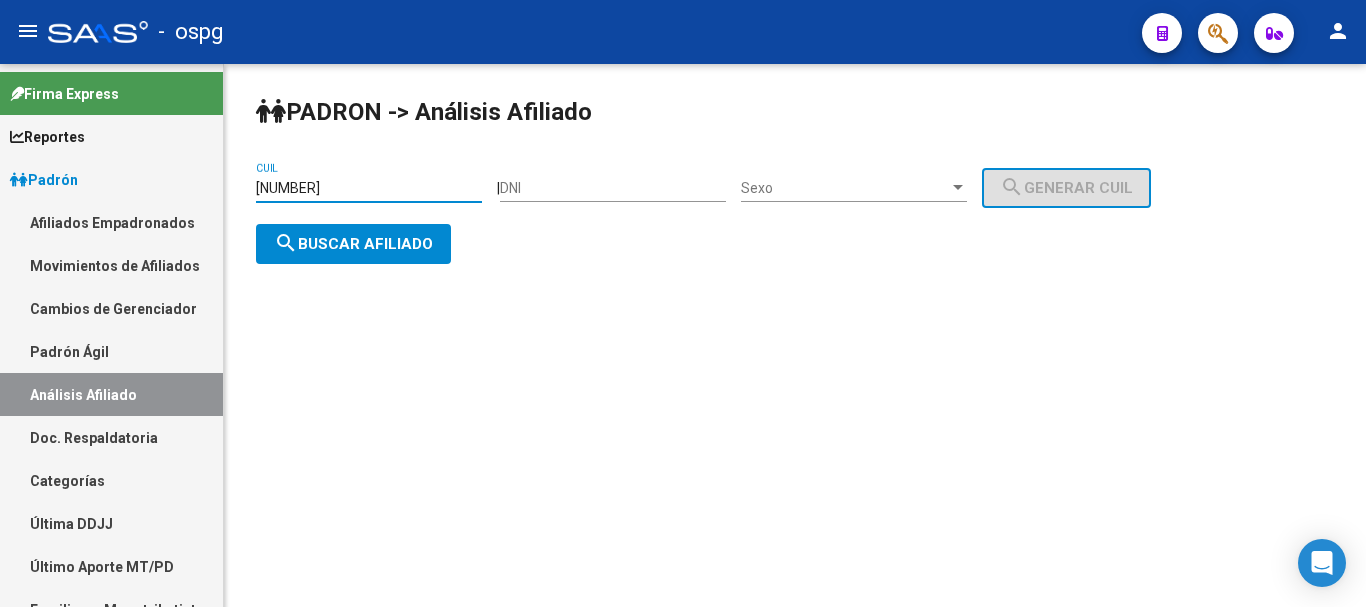 drag, startPoint x: 420, startPoint y: 182, endPoint x: 0, endPoint y: 63, distance: 436.53293 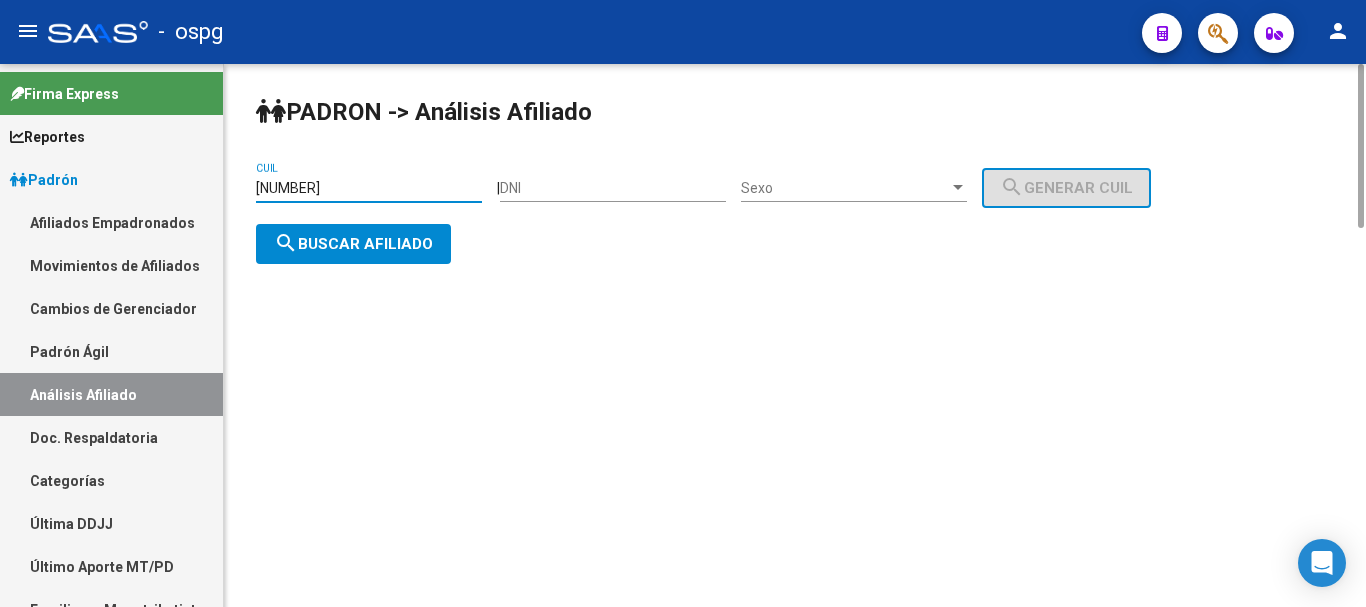 click on "search  Buscar afiliado" 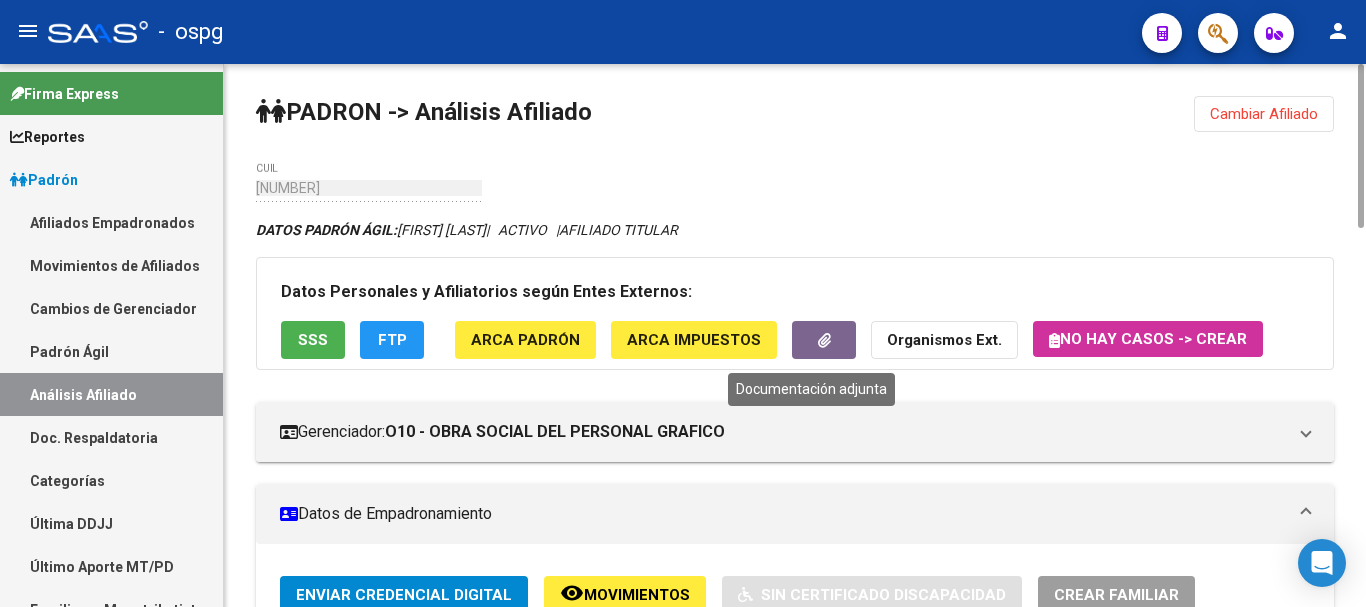 click 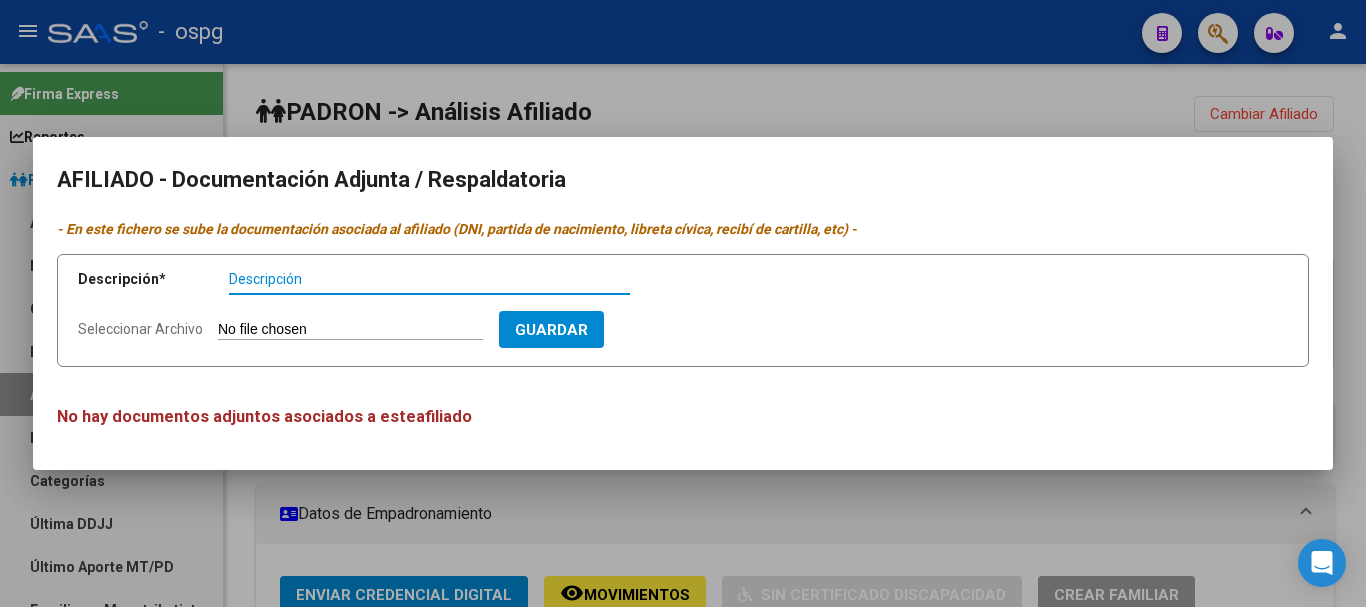 click on "Descripción" at bounding box center (429, 279) 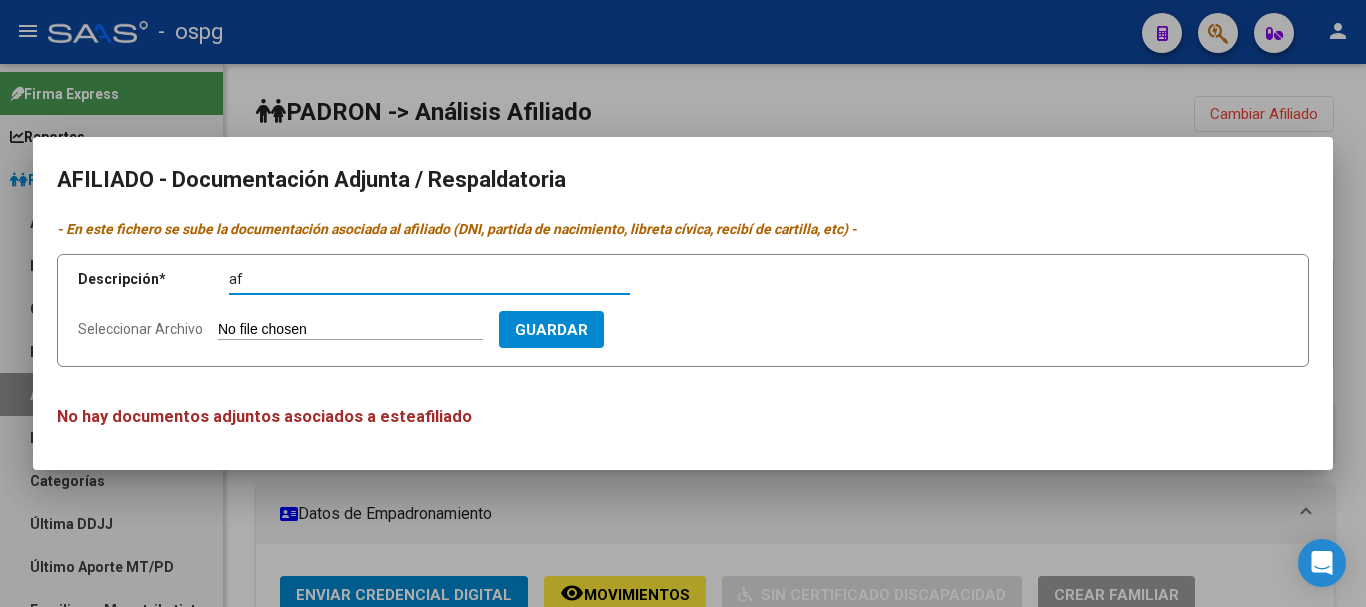 type on "af" 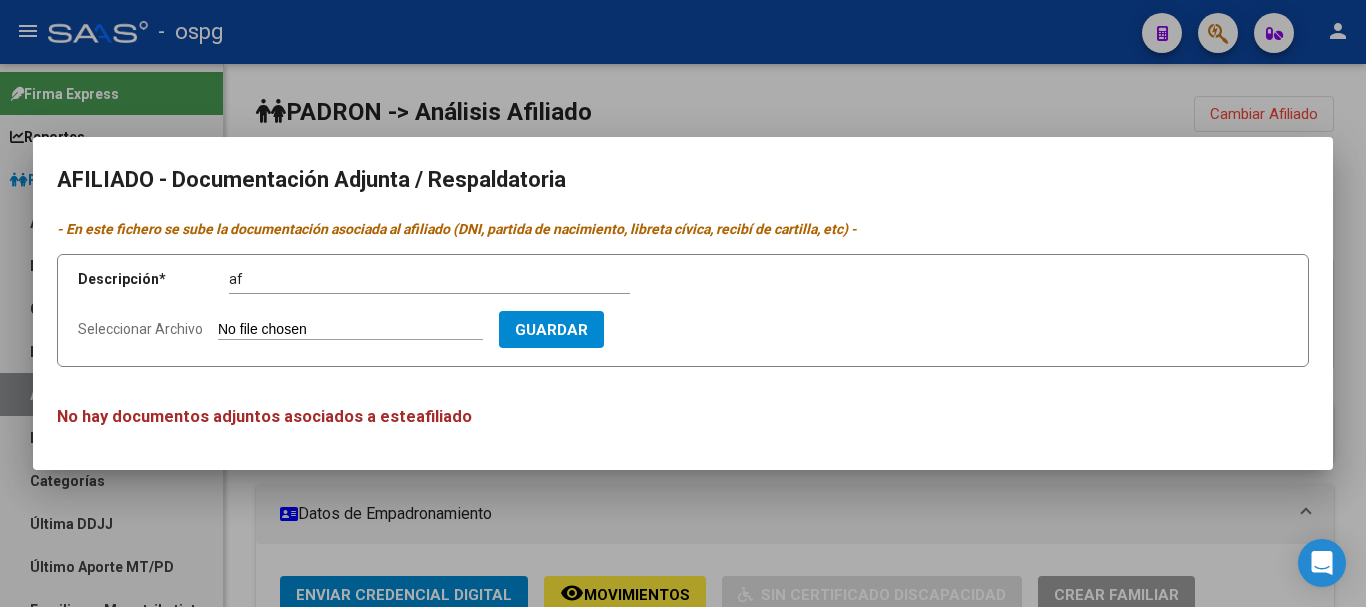 type on "C:\fakepath\[FILENAME].pdf" 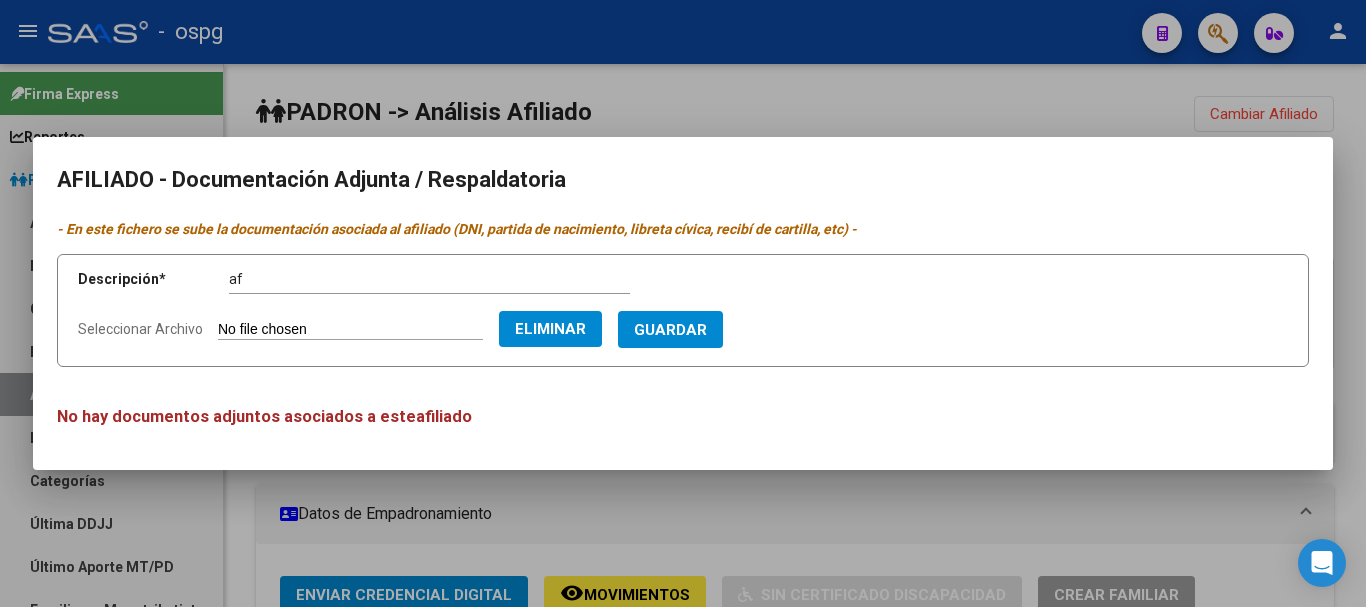 click on "Guardar" at bounding box center [670, 330] 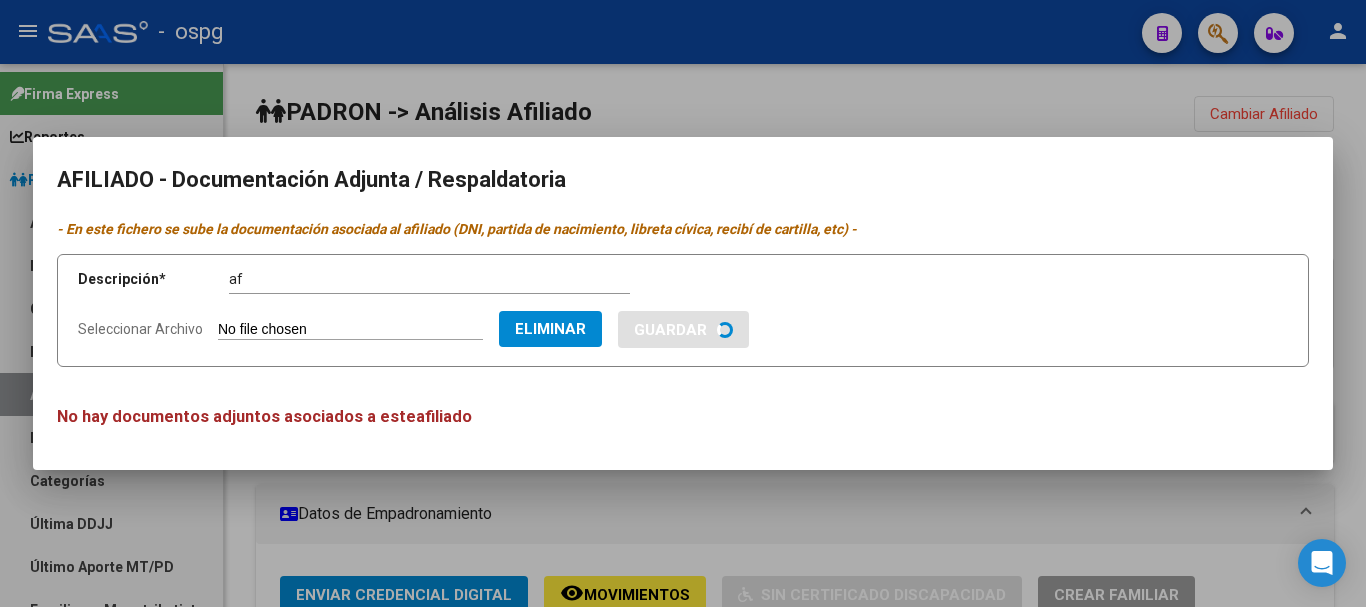 type 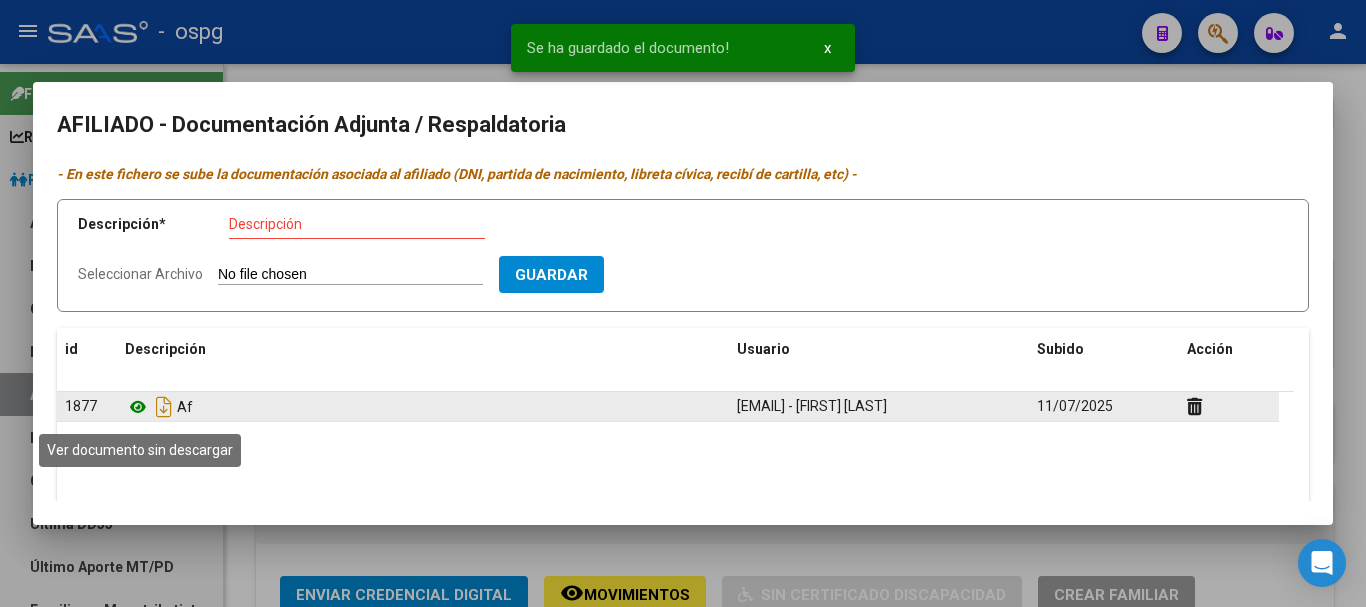 click 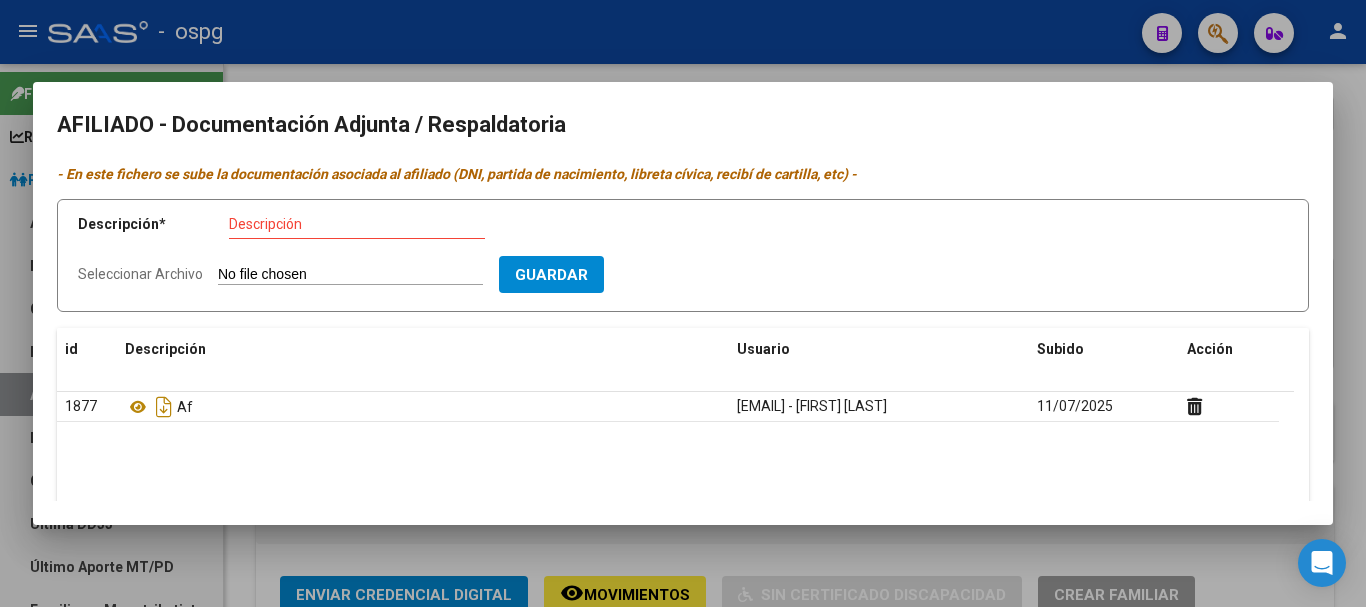 click at bounding box center [683, 303] 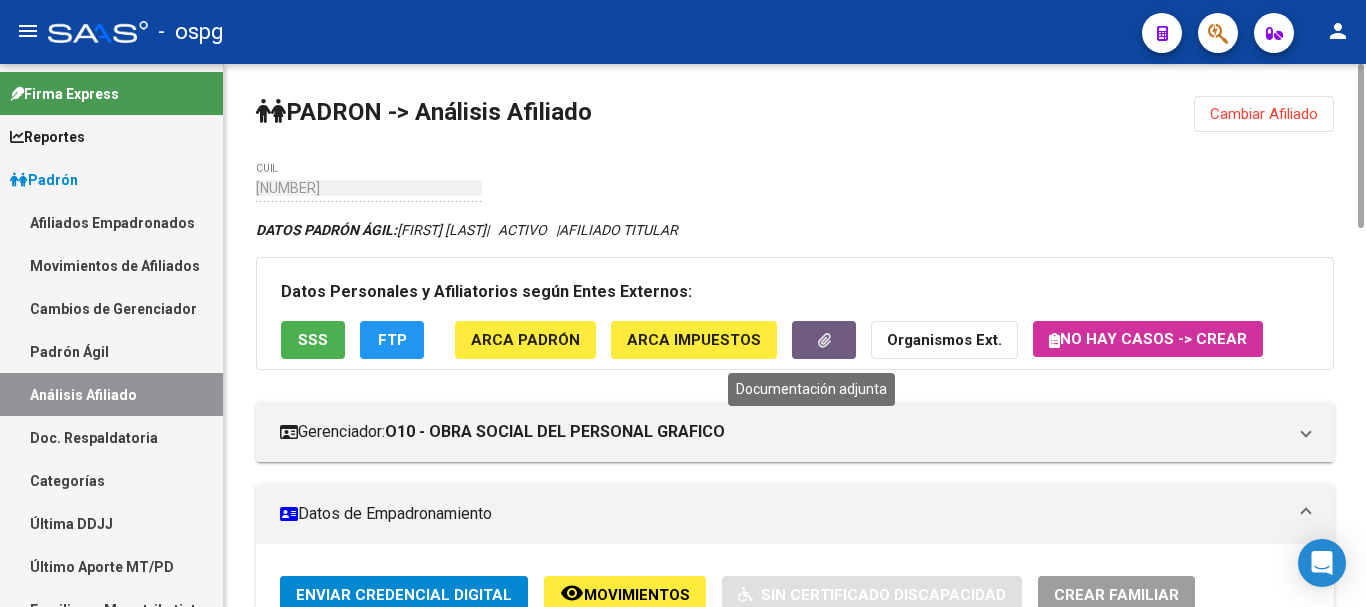 click 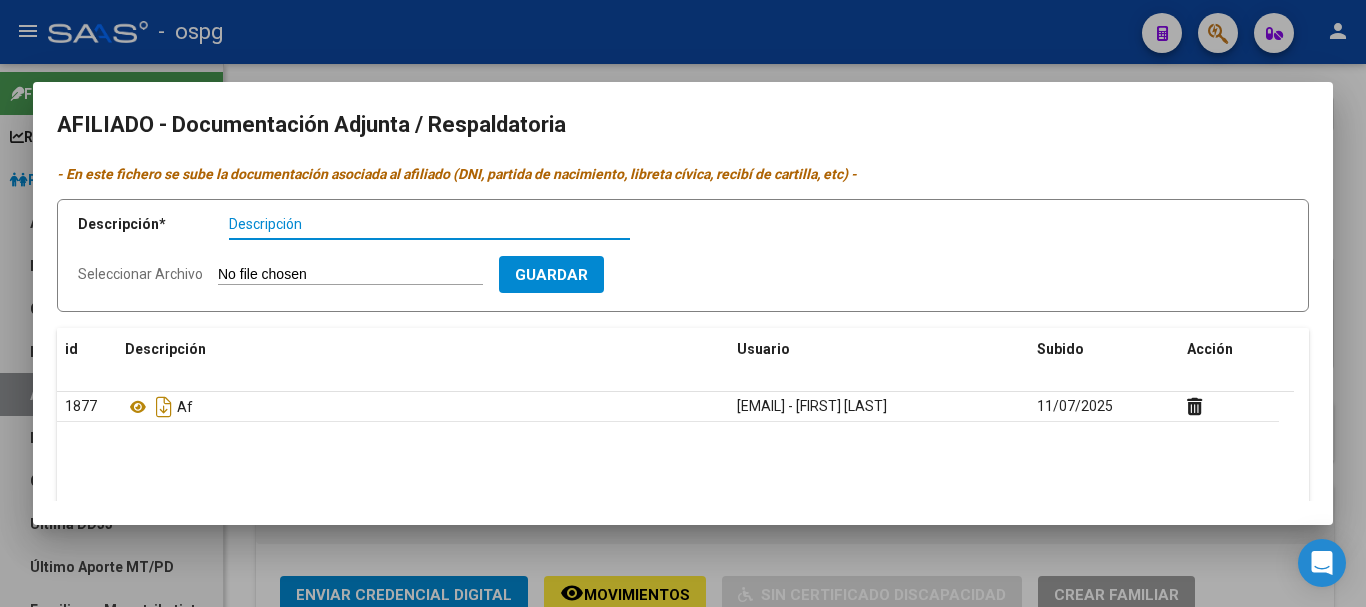click on "Descripción" at bounding box center [429, 224] 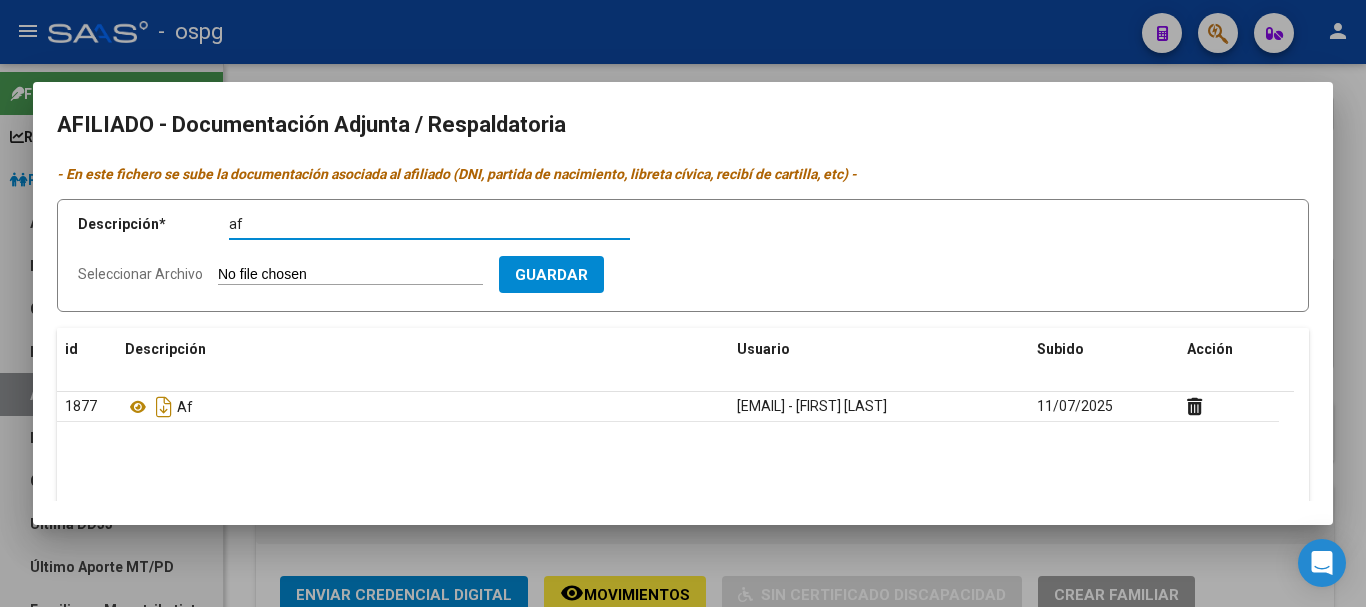 type on "af" 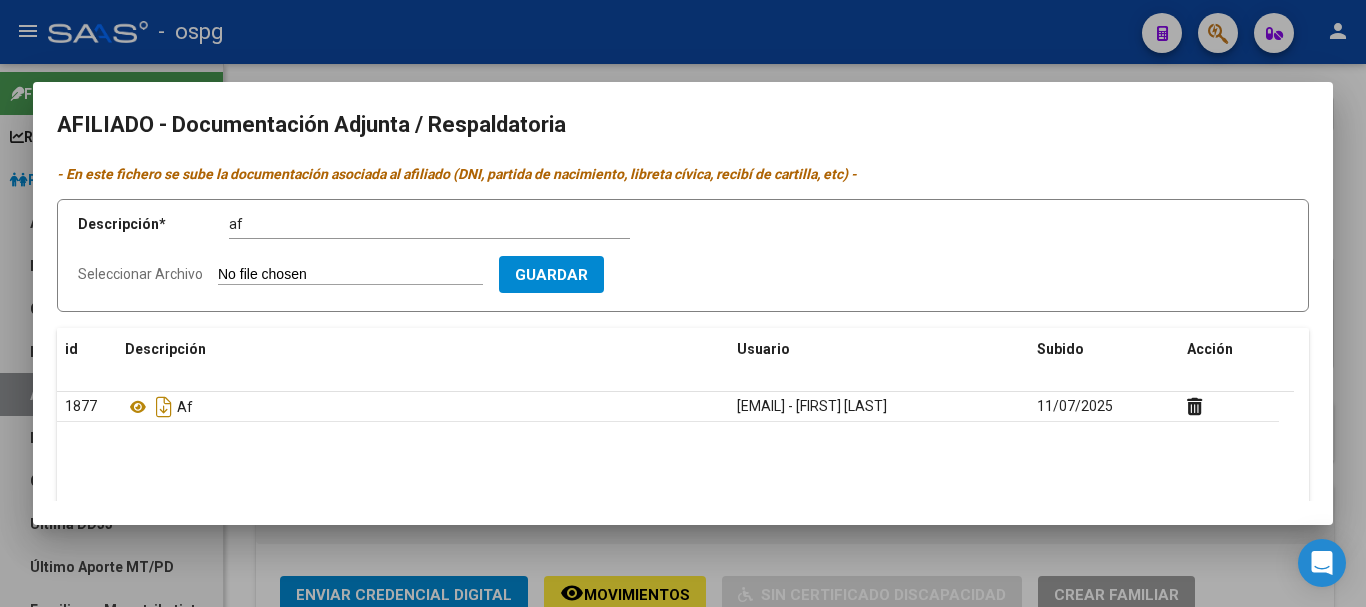 click at bounding box center (683, 303) 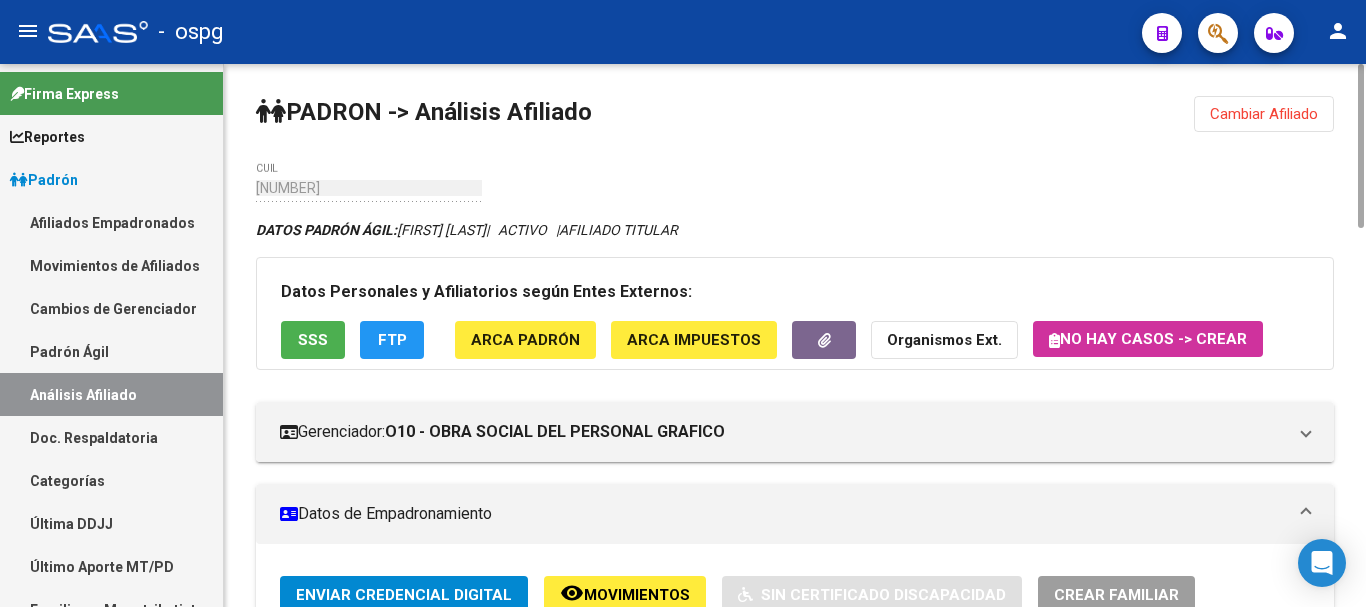 click on "Cambiar Afiliado" 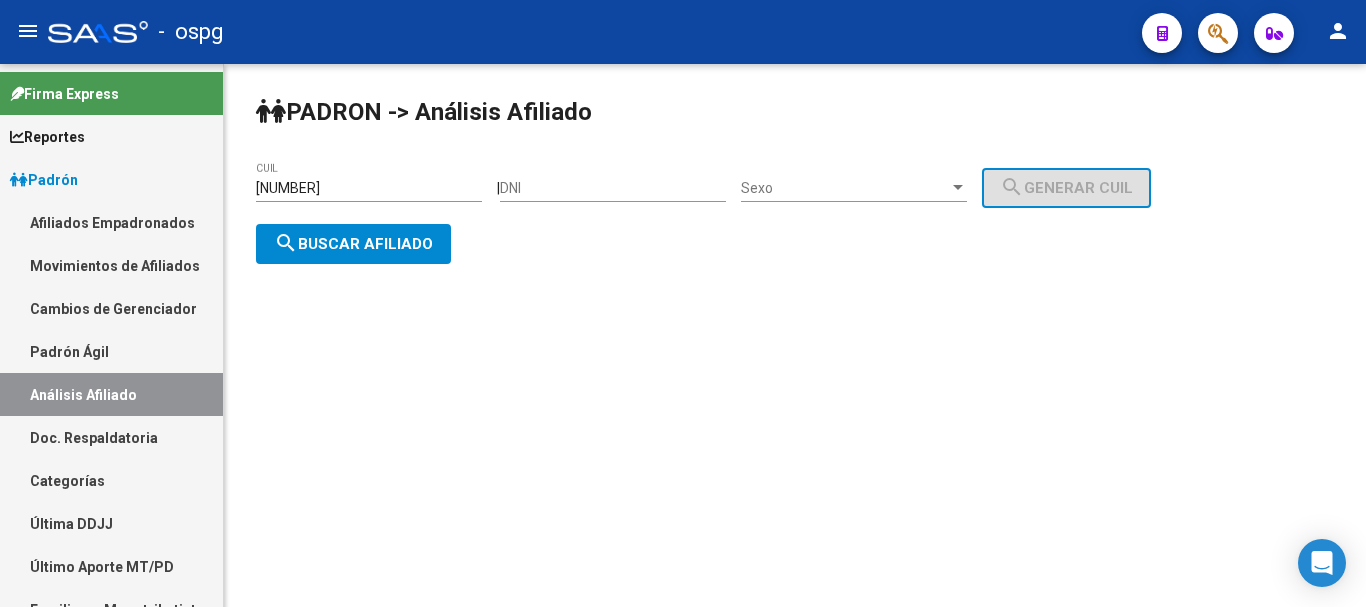 drag, startPoint x: 395, startPoint y: 181, endPoint x: 0, endPoint y: -8, distance: 437.88812 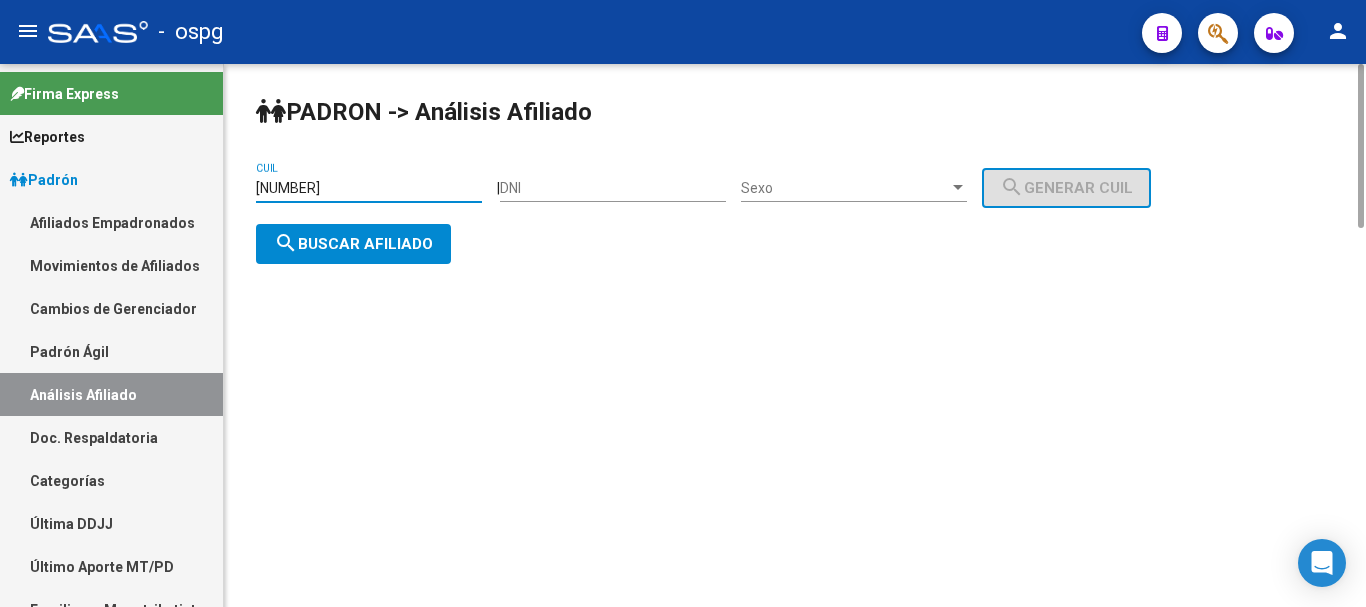 type on "[NUMBER]" 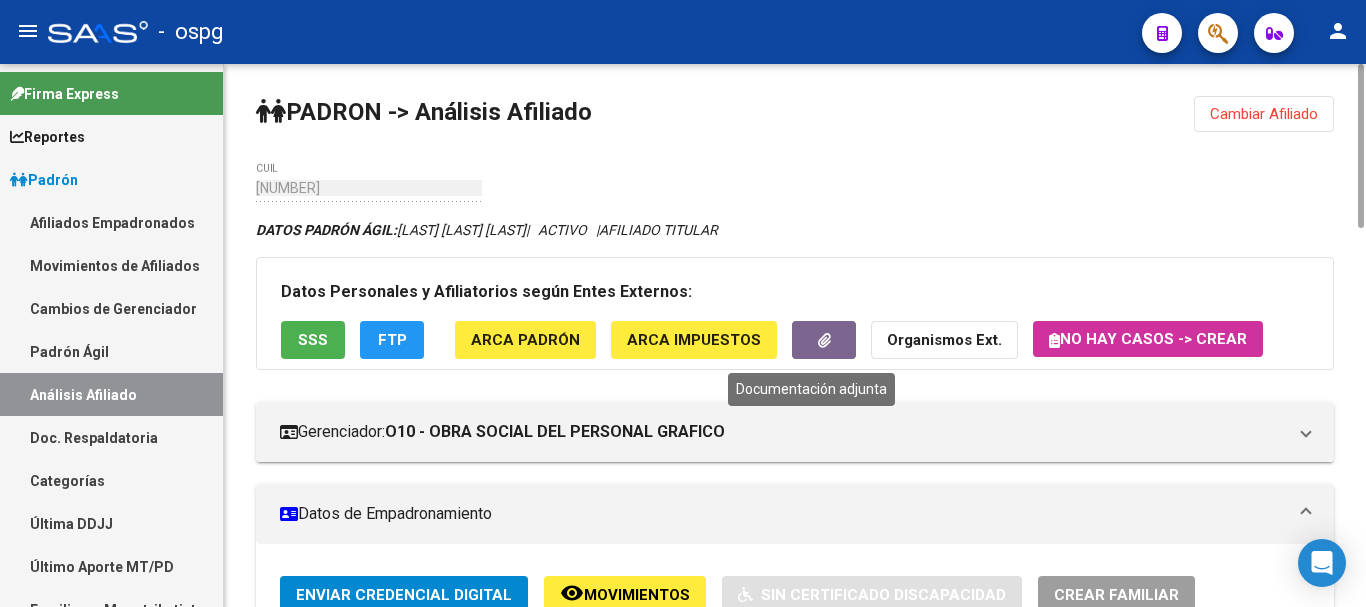 click 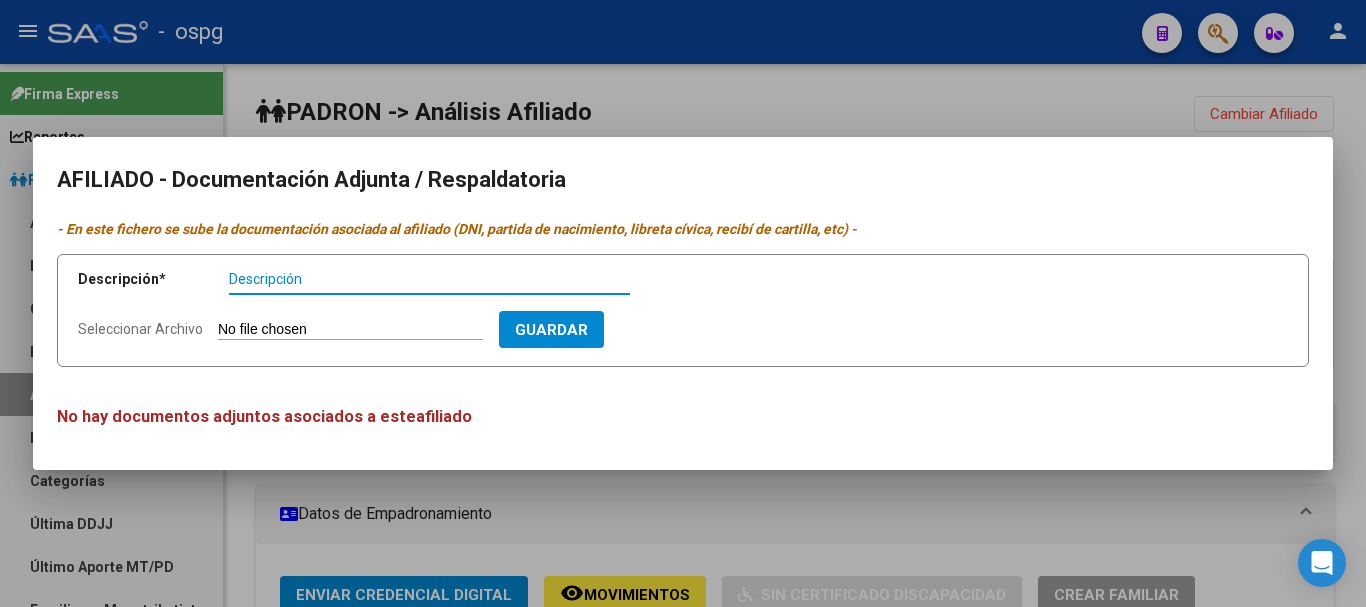 click on "Descripción" at bounding box center (429, 279) 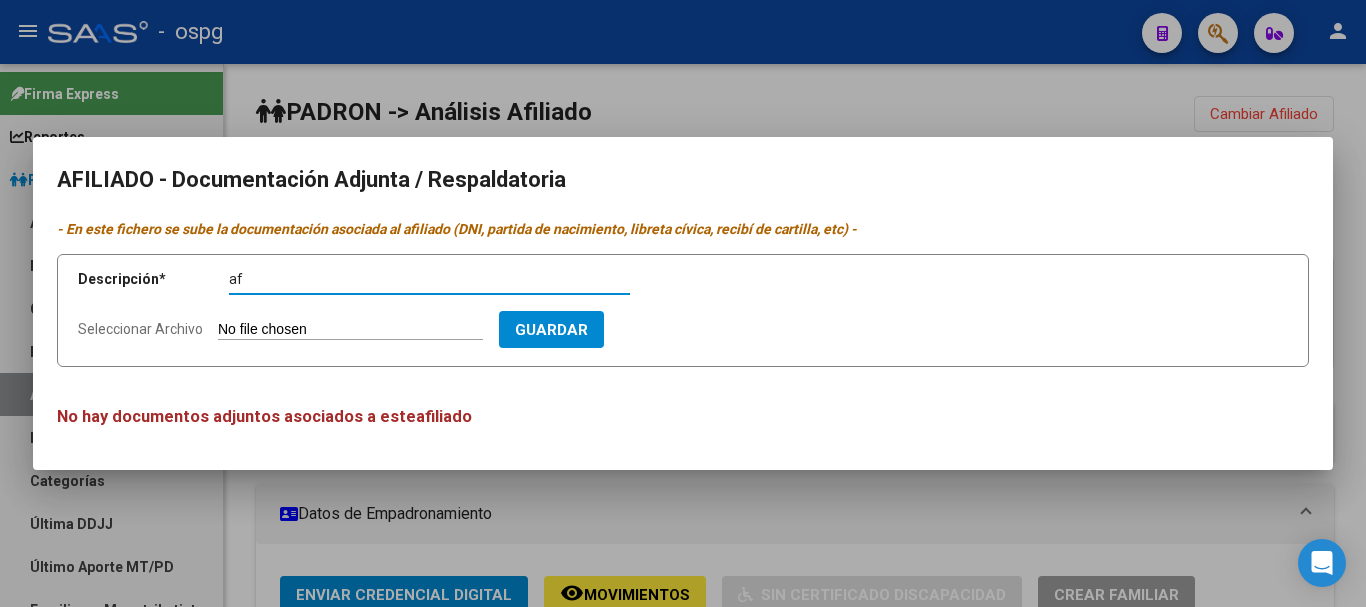 type on "af" 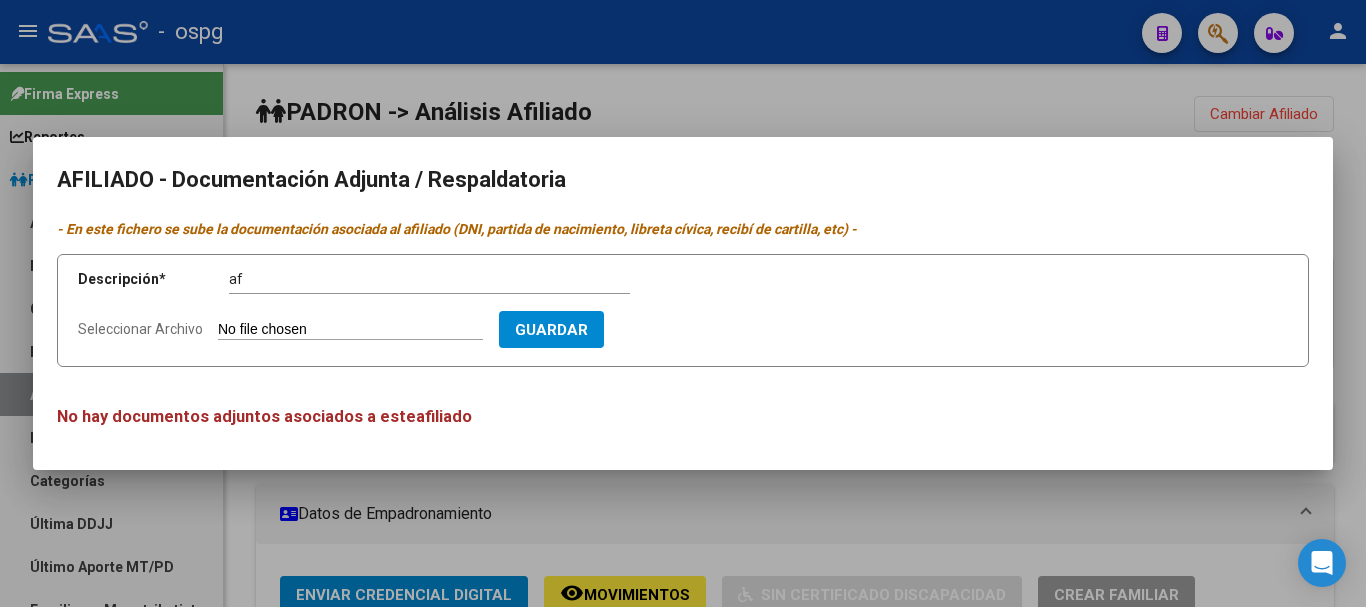 type on "C:\fakepath\[FILENAME].pdf" 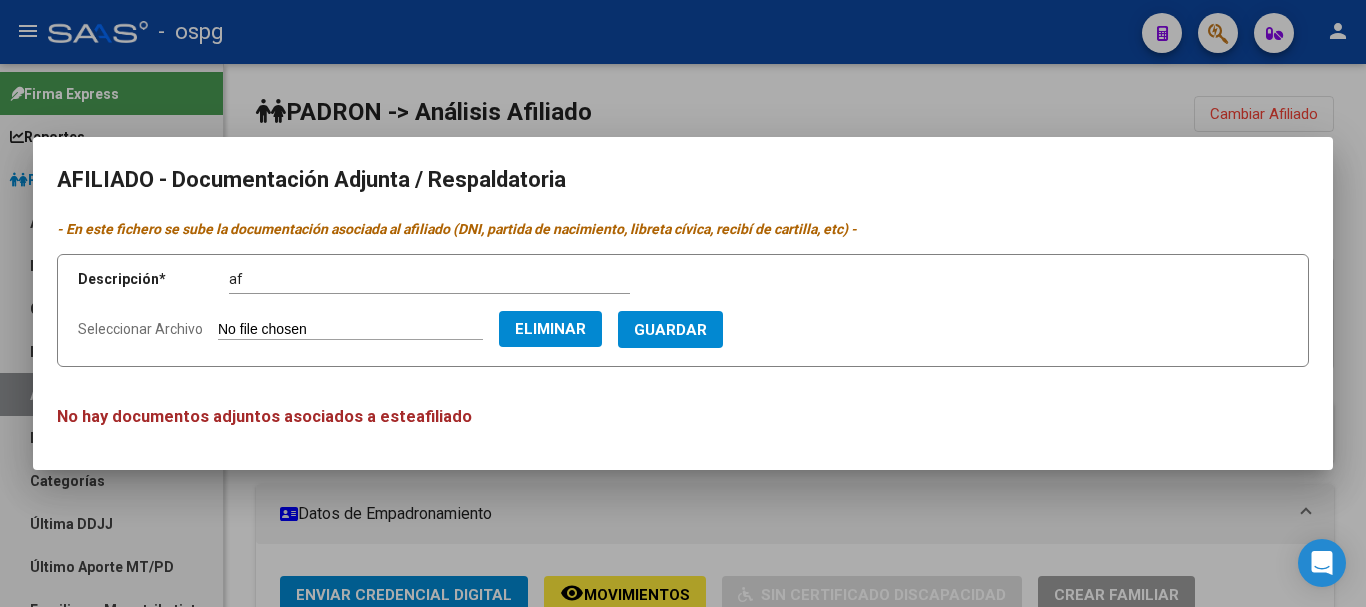 click on "Guardar" at bounding box center [670, 329] 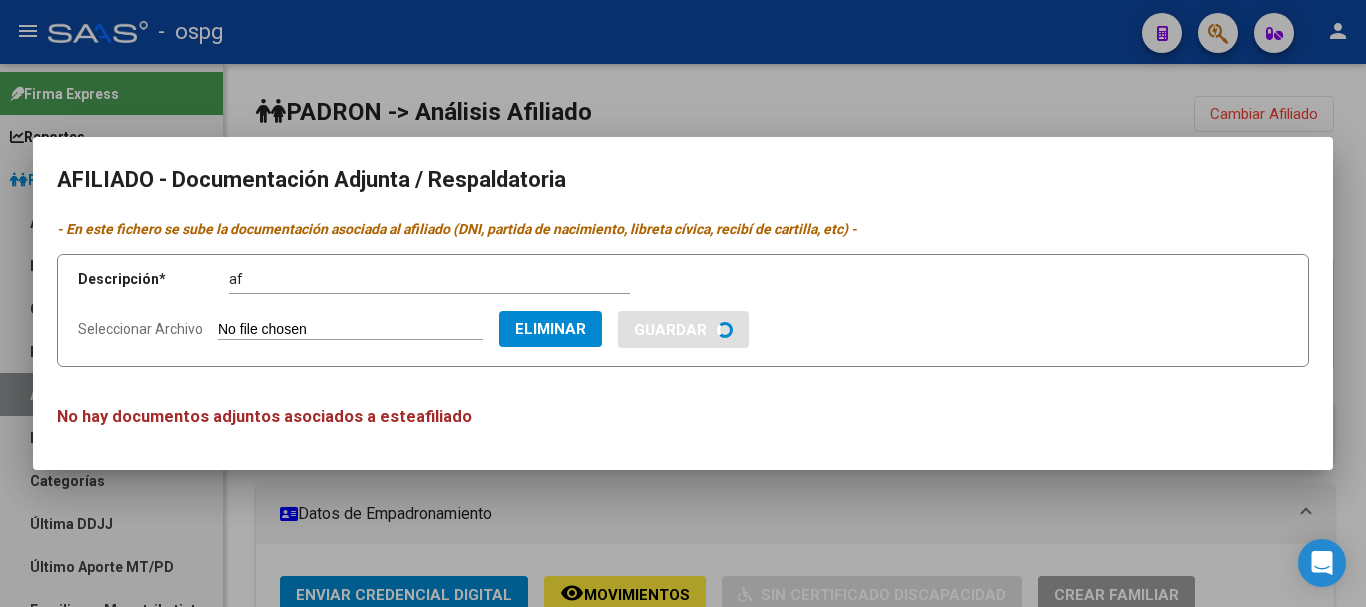 type 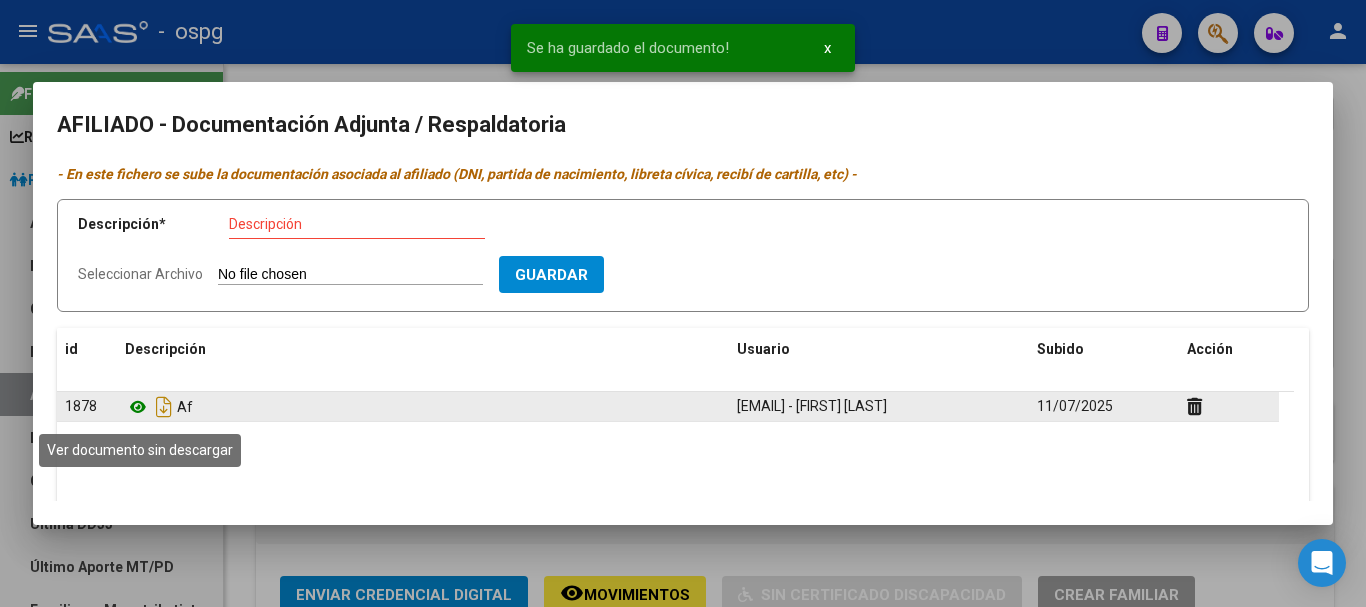 click 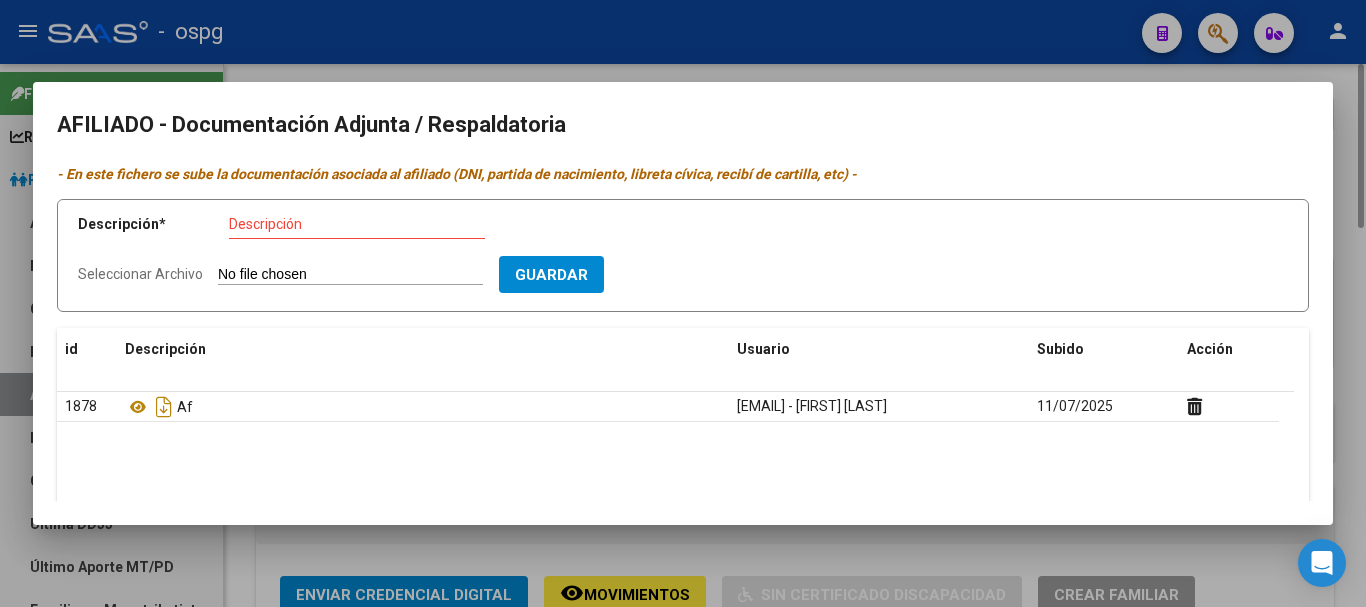 drag, startPoint x: 1346, startPoint y: 149, endPoint x: 1335, endPoint y: 143, distance: 12.529964 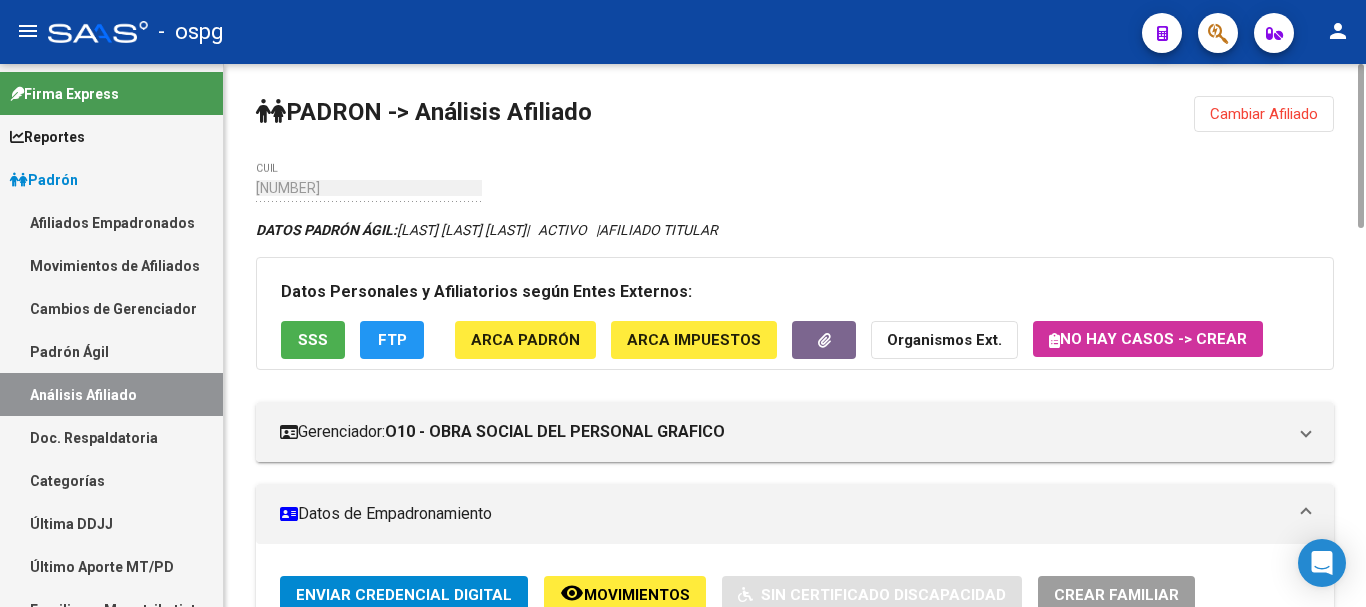 click on "Cambiar Afiliado" 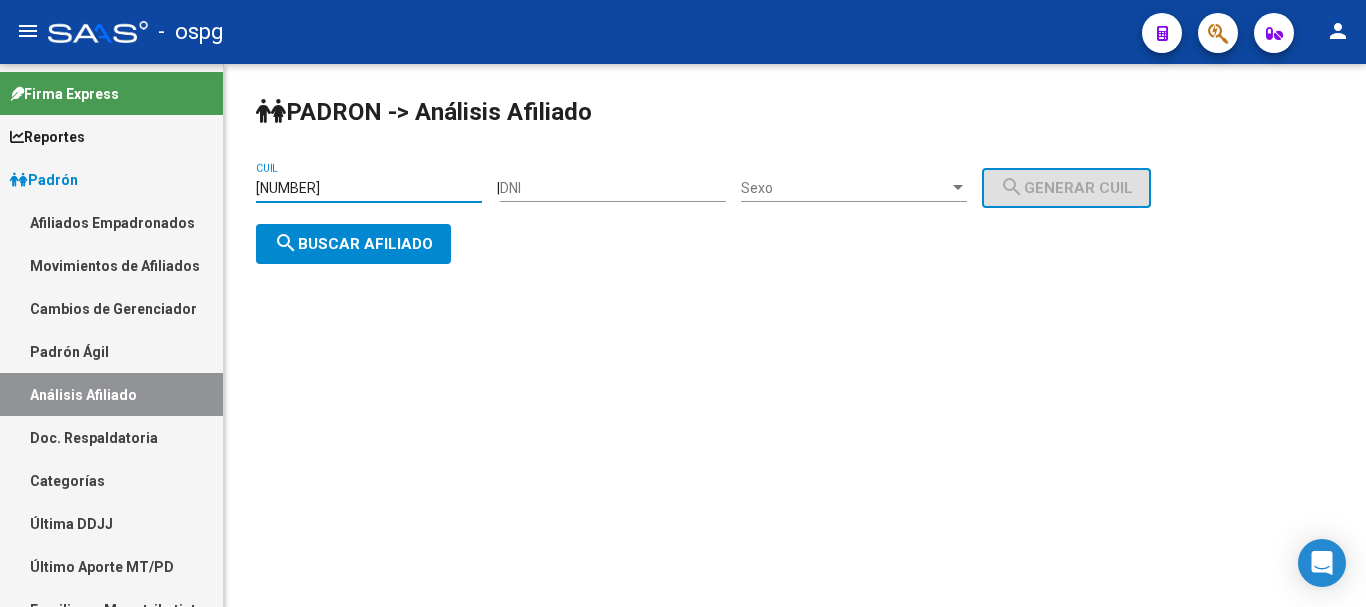 drag, startPoint x: 376, startPoint y: 183, endPoint x: 0, endPoint y: 111, distance: 382.83154 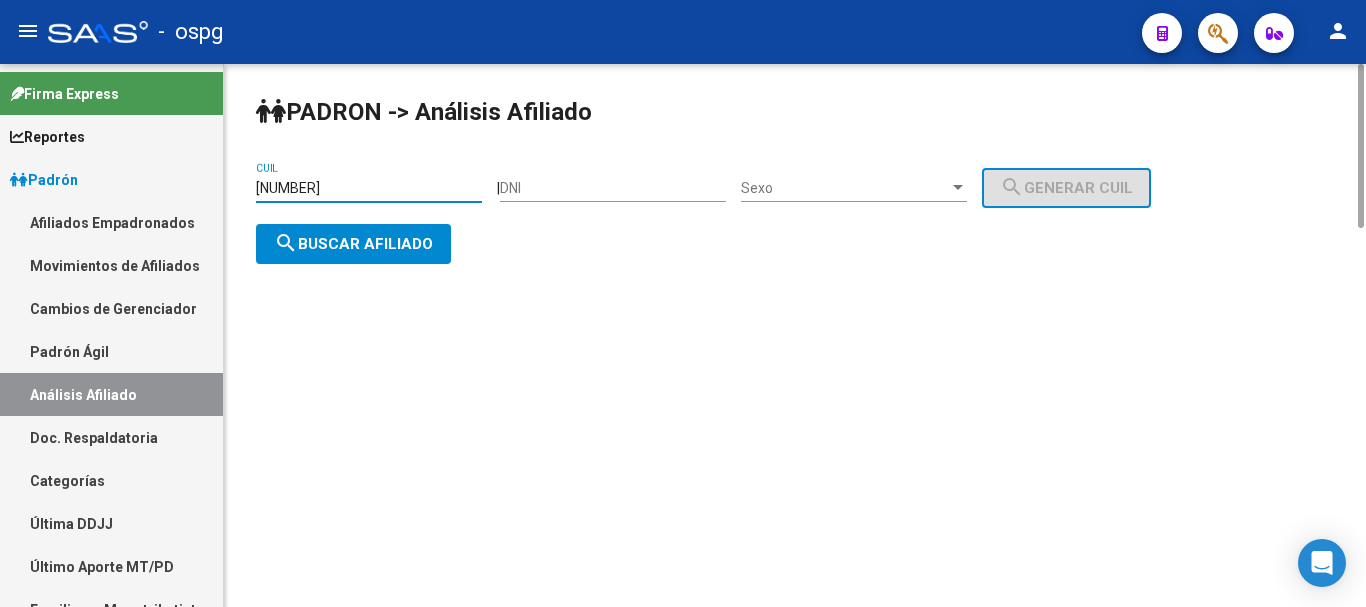 type on "[NUMBER]" 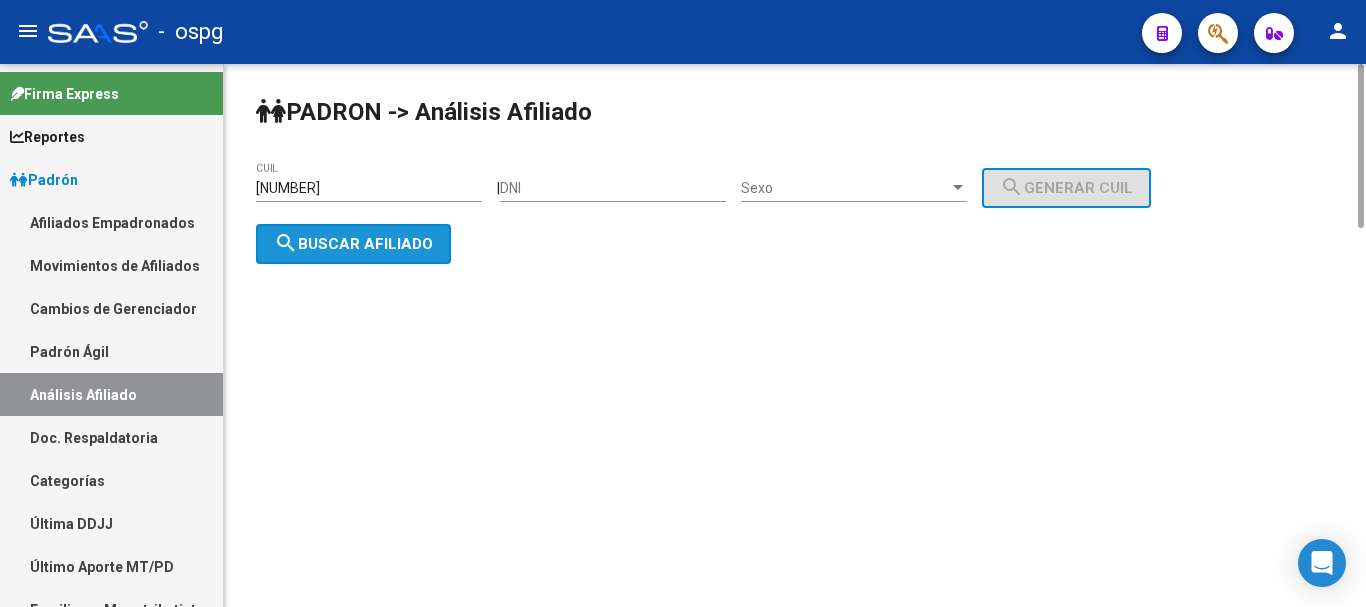 click on "search  Buscar afiliado" 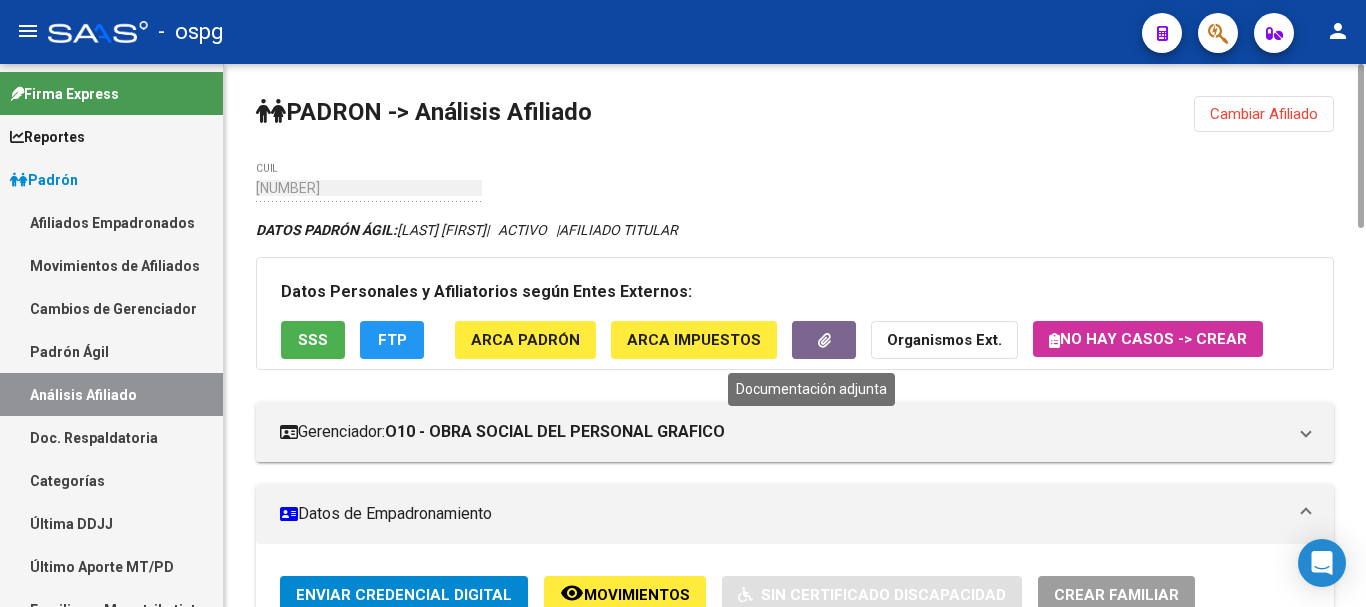 click 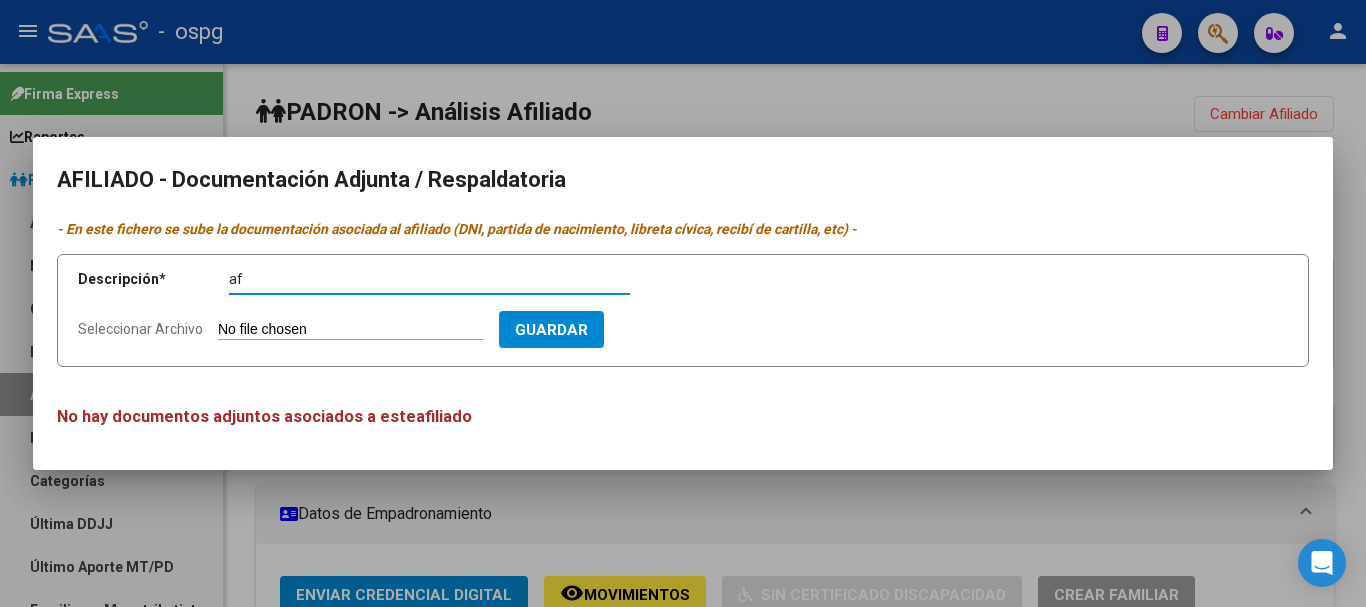 type on "af" 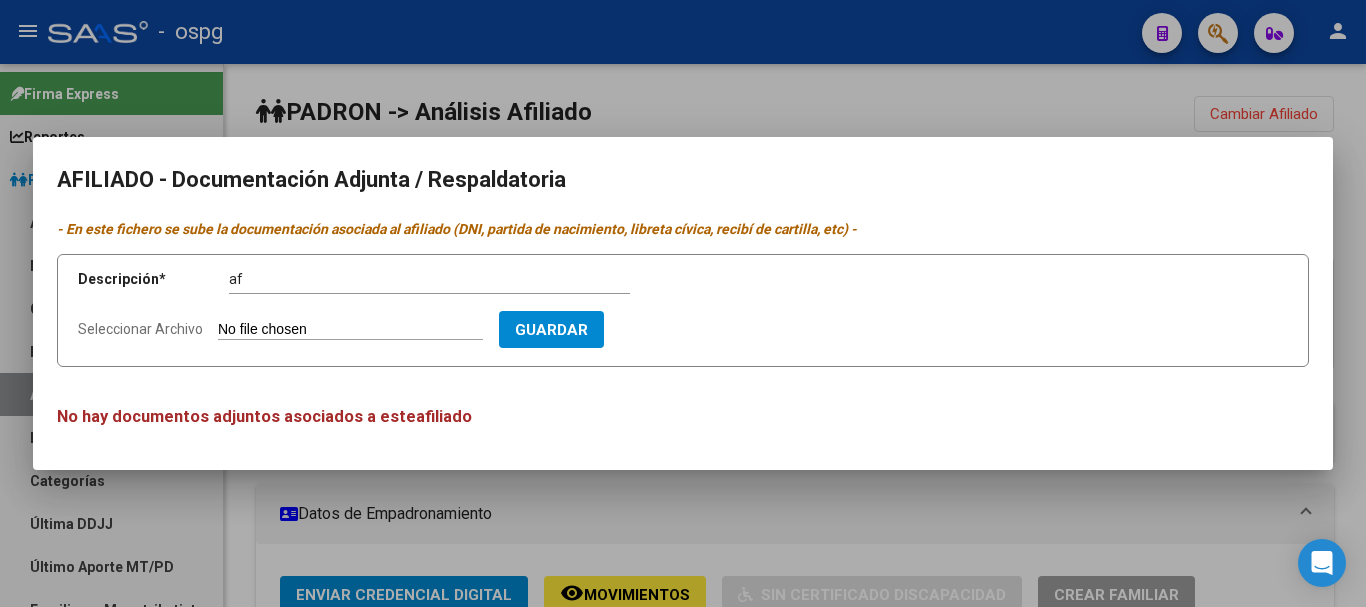 type on "C:\fakepath\[FILENAME].pdf" 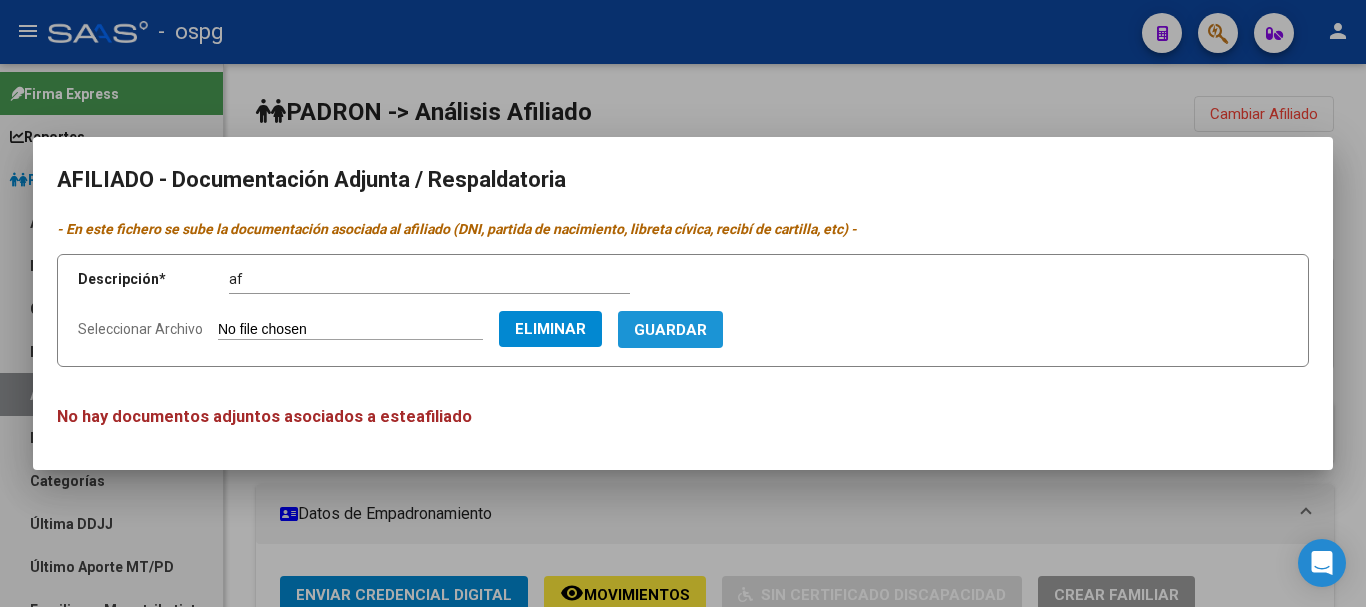 click on "Guardar" at bounding box center [670, 329] 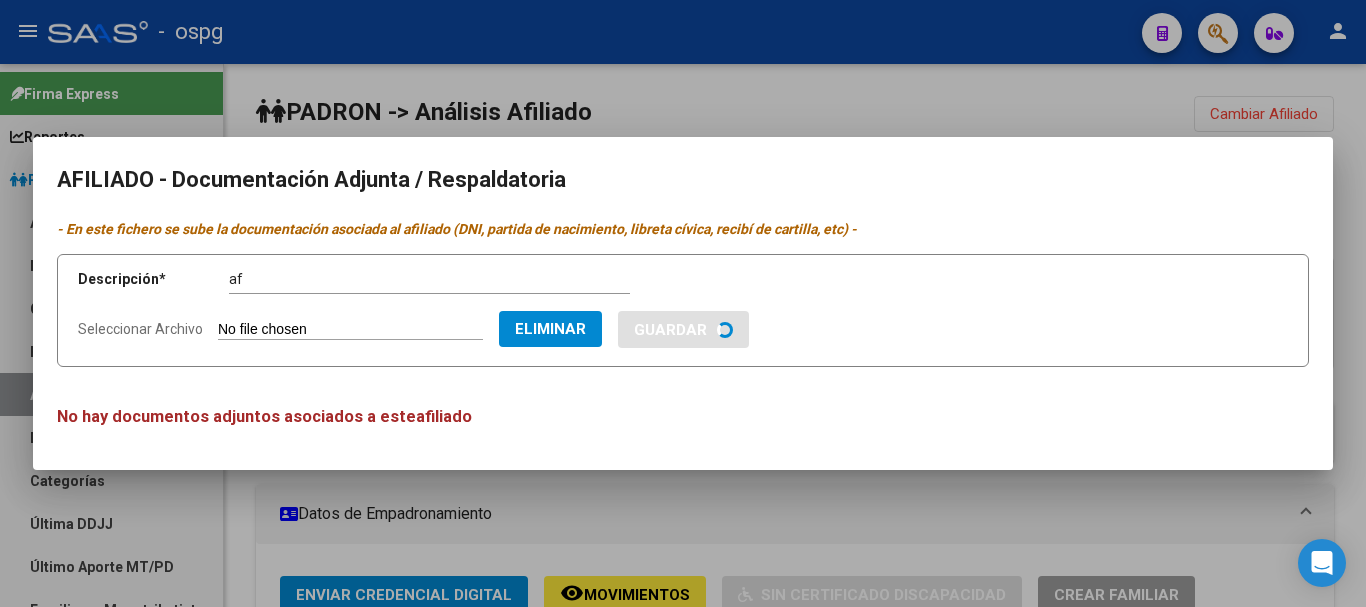 type 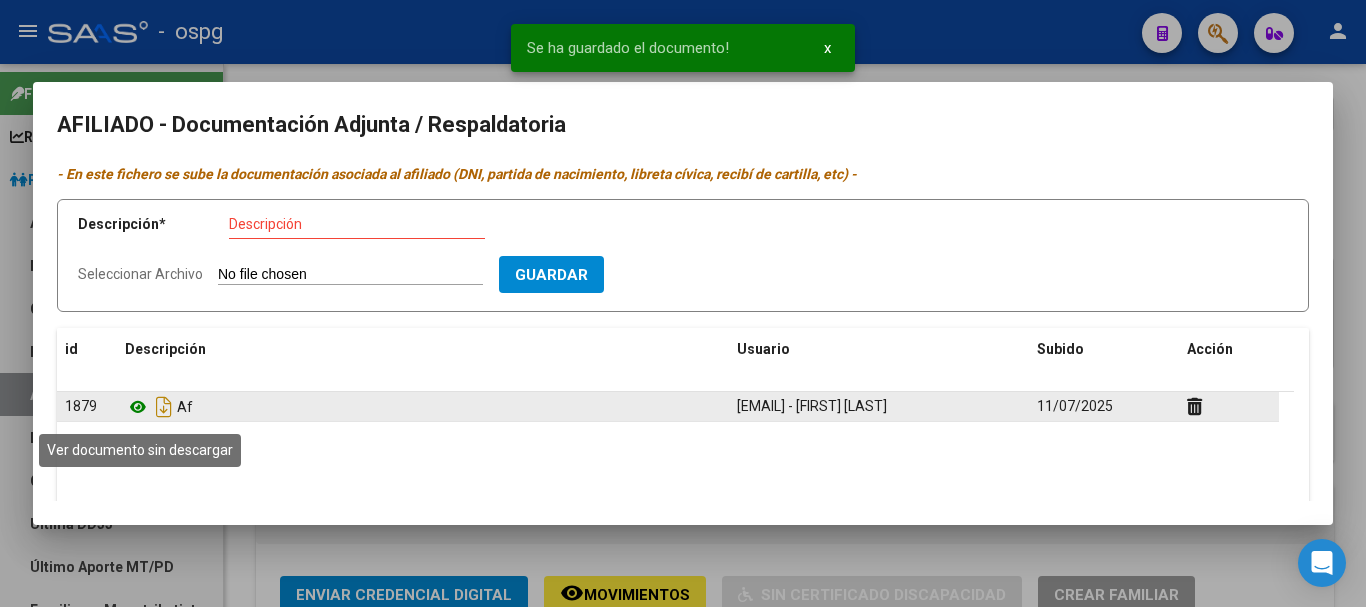 click 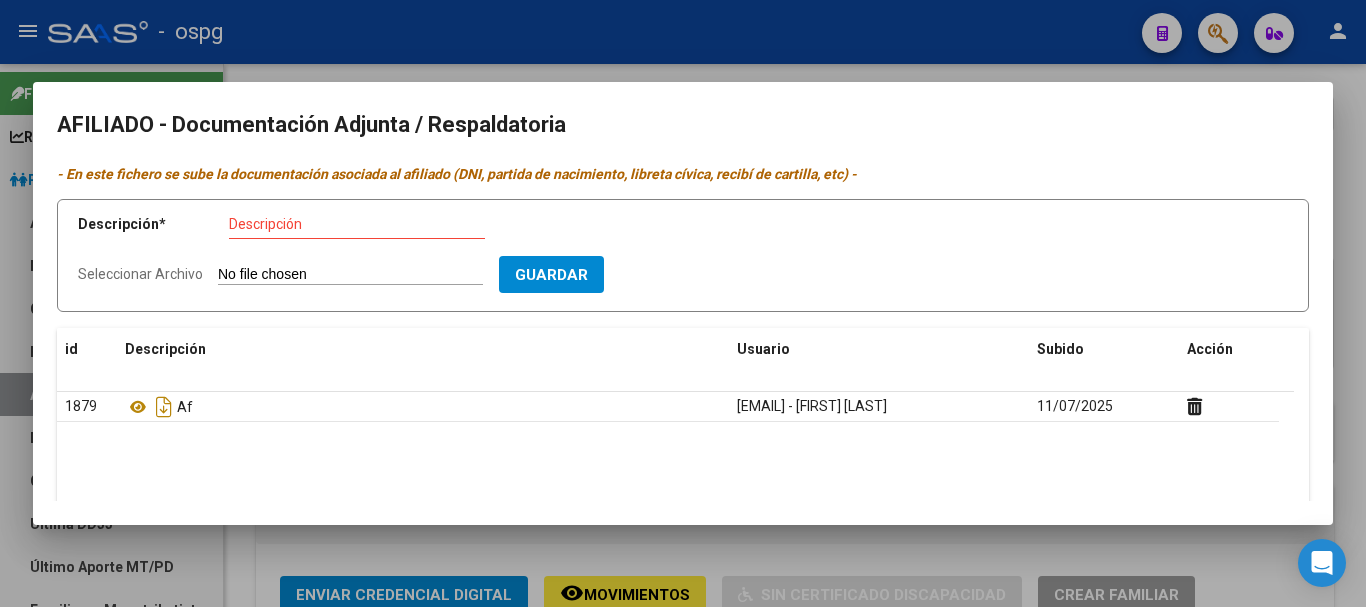 click at bounding box center (683, 303) 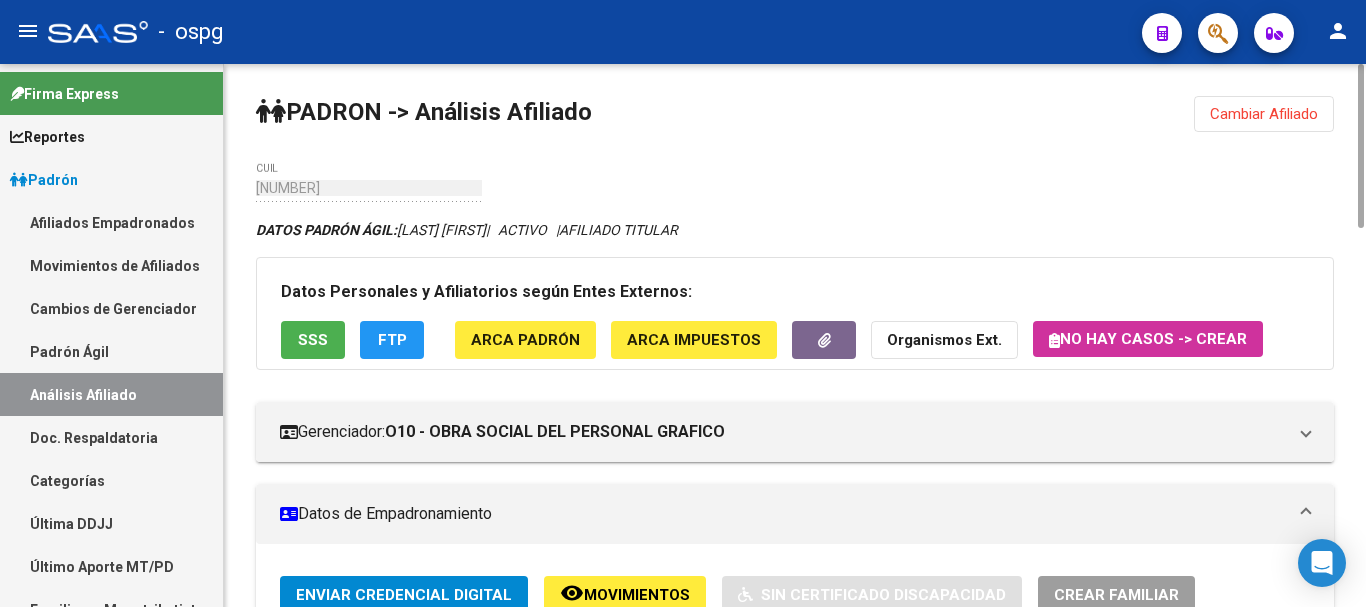 click on "Cambiar Afiliado" 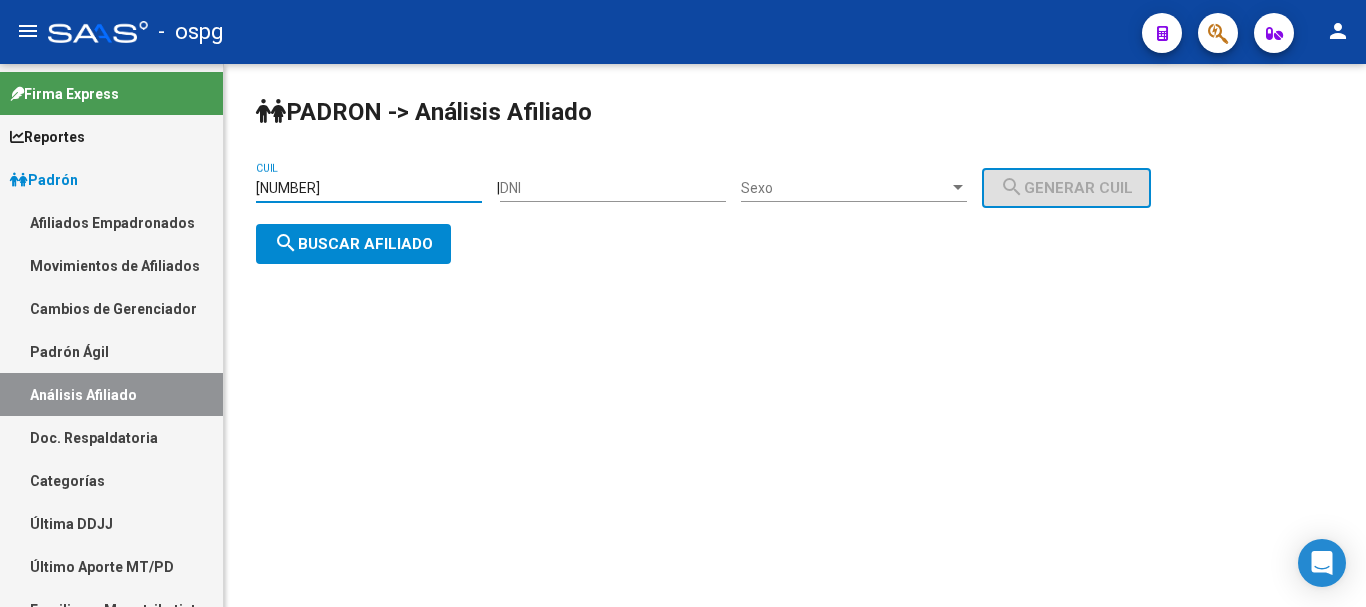 drag, startPoint x: 422, startPoint y: 192, endPoint x: 0, endPoint y: 51, distance: 444.9326 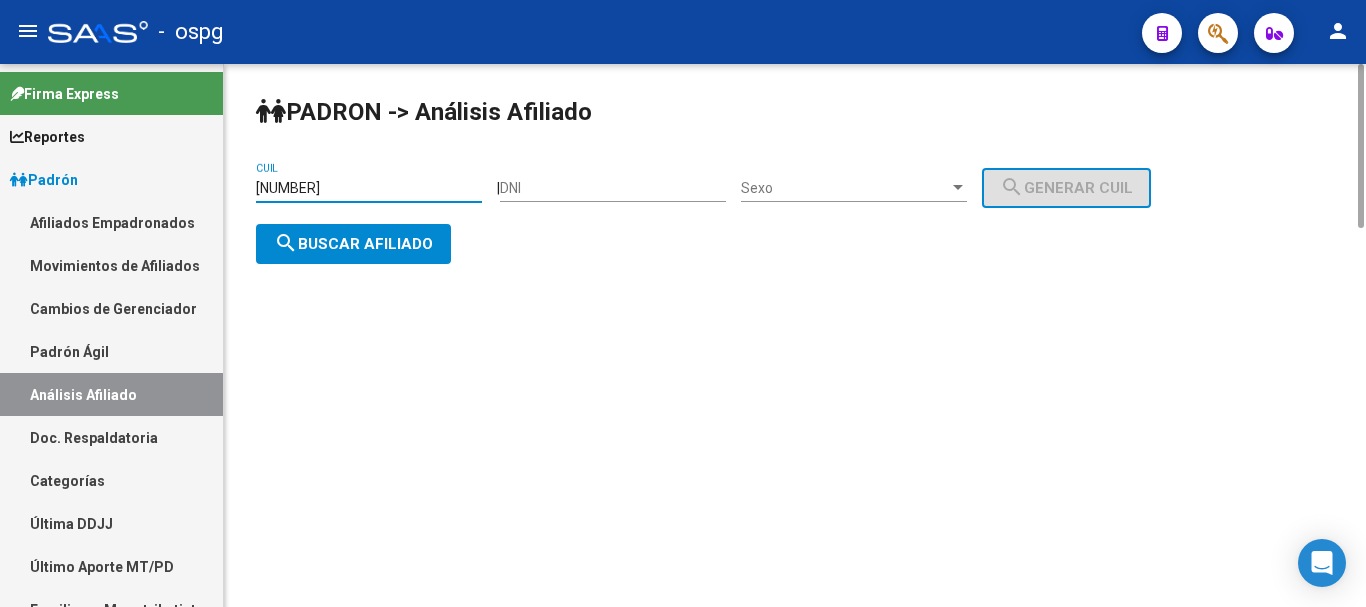 type on "[NUMBER]" 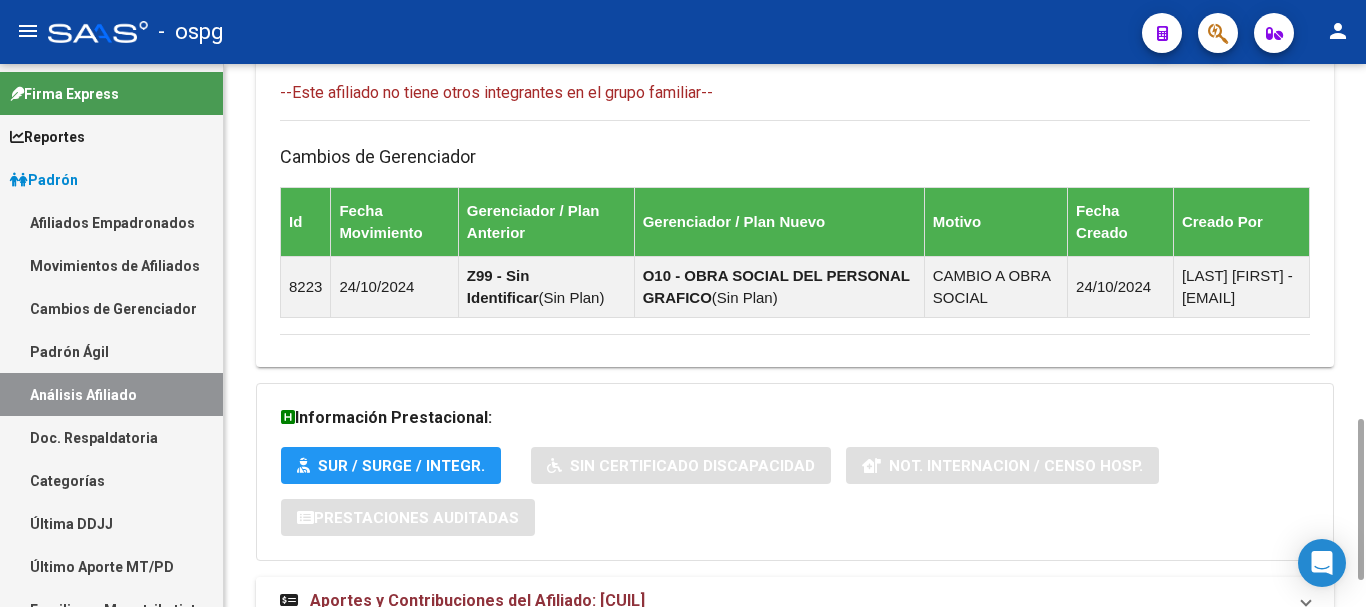 scroll, scrollTop: 1288, scrollLeft: 0, axis: vertical 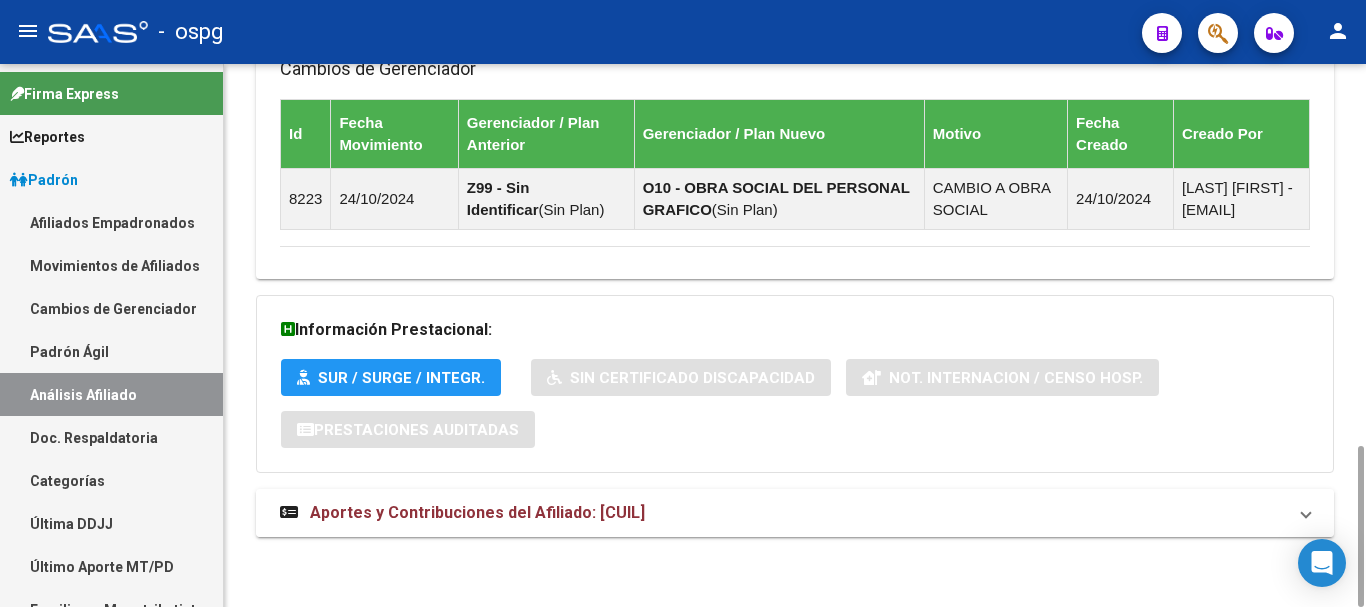 click on "Aportes y Contribuciones del Afiliado: [CUIL]" at bounding box center [783, 513] 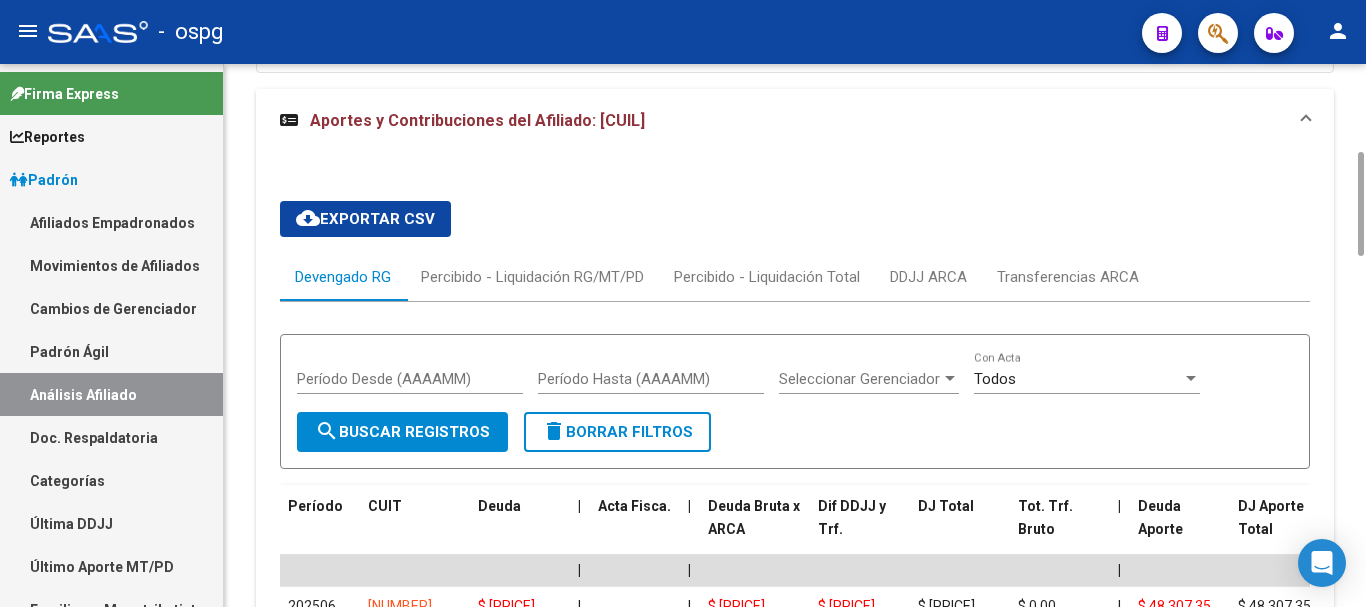 scroll, scrollTop: 1488, scrollLeft: 0, axis: vertical 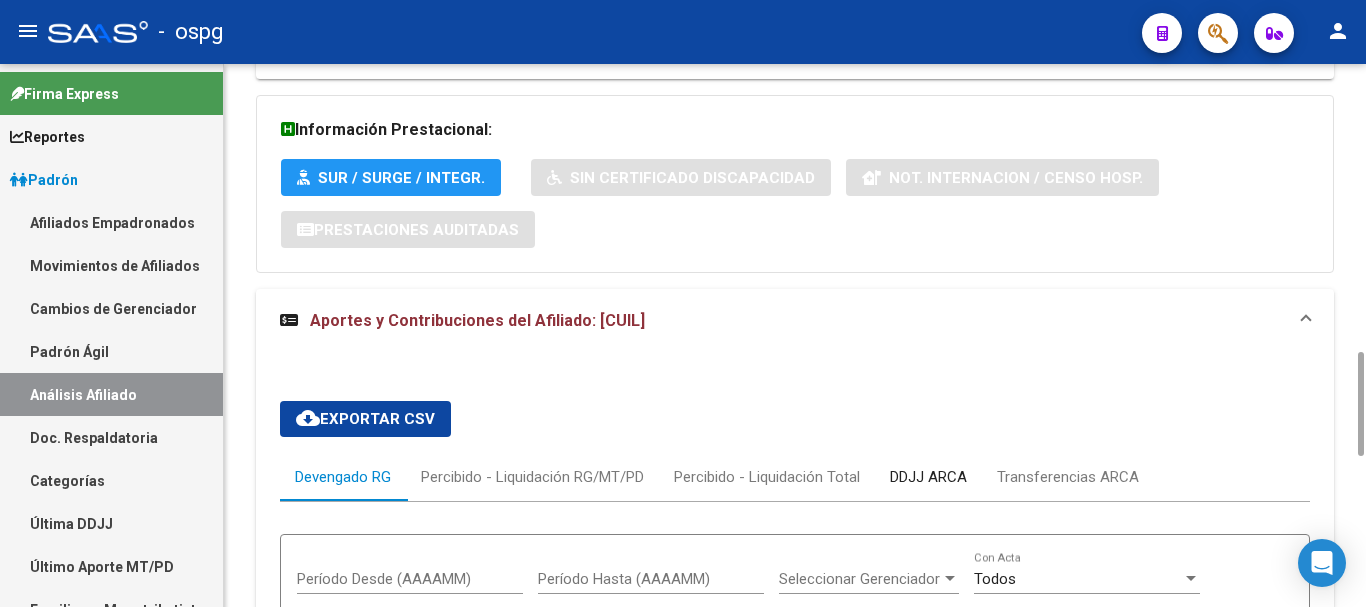 click on "DDJJ ARCA" at bounding box center (928, 477) 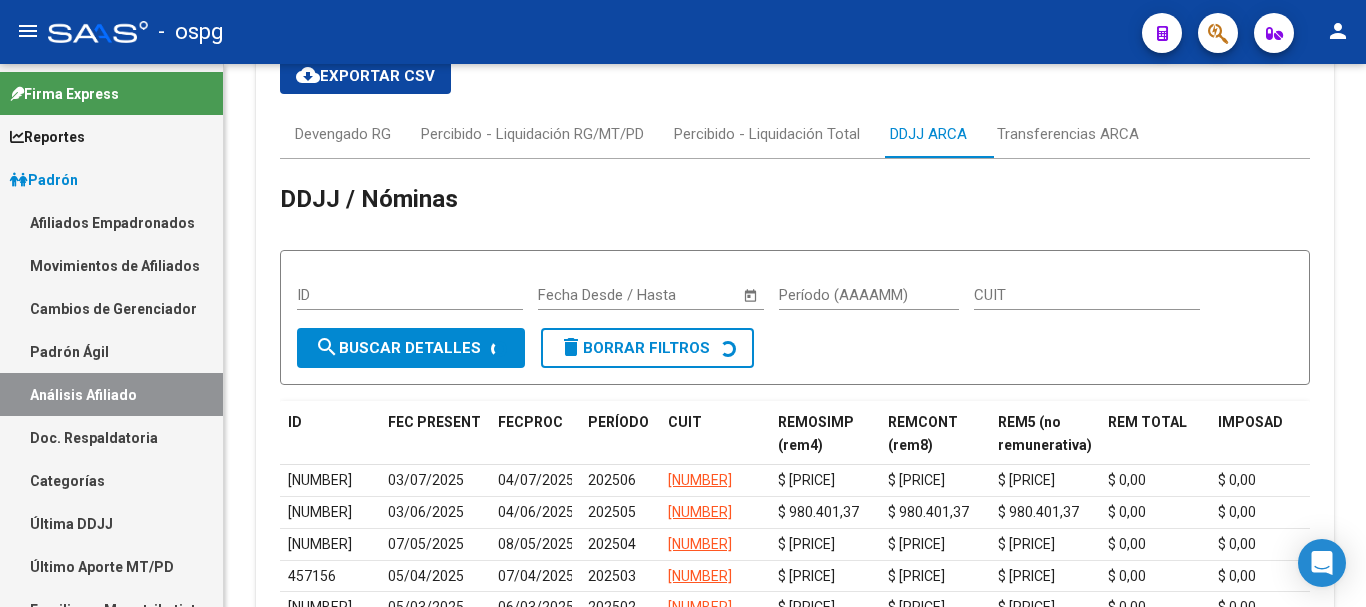 scroll, scrollTop: 2031, scrollLeft: 0, axis: vertical 